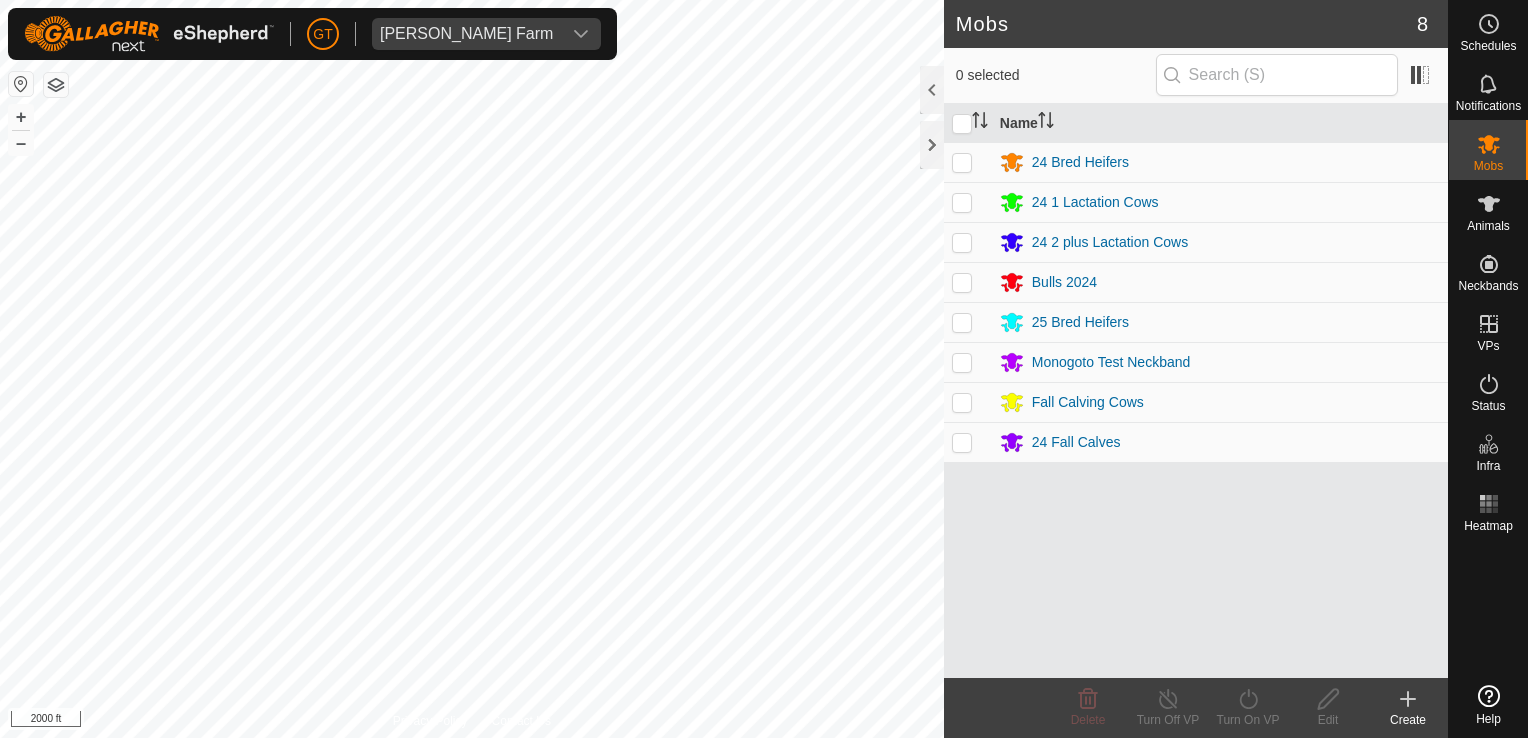 scroll, scrollTop: 0, scrollLeft: 0, axis: both 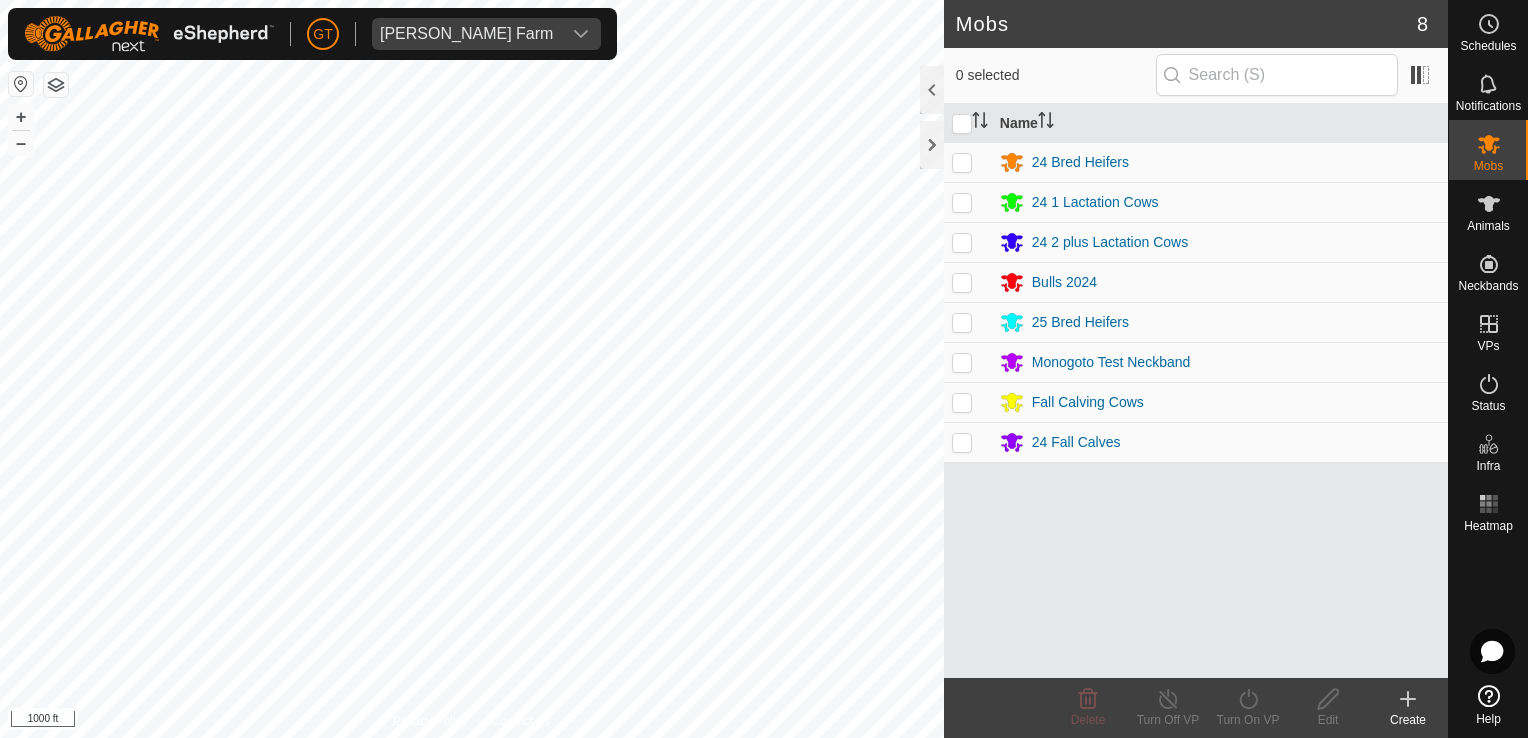 click on "Mobs 8  0 selected   Name  24 Bred Heifers 24 1 Lactation Cows 24 2 plus Lactation Cows Bulls 2024 25 Bred Heifers Monogoto Test Neckband Fall Calving Cows 24 Fall Calves Delete  Turn Off VP   Turn On VP   Edit   Create  Privacy Policy Contact Us
24445
0934996194 -
[DATE]  GT  W 4 + – ⇧ i 1000 ft" 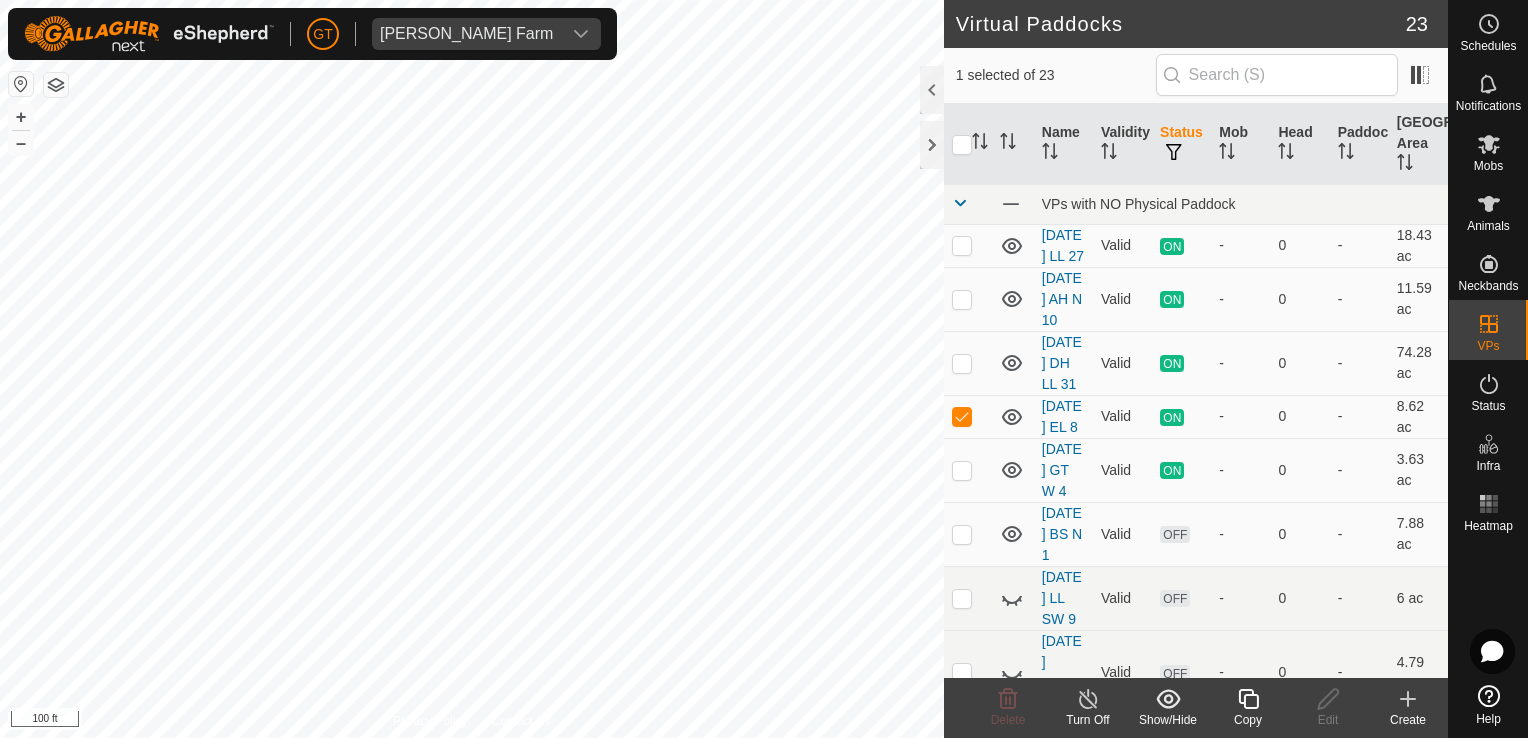 checkbox on "false" 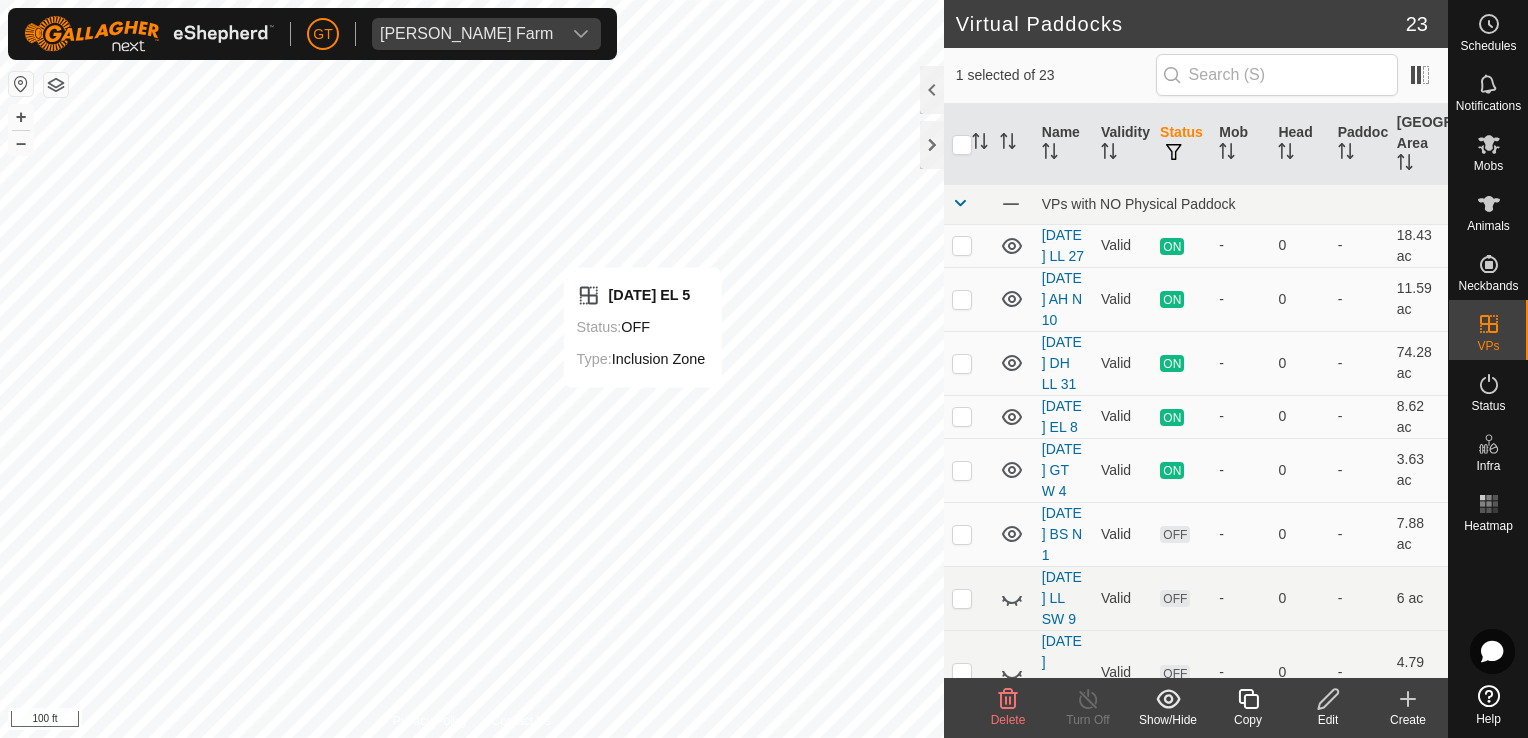 checkbox on "false" 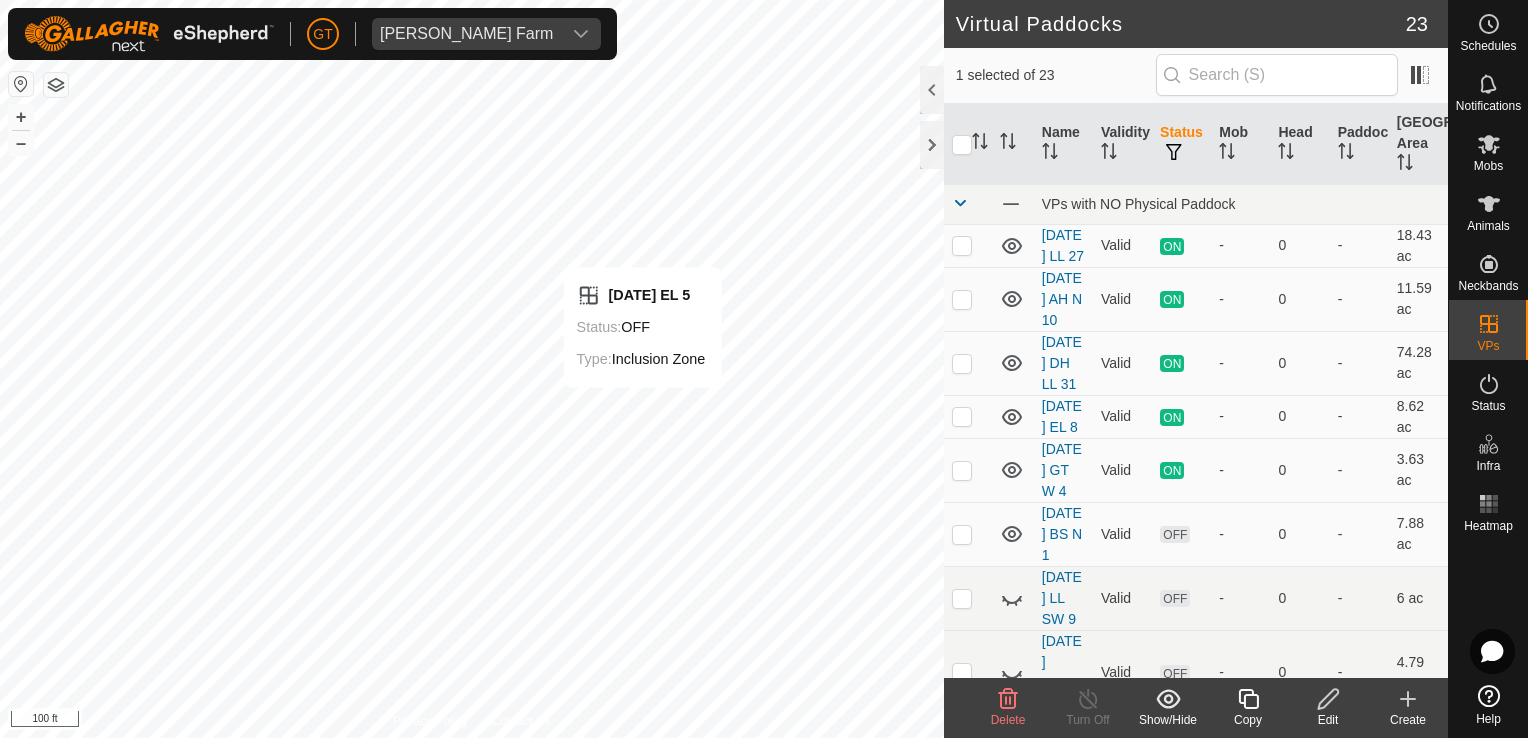 checkbox on "true" 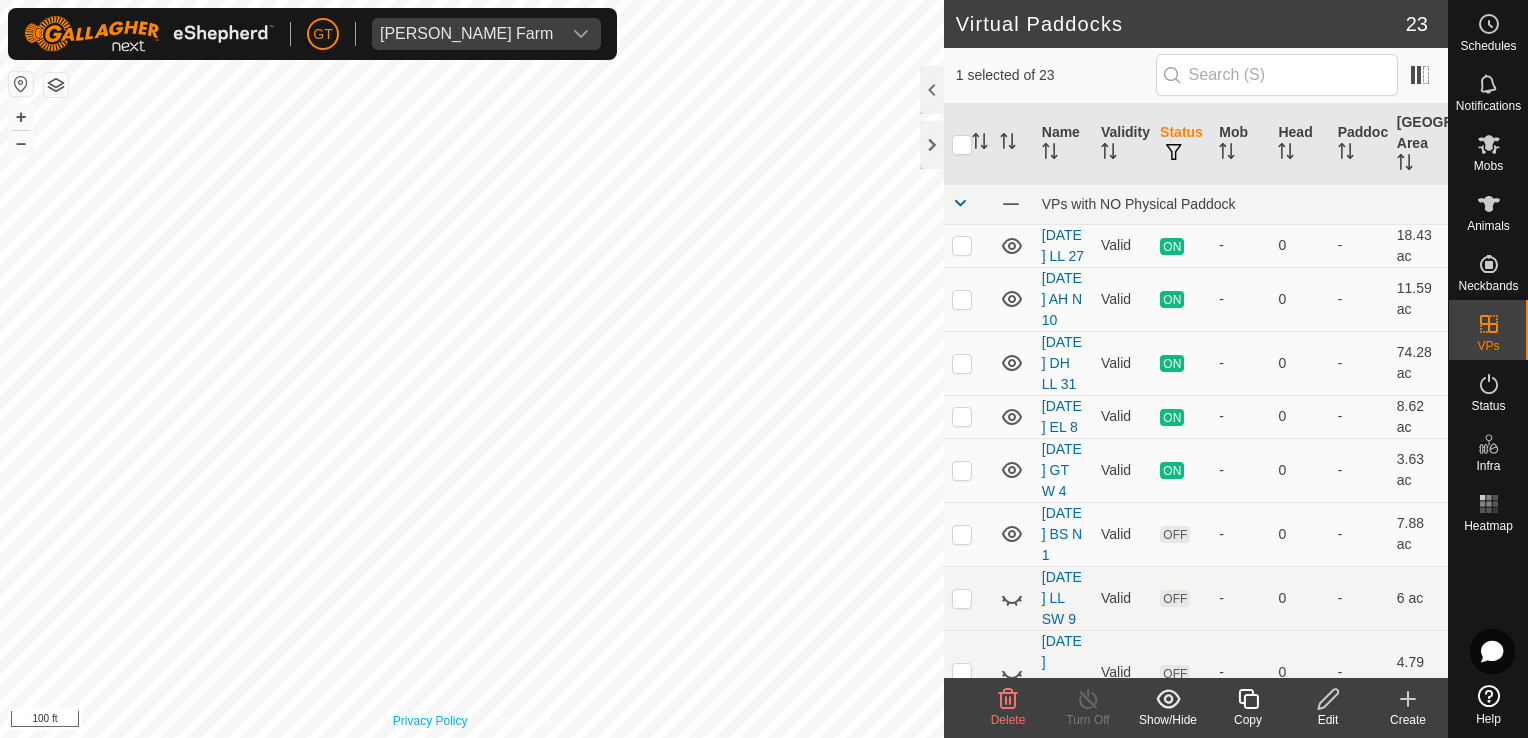 checkbox on "true" 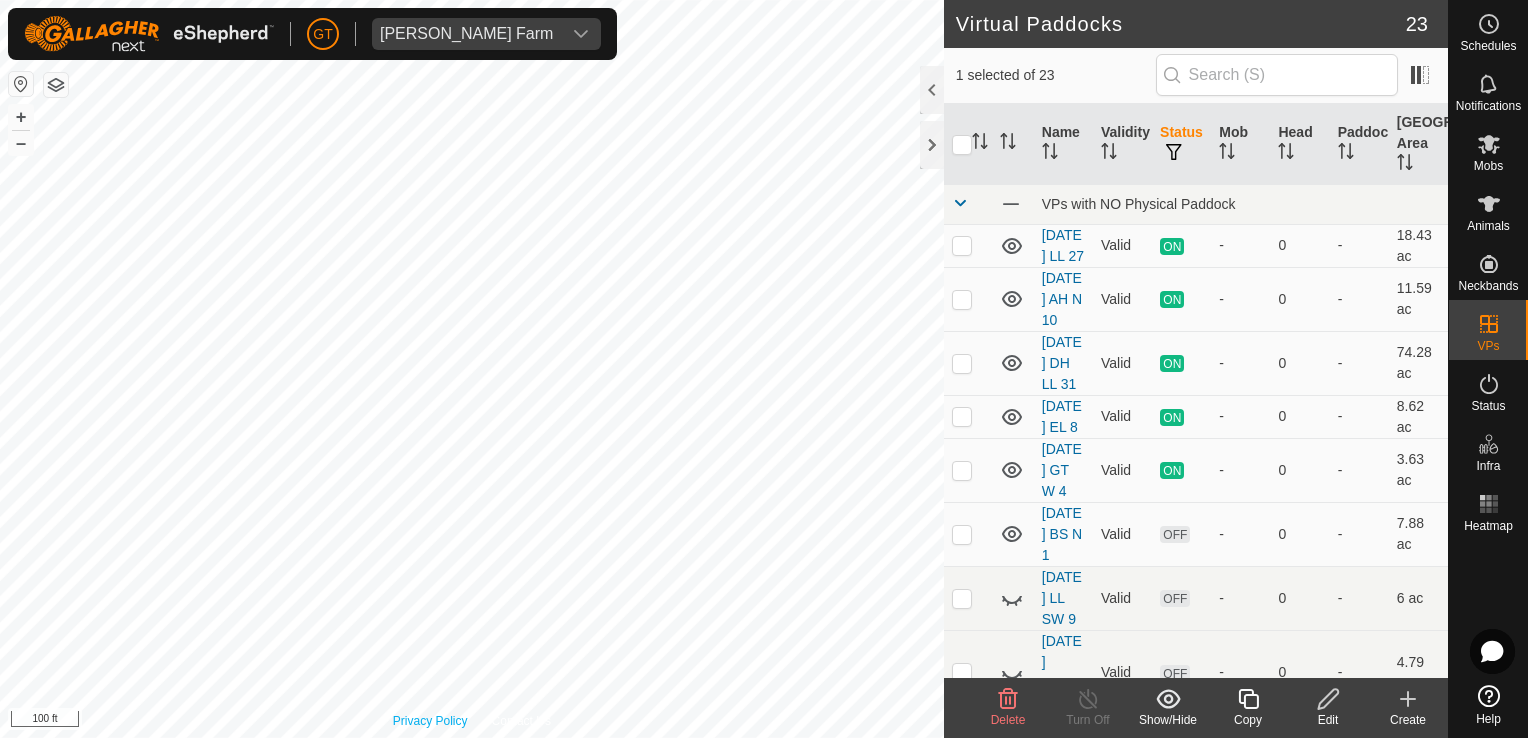 checkbox on "false" 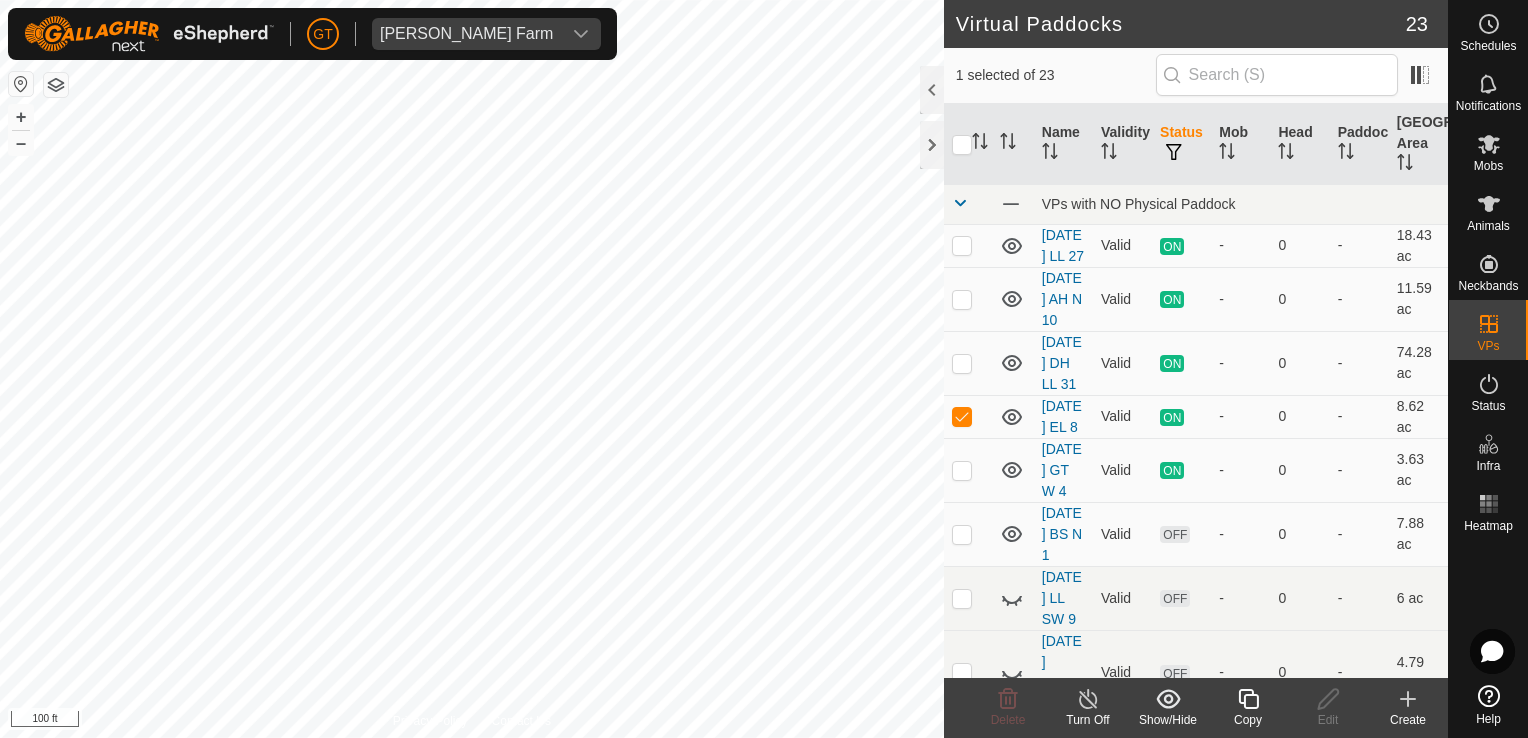 click on "[PERSON_NAME] Farm Schedules Notifications Mobs Animals Neckbands VPs Status Infra Heatmap Help Virtual Paddocks 23 1 selected of 23     Name   Validity   Status   Mob   Head   Paddock   Grazing Area   VPs with NO Physical Paddock  [DATE]  LL 27  Valid  ON  -   0   -   18.43 ac  [DATE]   AH N 10  Valid  ON  -   0   -   11.59 ac  [DATE]   DH LL 31  Valid  ON  -   0   -   74.28 ac  [DATE]   EL 8  Valid  ON  -   0   -   8.62 ac  [DATE]  GT  W 4  Valid  ON  -   0   -   3.63 ac  [DATE]  BS  N 1  Valid  OFF  -   0   -   7.88 ac  [DATE]   LL  SW 9  Valid  OFF  -   0   -   6 ac  [DATE] 075904  Valid  OFF  -   0   -   4.79 ac  [DATE]   BS  N  2  Valid  OFF  -   0   -   12.11 ac  [DATE]  BS N 3  Valid  OFF  -   0   -   8.55 ac  [DATE]  DH N BRIDGE 23  Valid  OFF  -   0   -   42.65 ac  [DATE]  CT 9  Valid  OFF  -   0   -   3.78 ac  [DATE]  CT  13  Valid  OFF  -   0   -   9.56 ac  [DATE]  AH  12  Valid  OFF  -   0   -   10.53 ac  [DATE]    DH LL 25  Valid" at bounding box center (764, 369) 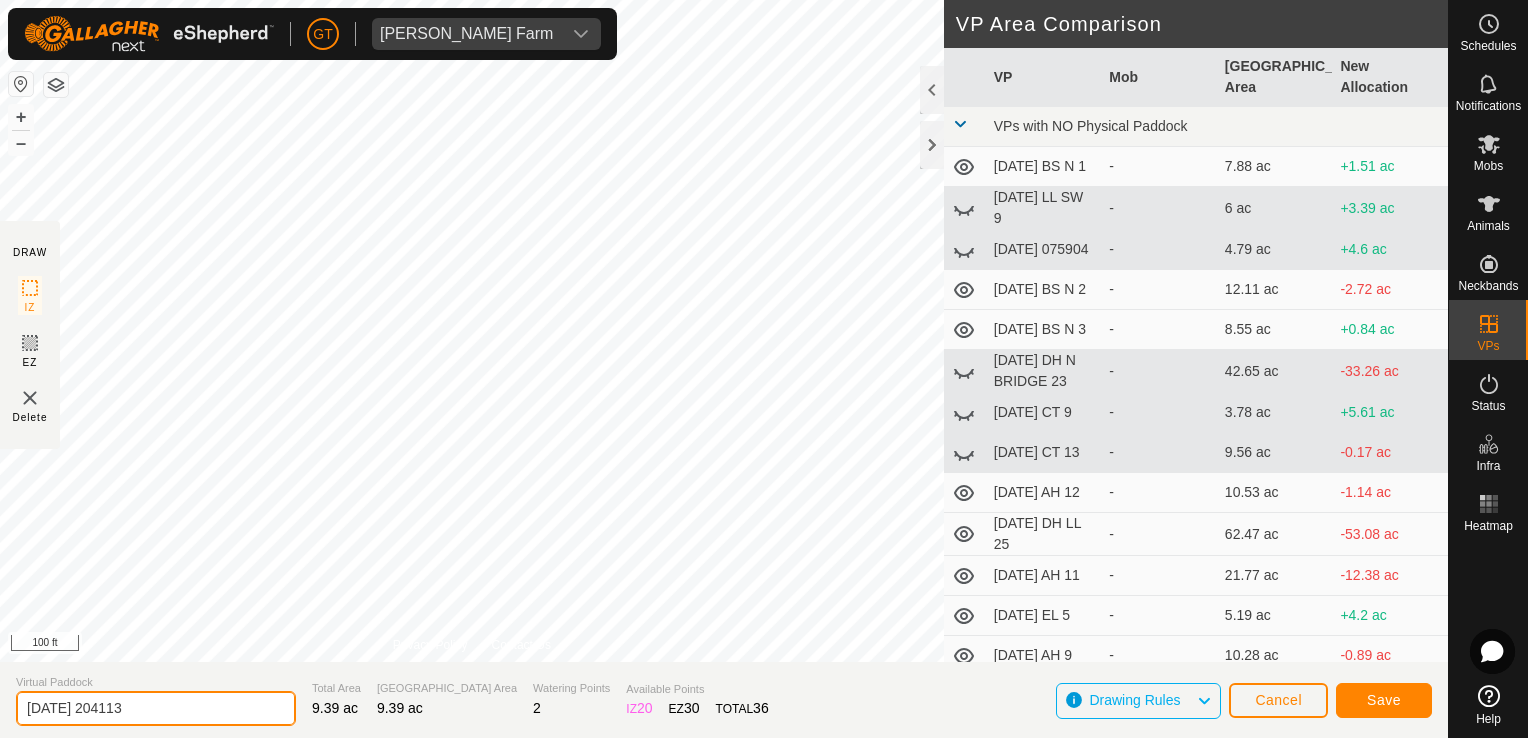 click on "[DATE] 204113" 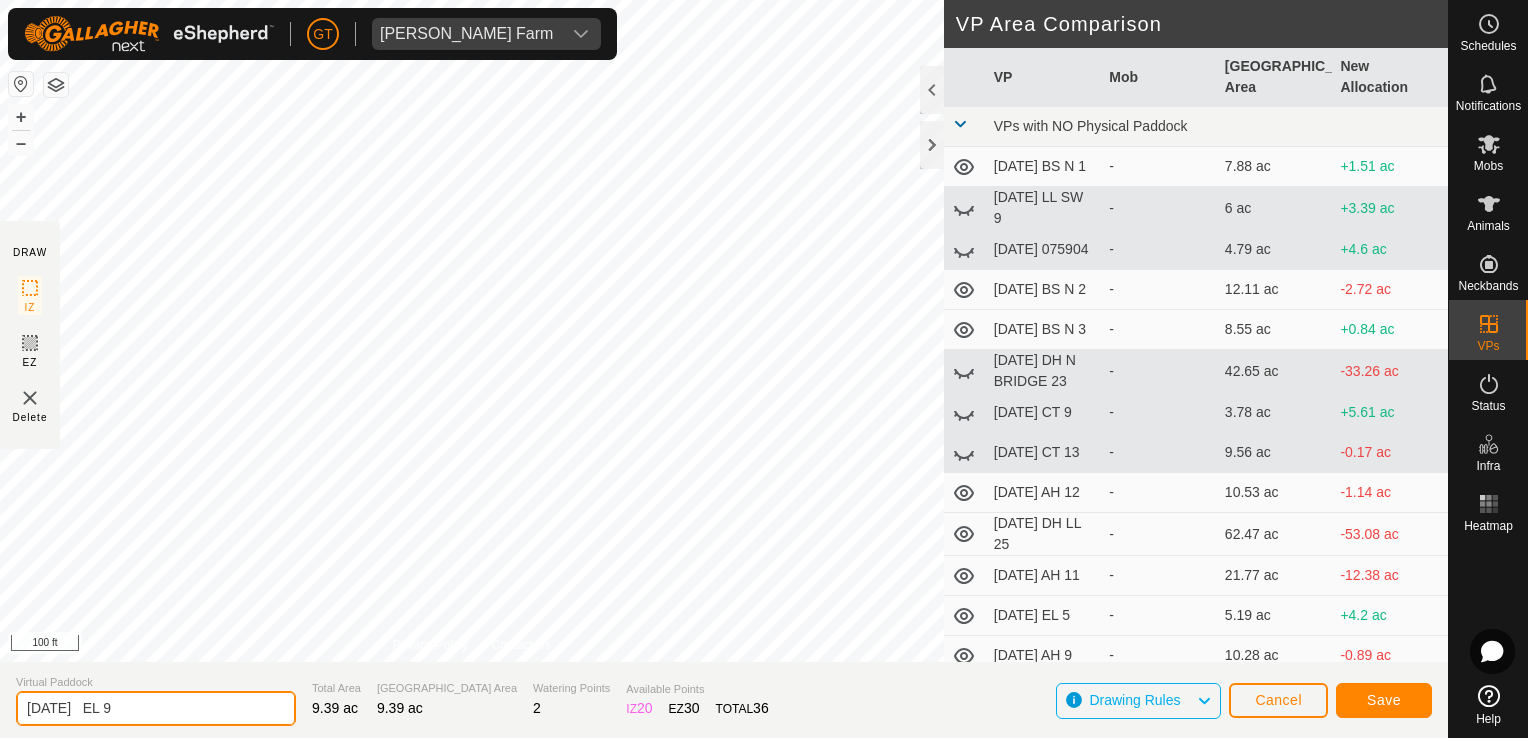 type on "[DATE]   EL 9" 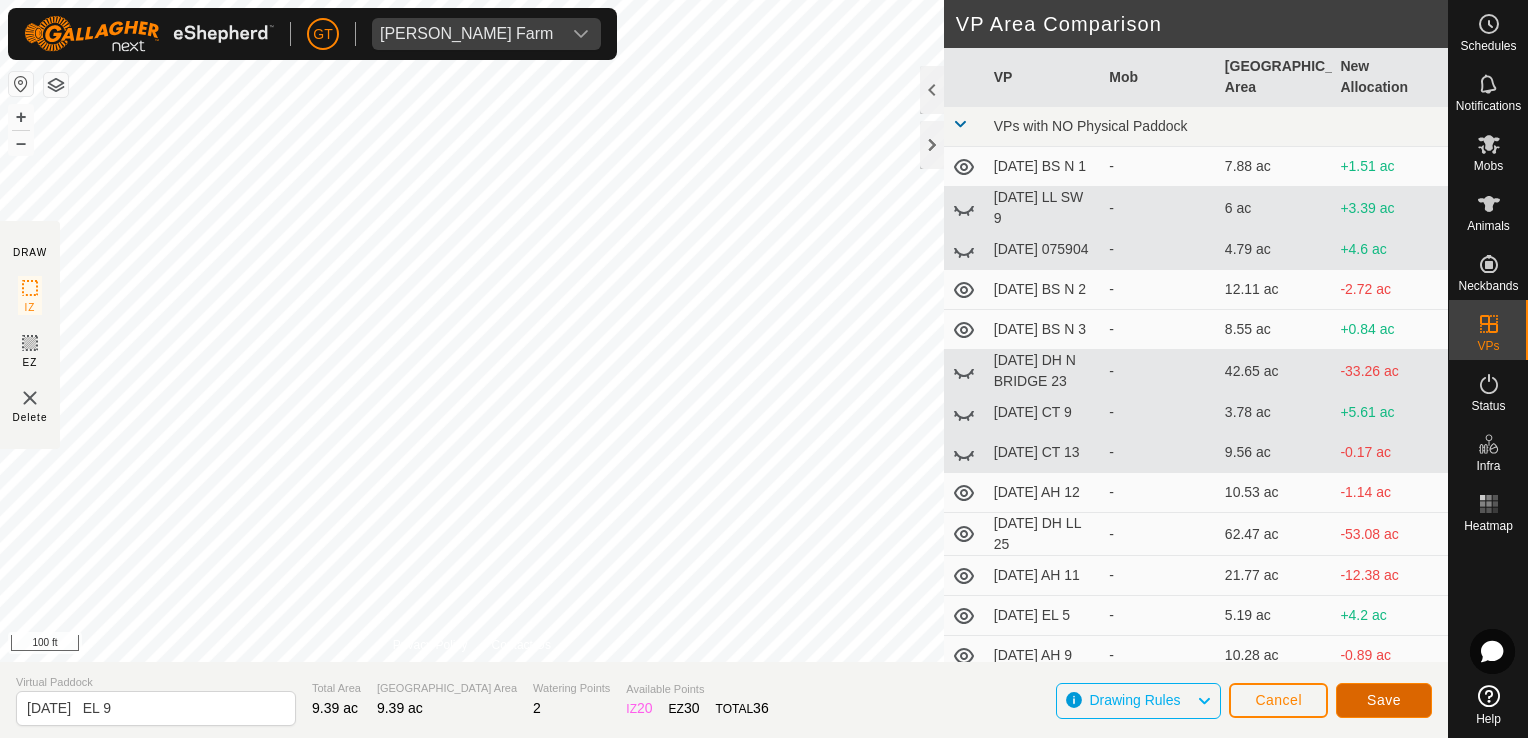click on "Save" 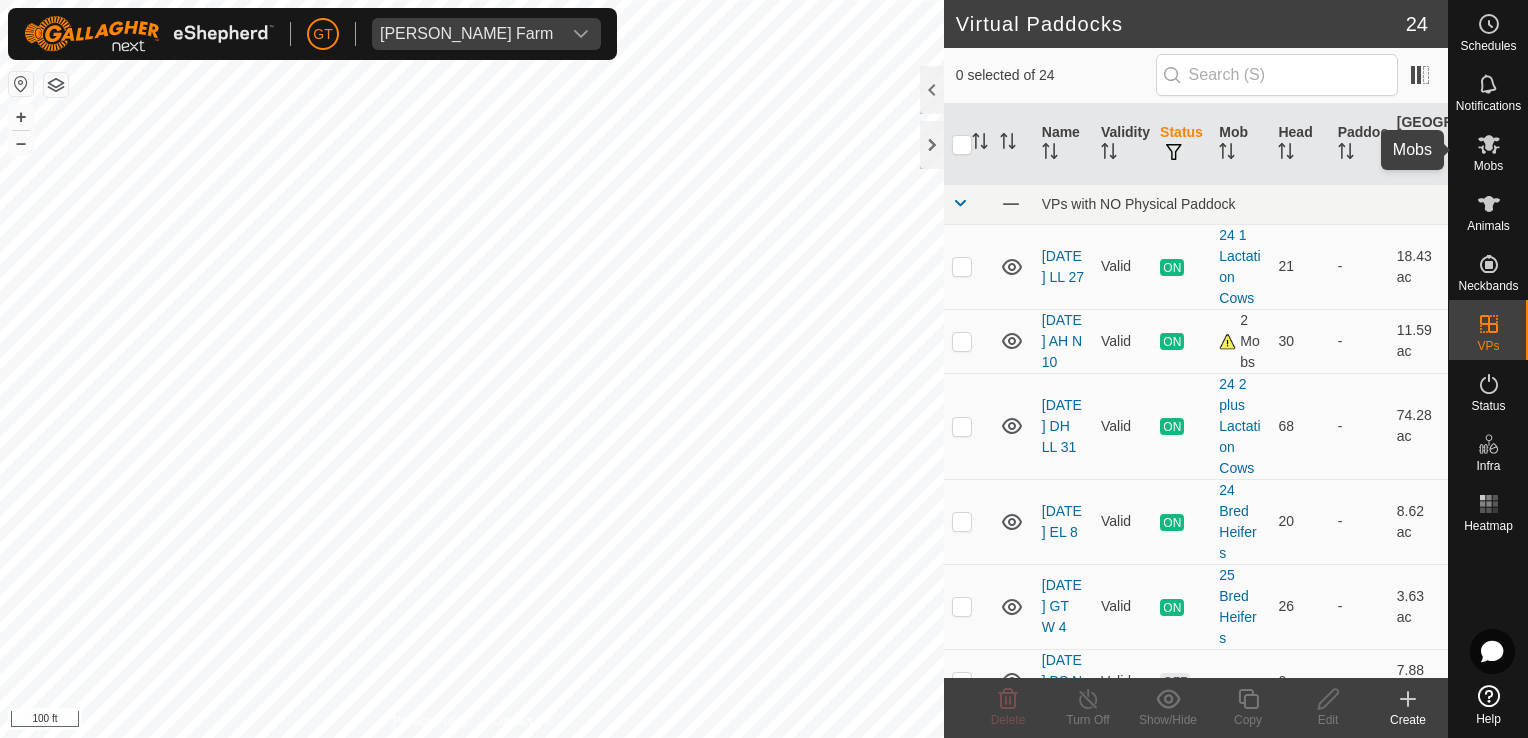 click 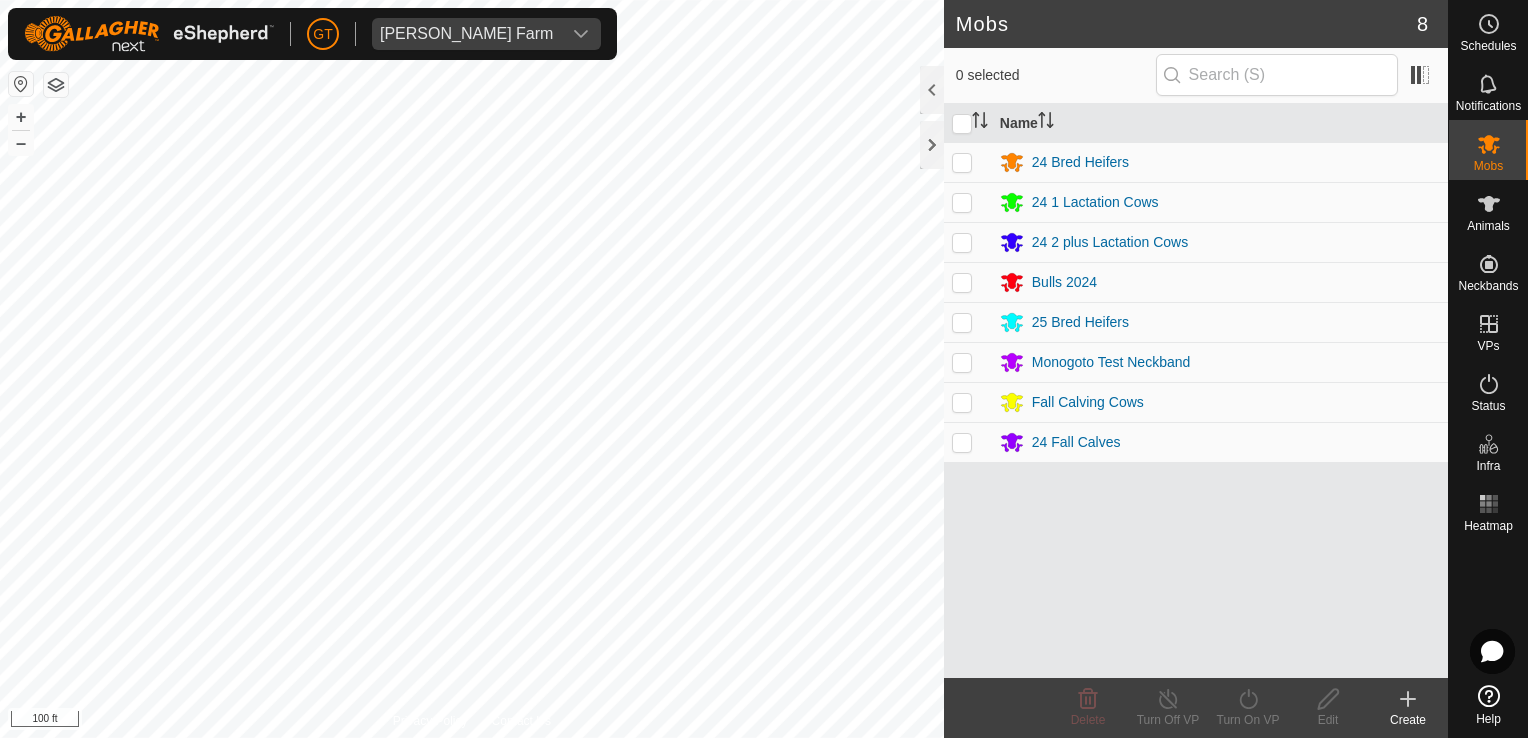 click at bounding box center (962, 202) 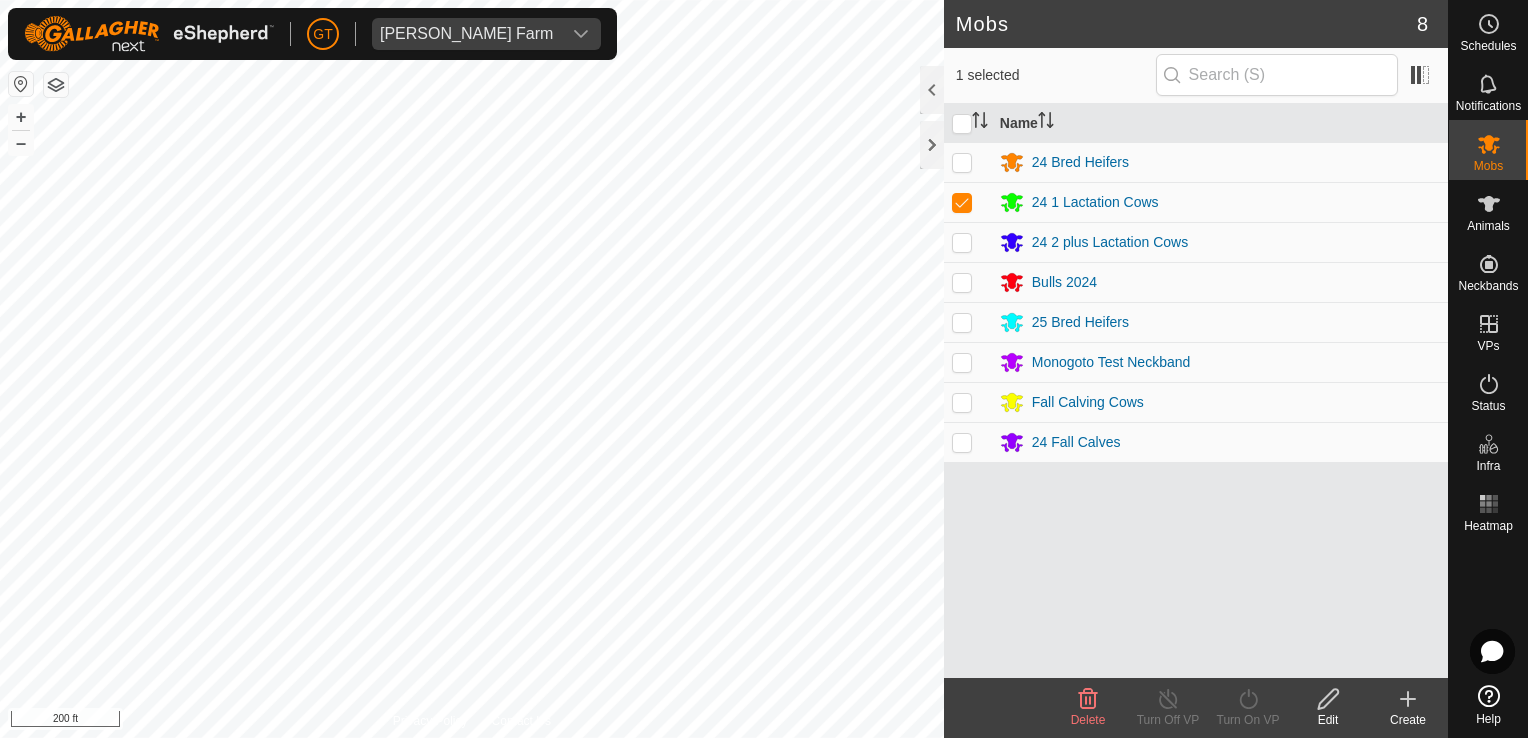 click at bounding box center [962, 202] 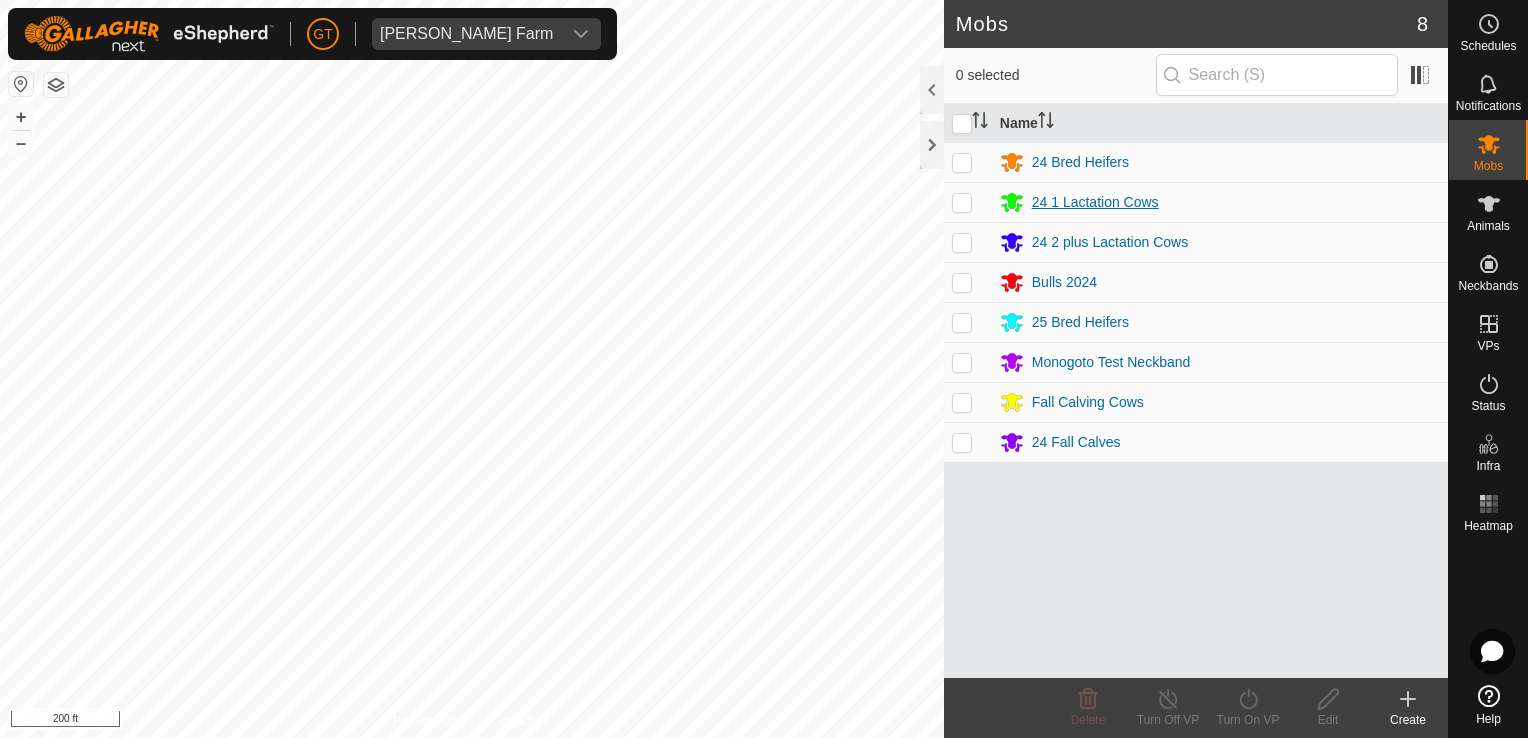 click on "24 1 Lactation Cows" at bounding box center (1095, 202) 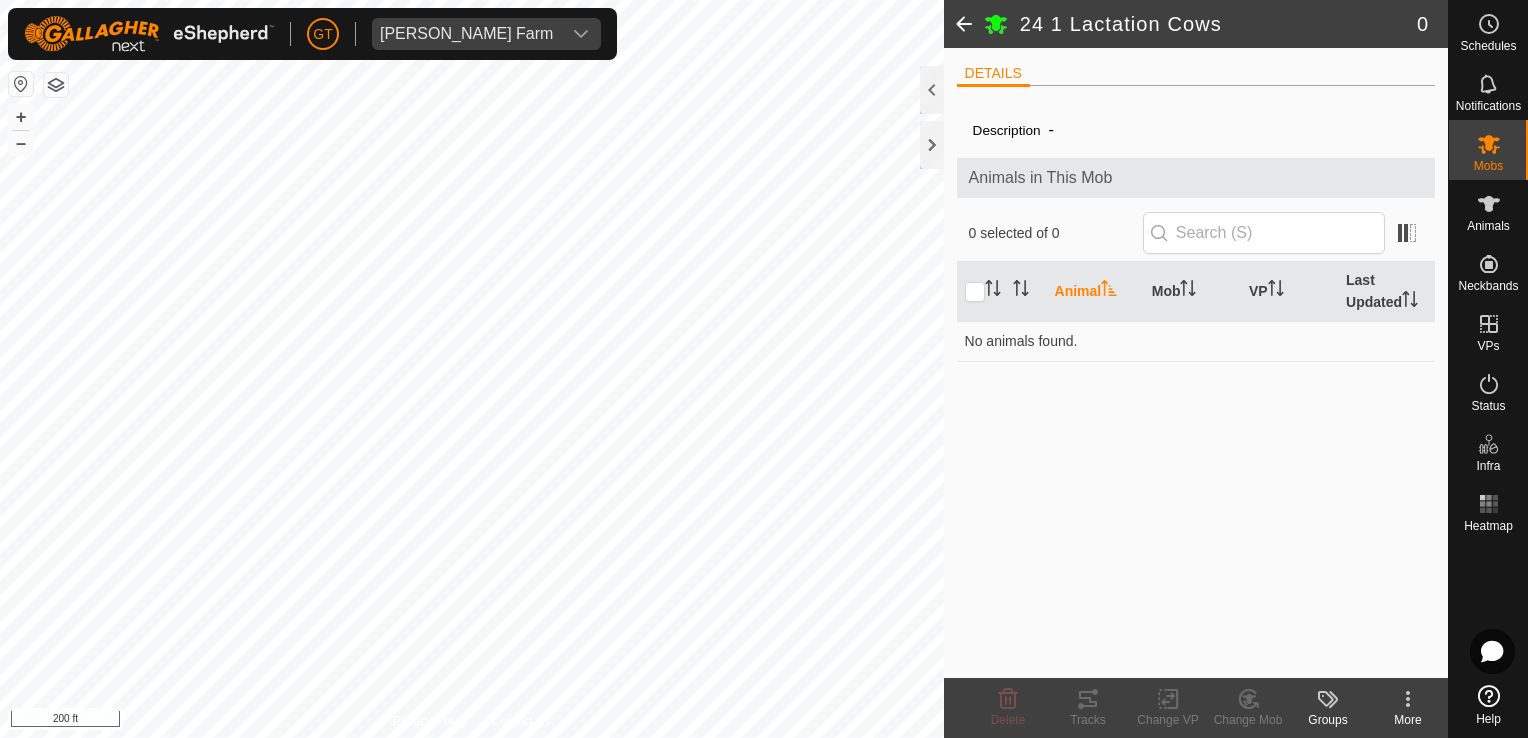 click 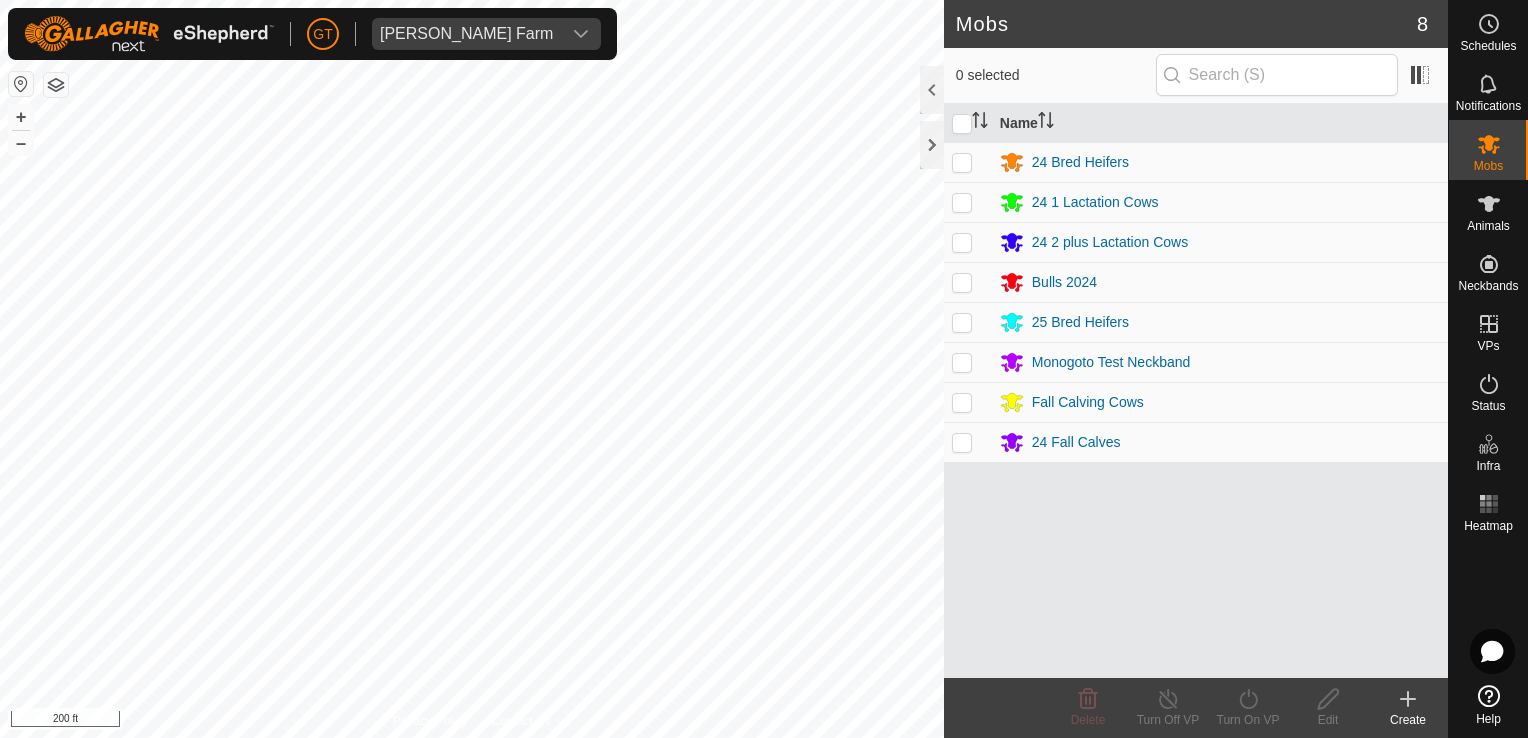 click at bounding box center [962, 202] 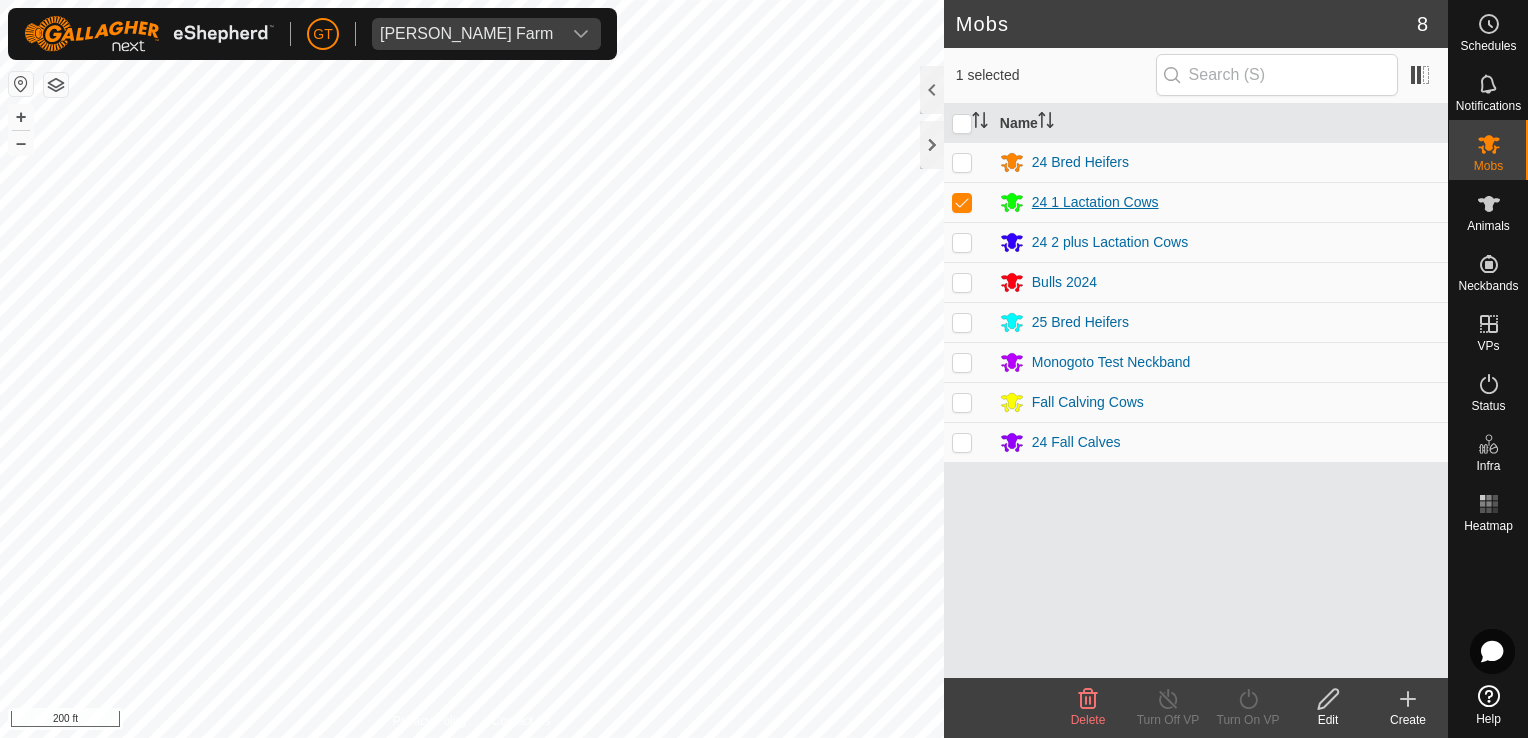click on "24 1 Lactation Cows" at bounding box center [1095, 202] 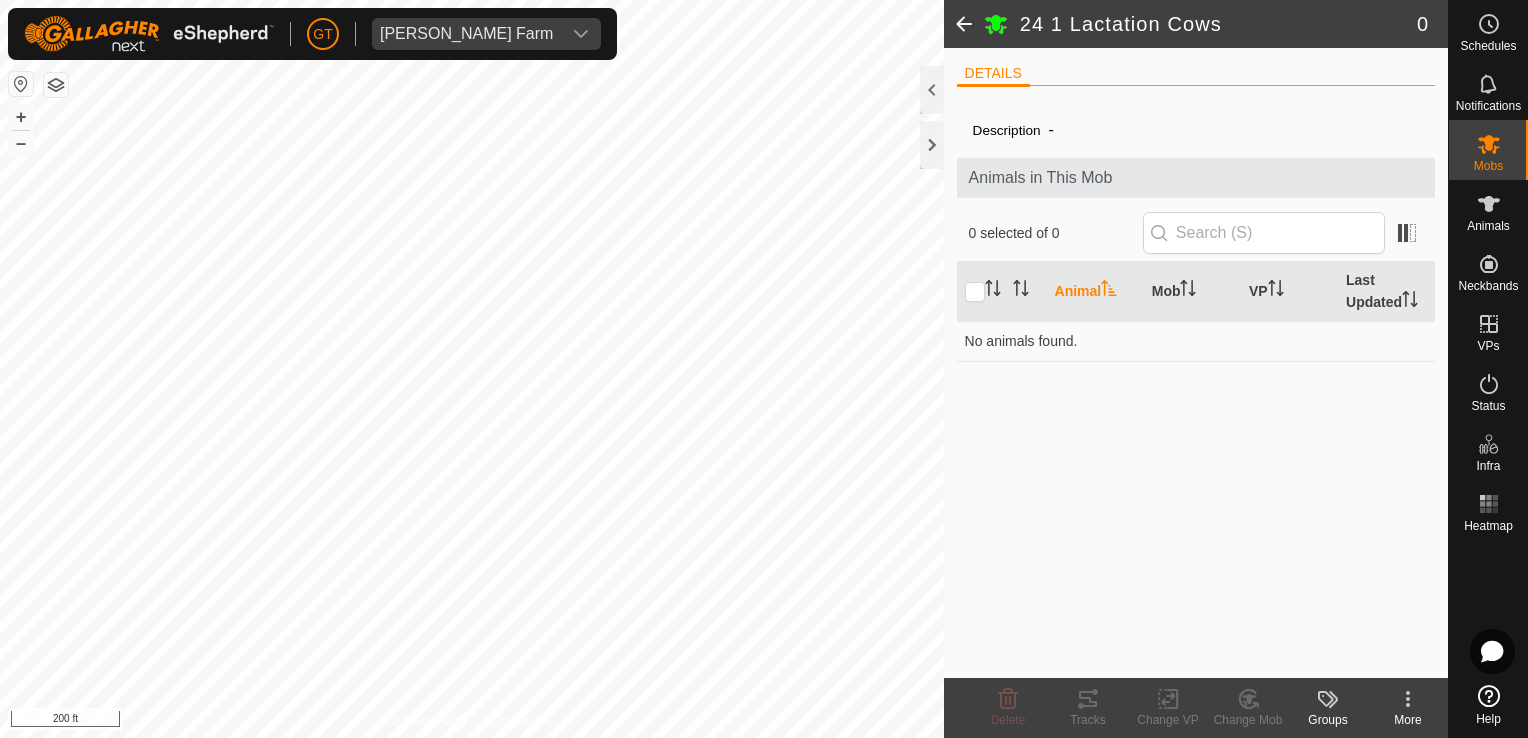 click 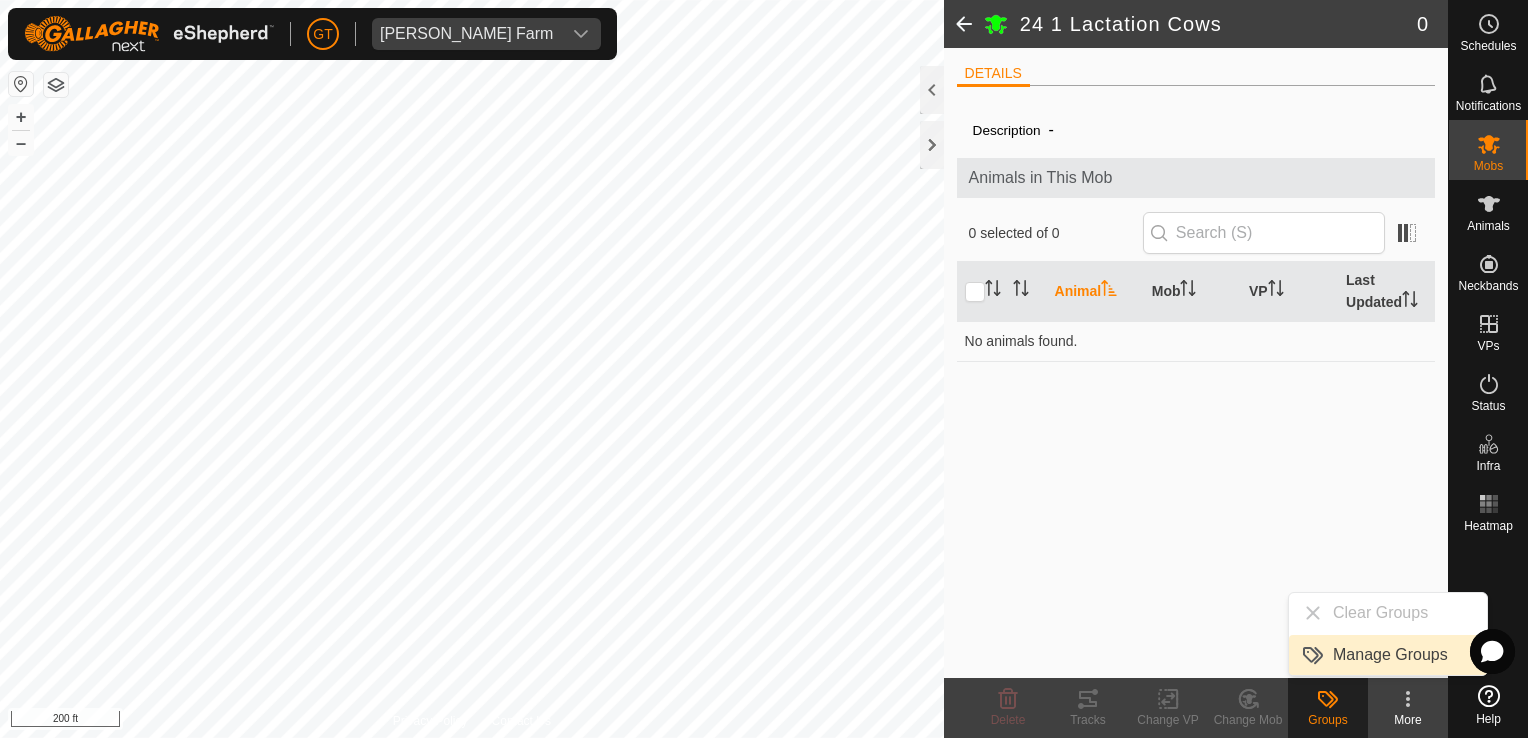 click on "Manage Groups" at bounding box center [1388, 655] 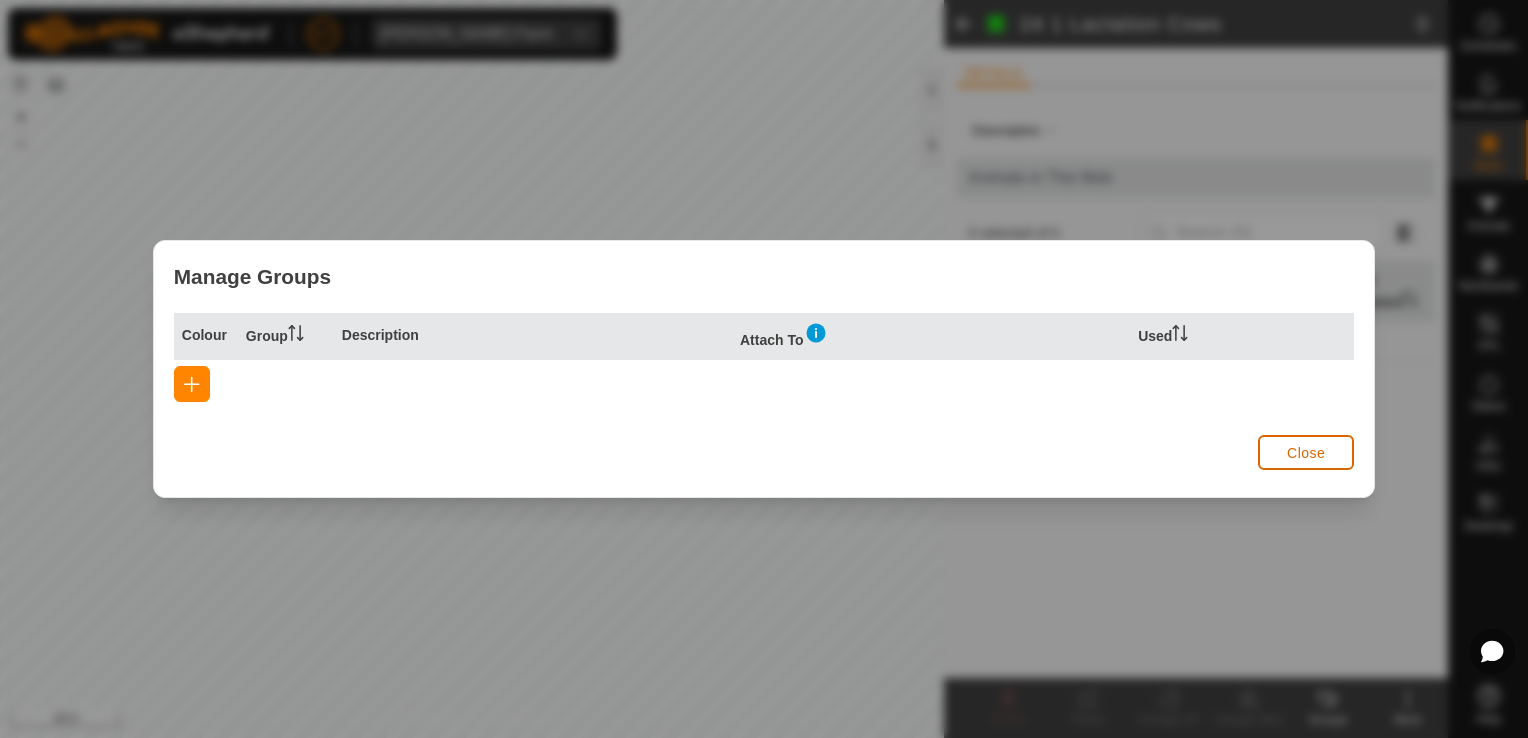 click on "Close" 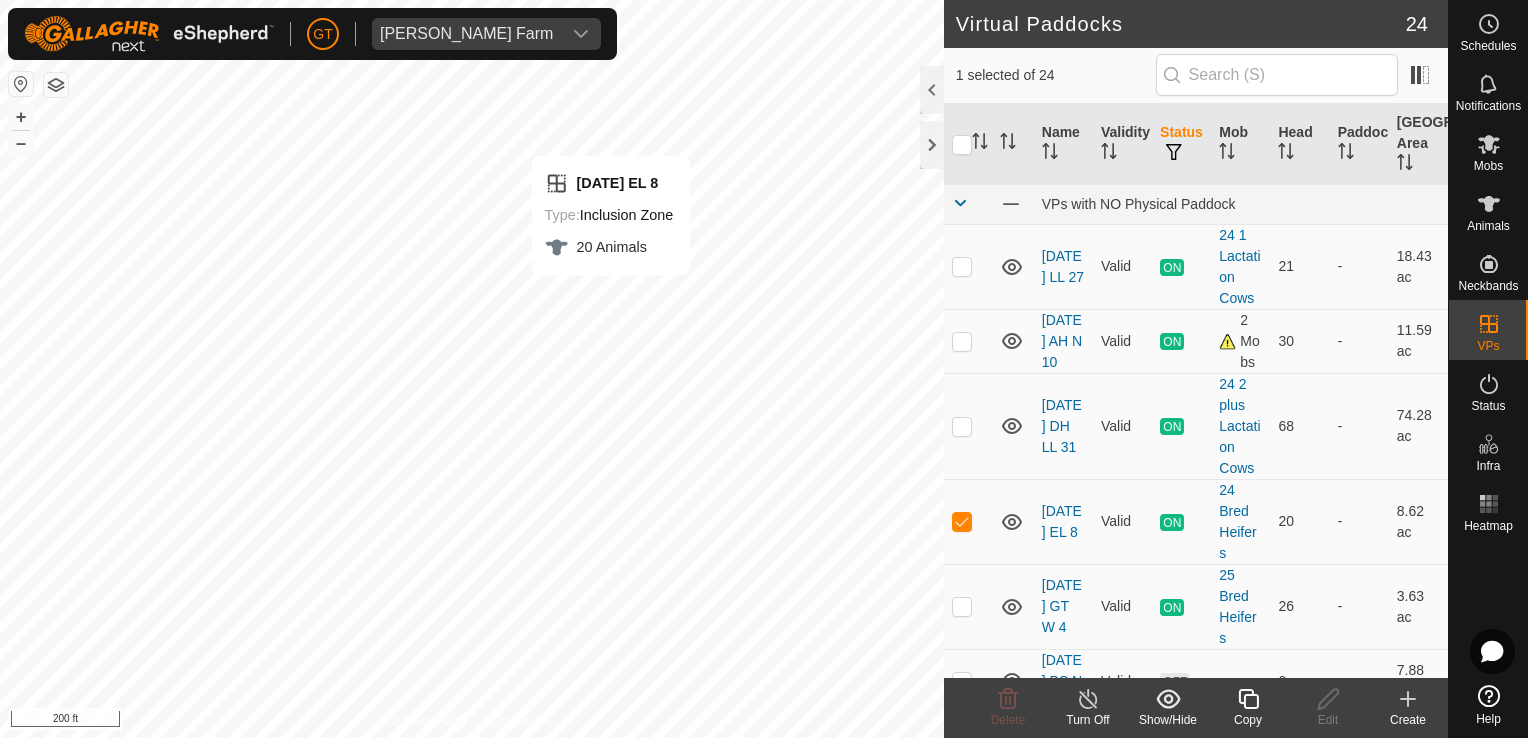 checkbox on "false" 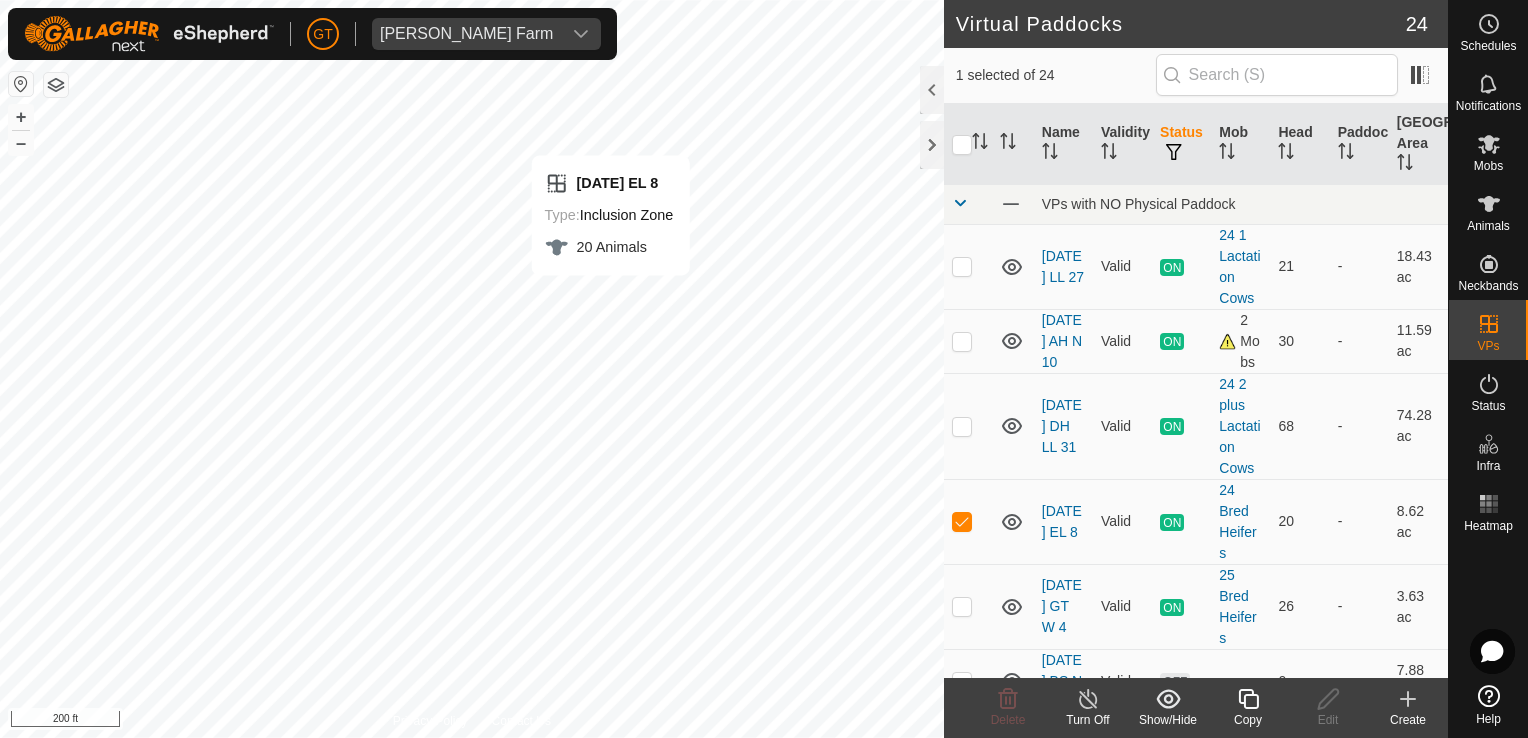 checkbox on "true" 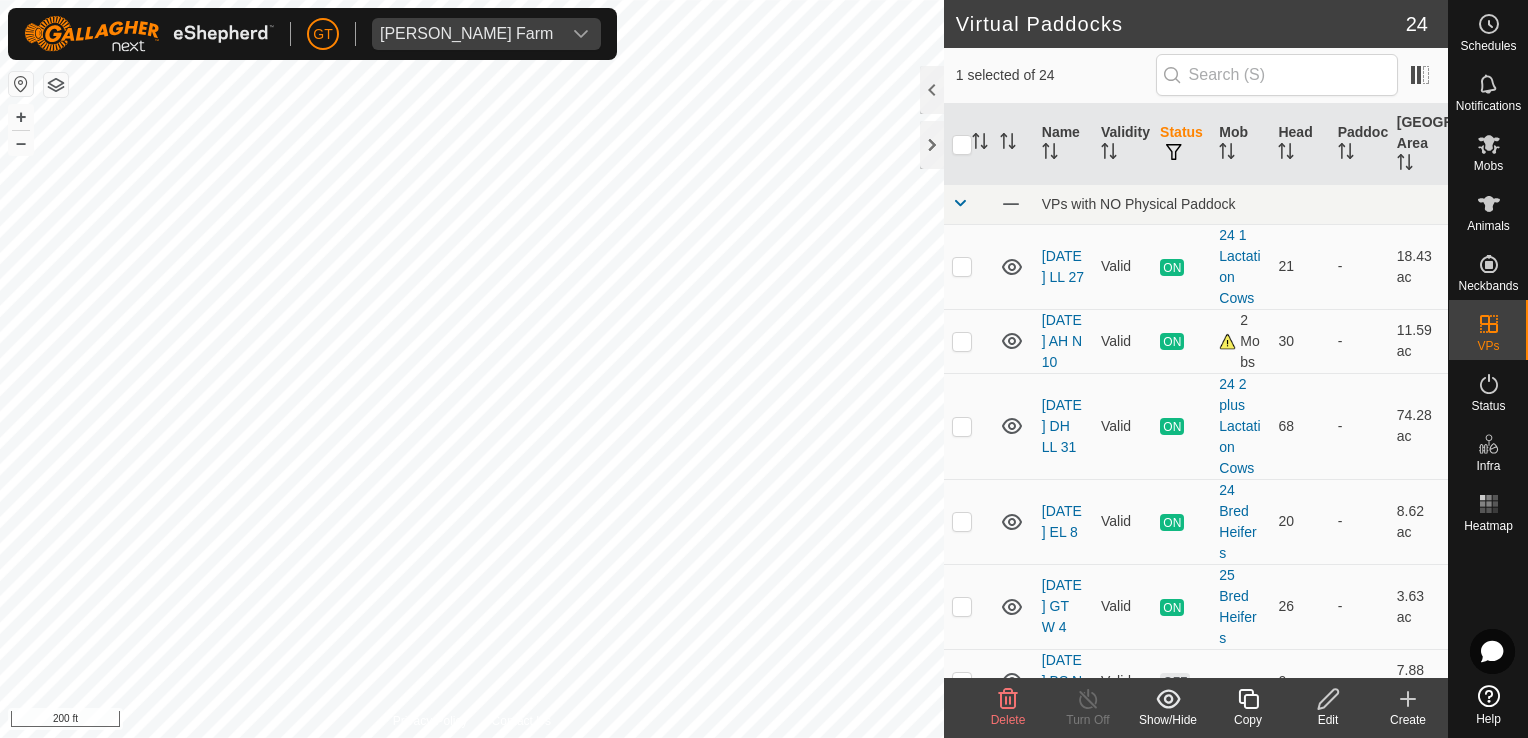 checkbox on "true" 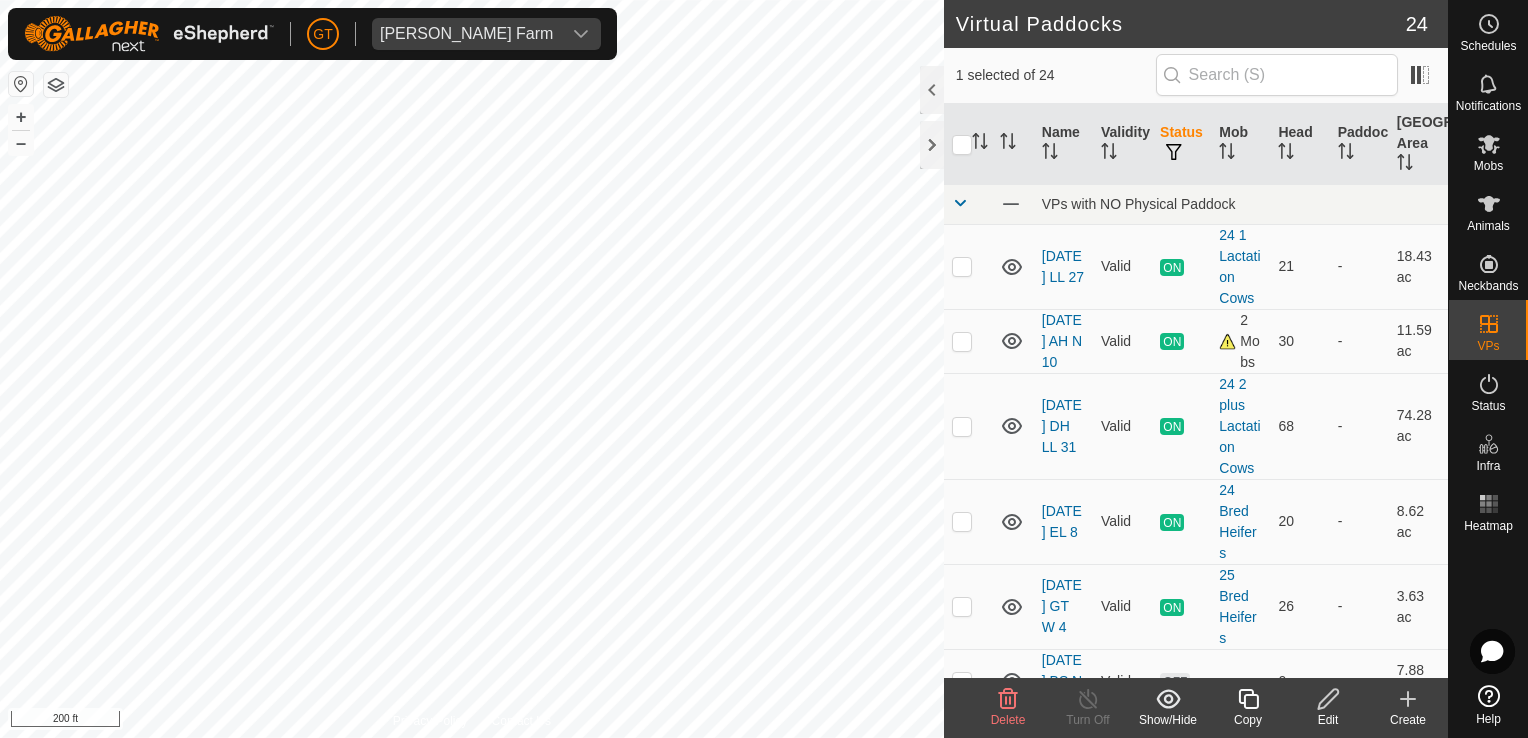 checkbox on "false" 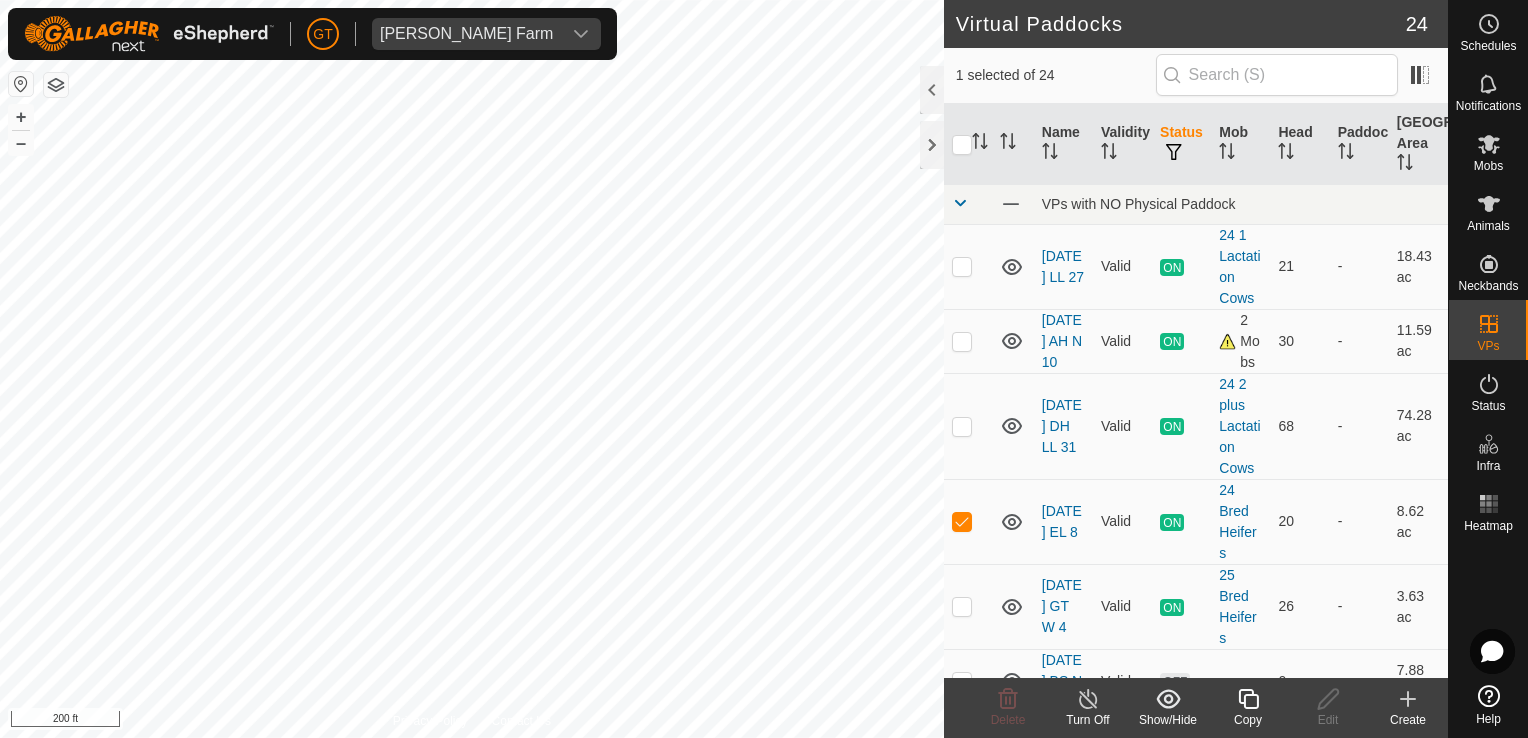 checkbox on "false" 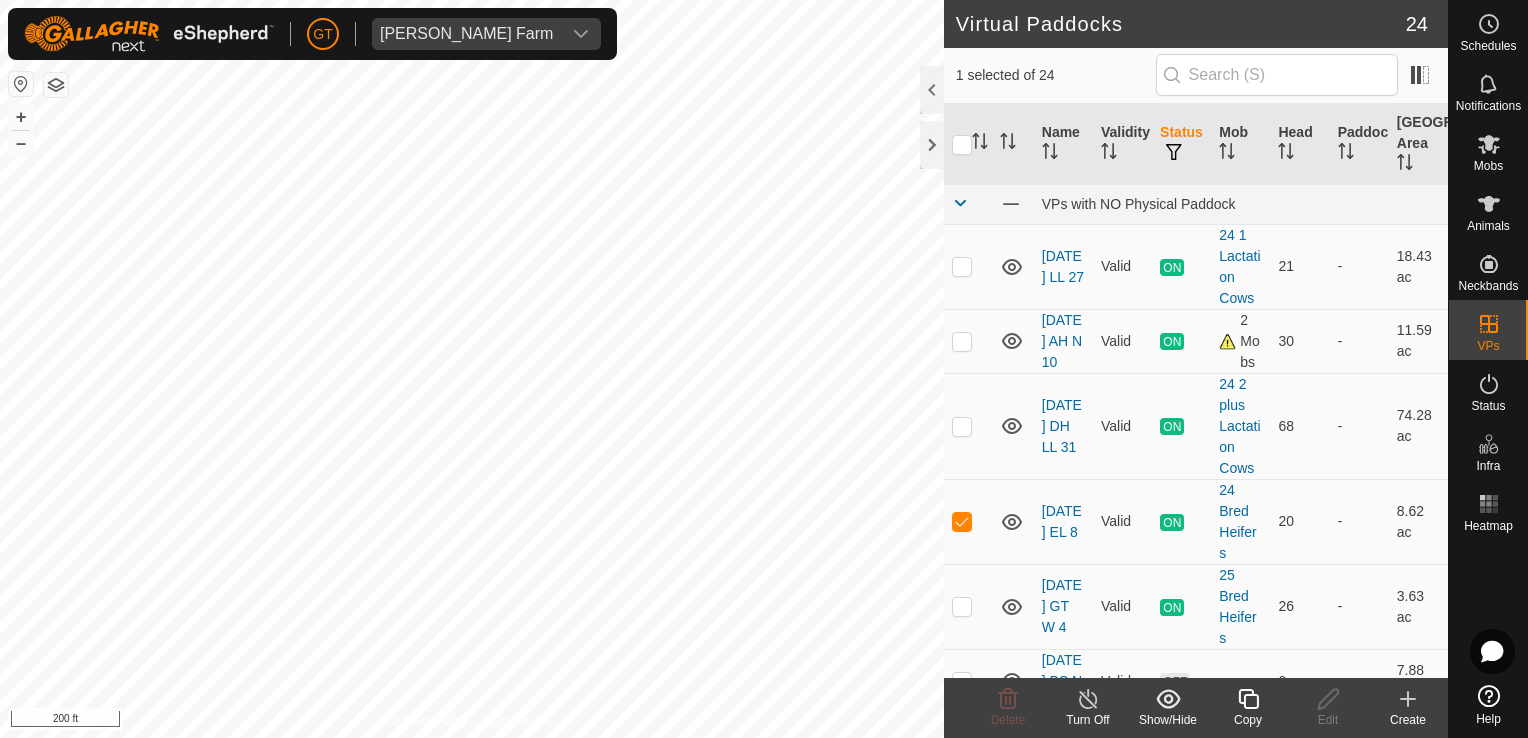 checkbox on "true" 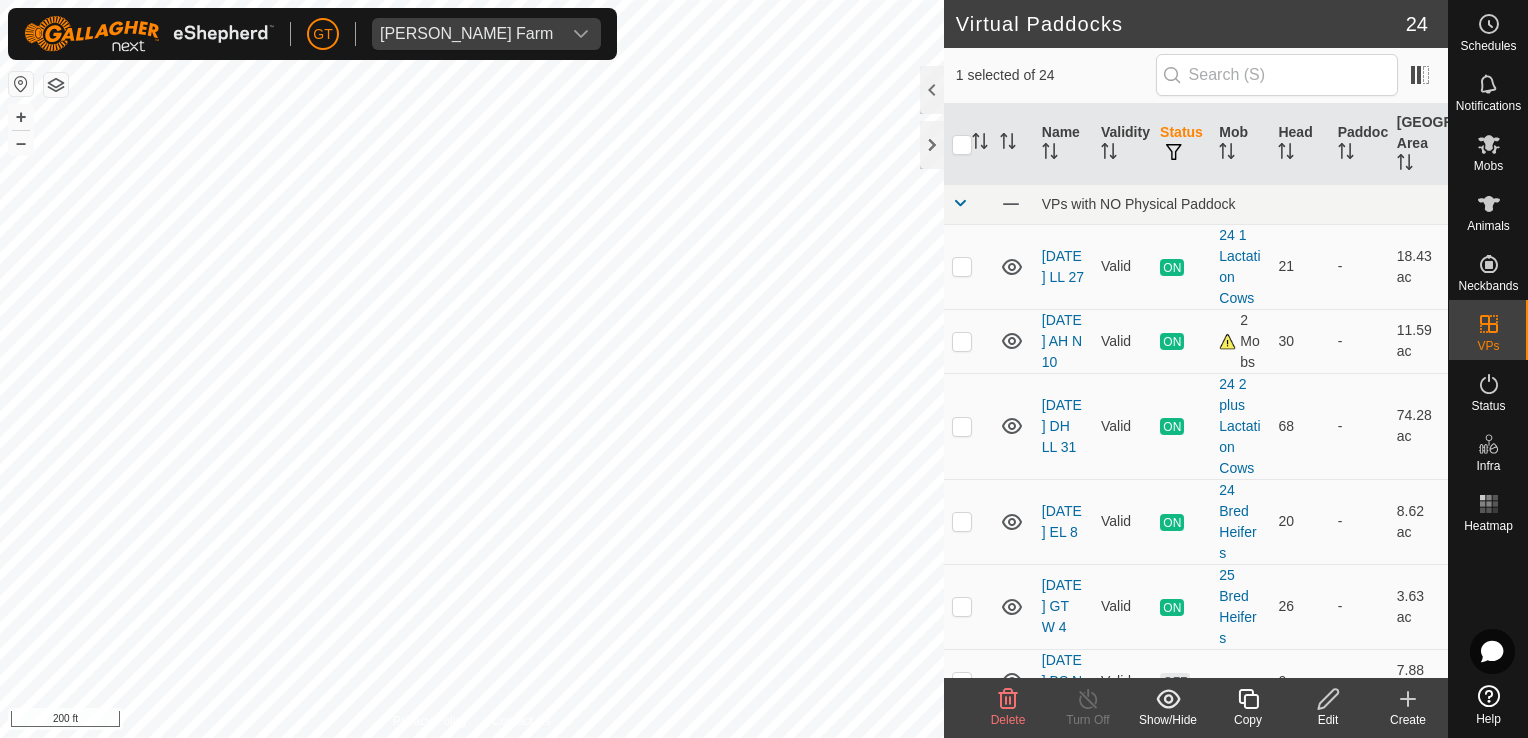 checkbox on "true" 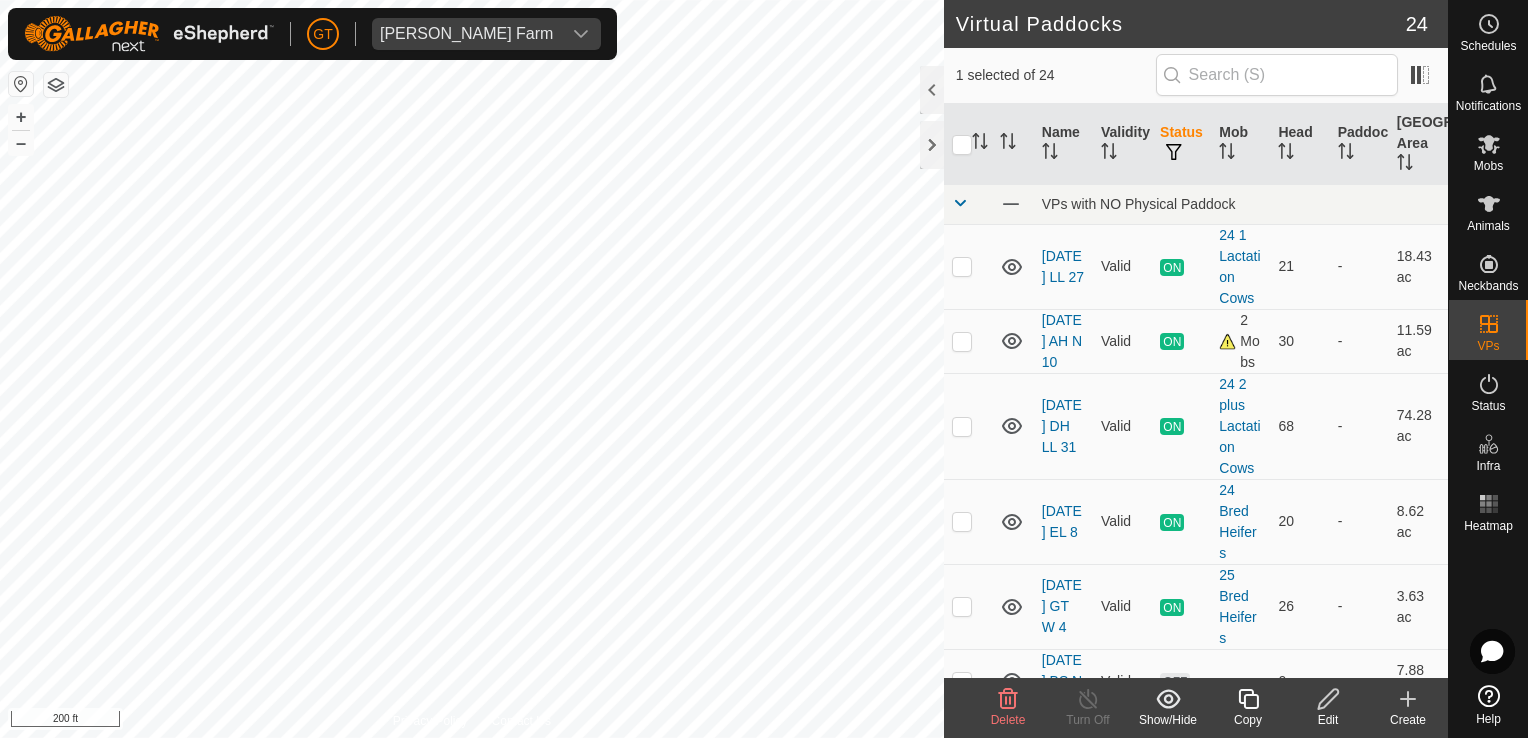 checkbox on "false" 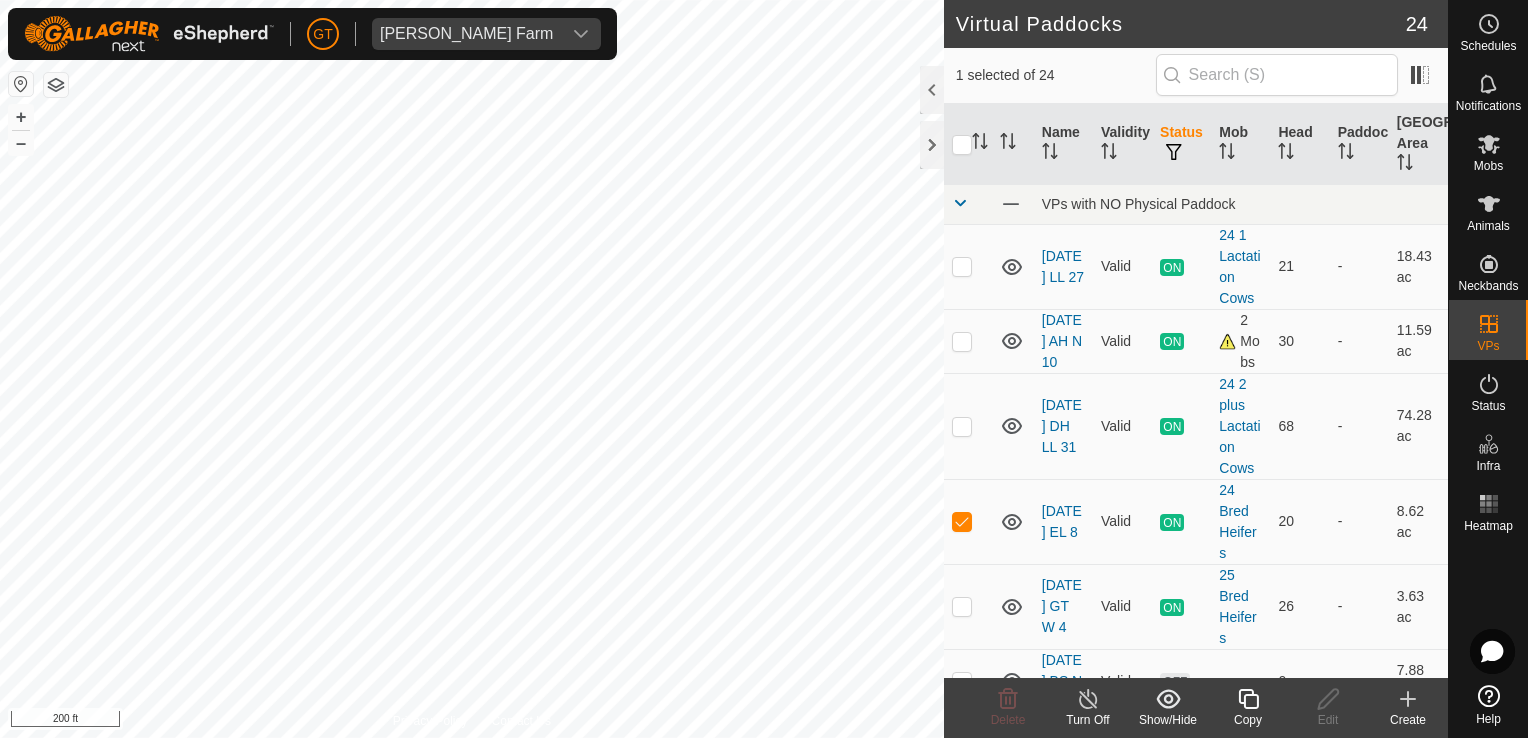 checkbox on "false" 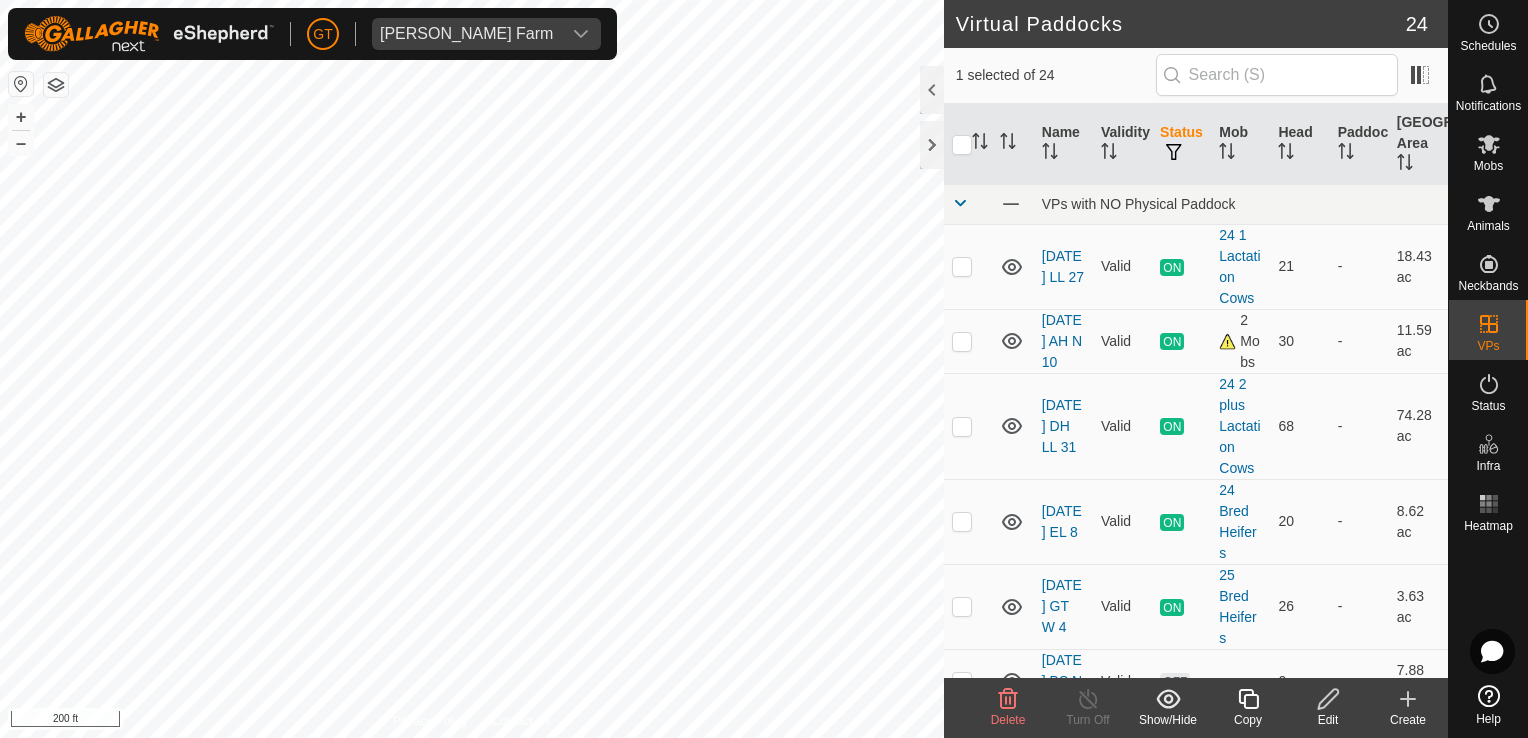 click 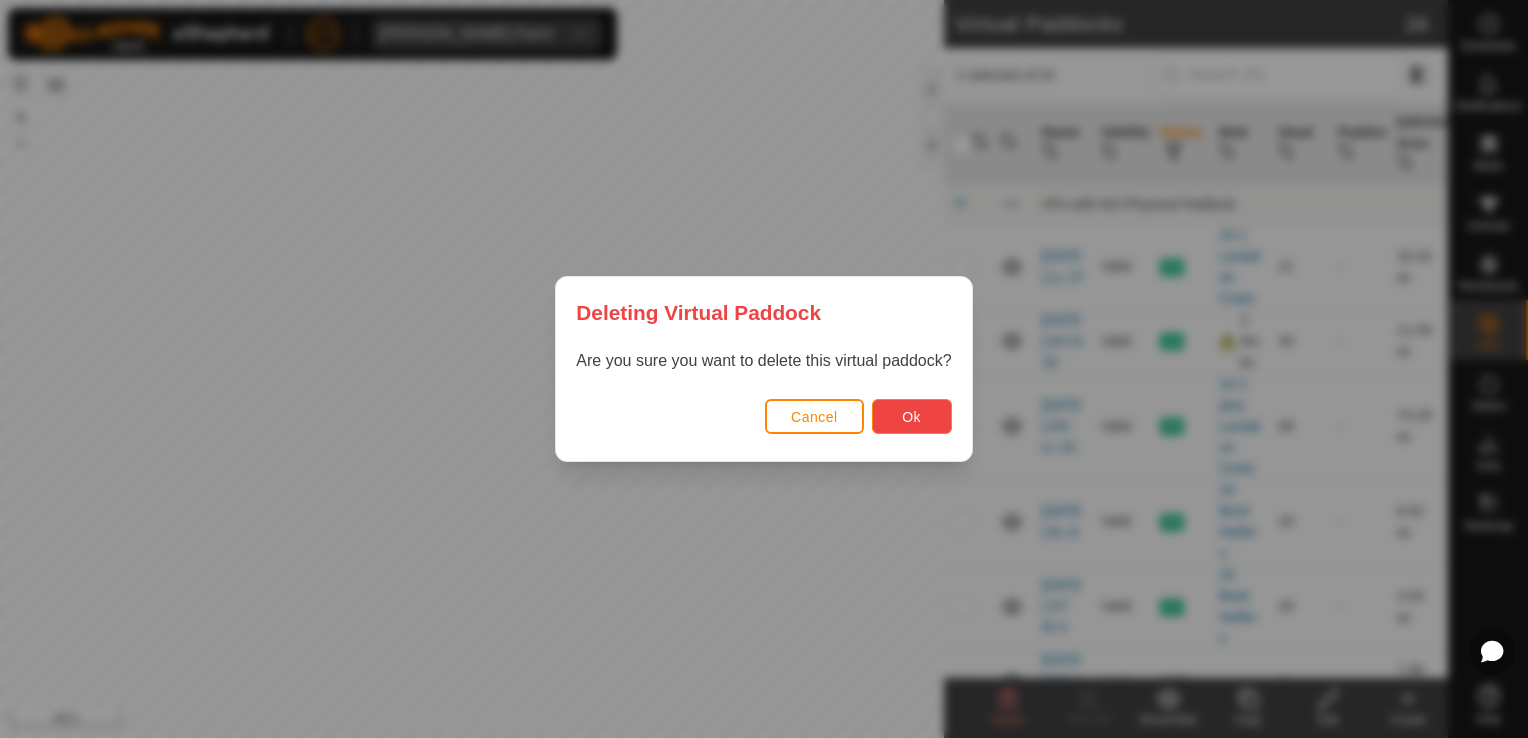 click on "Ok" at bounding box center [911, 417] 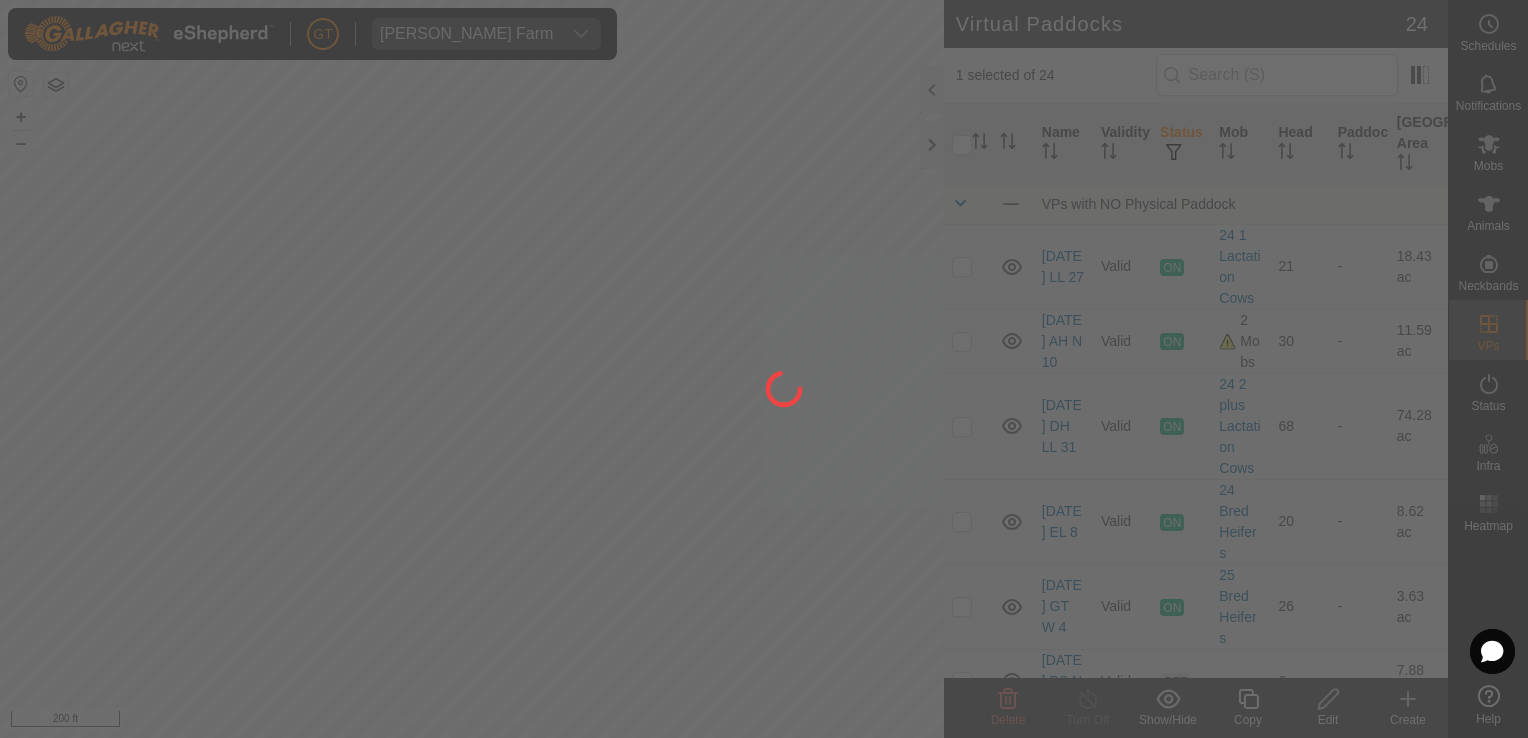 checkbox on "false" 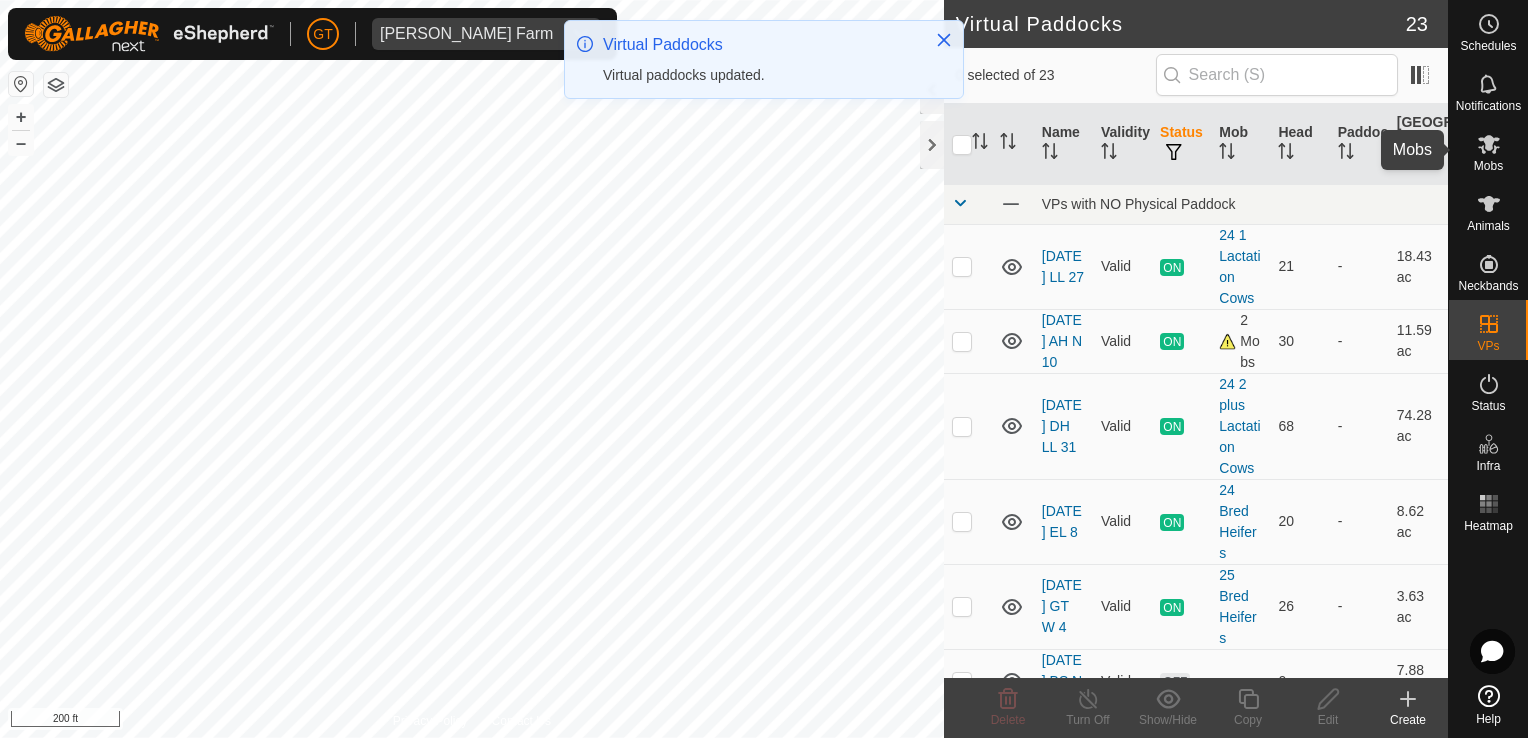 click at bounding box center (1489, 144) 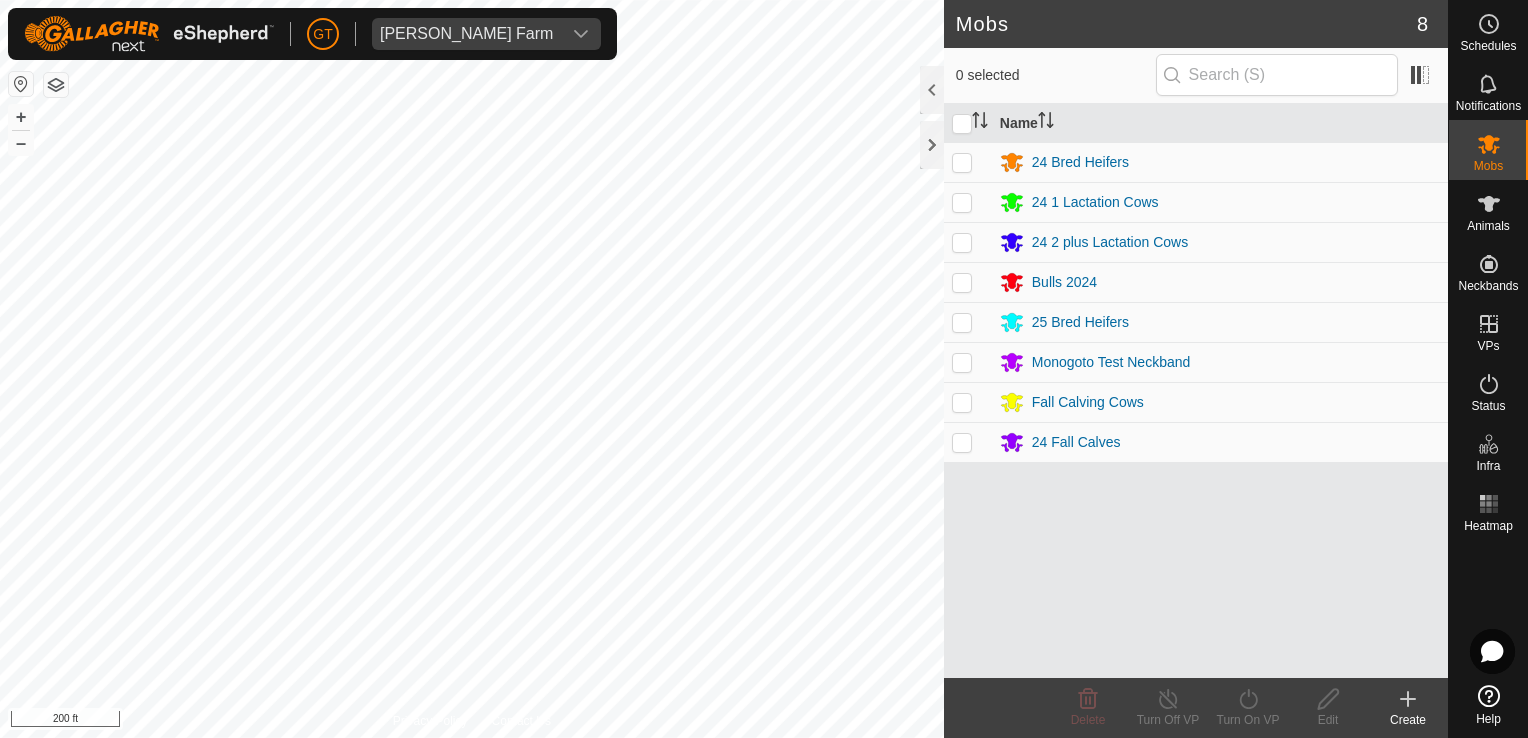 click at bounding box center (962, 202) 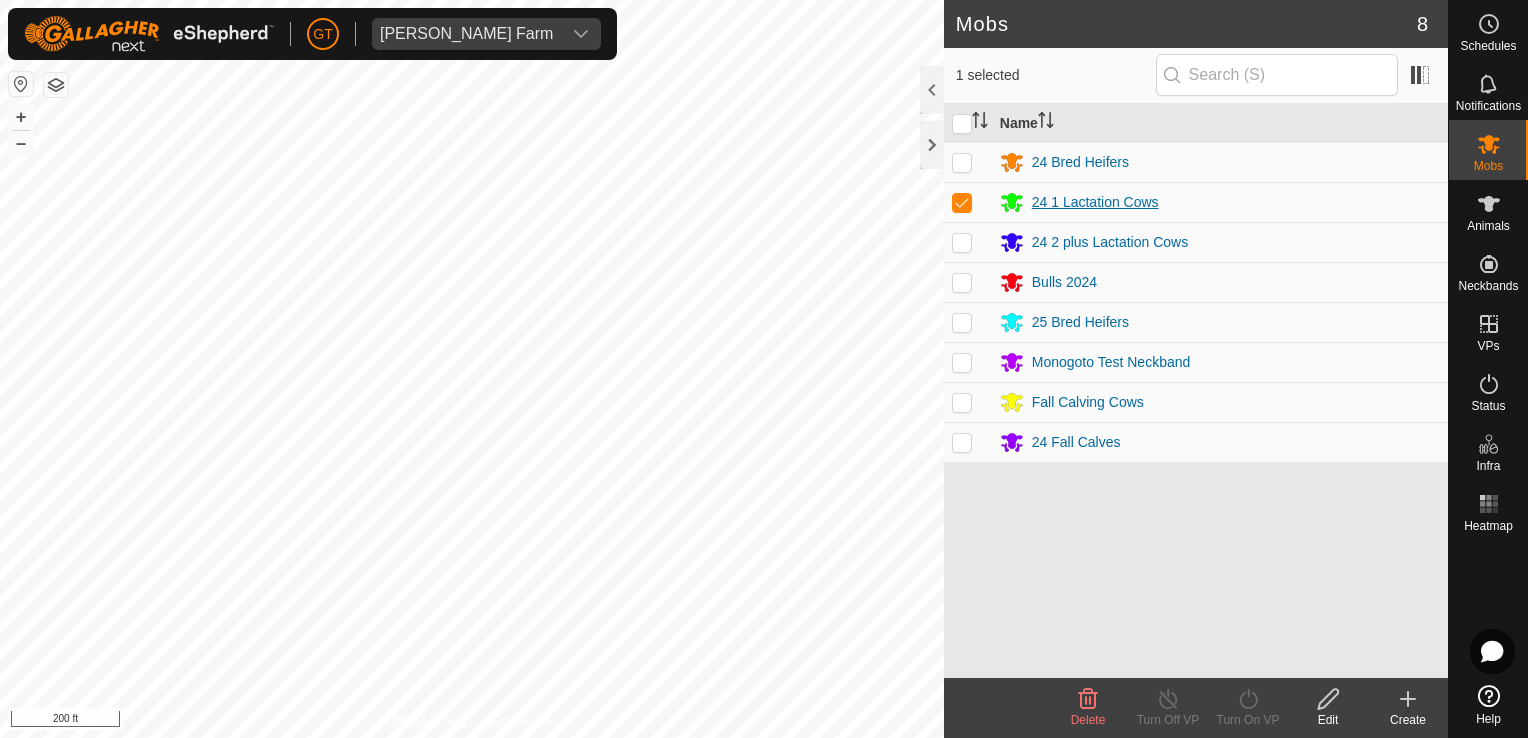 click on "24 1 Lactation Cows" at bounding box center [1095, 202] 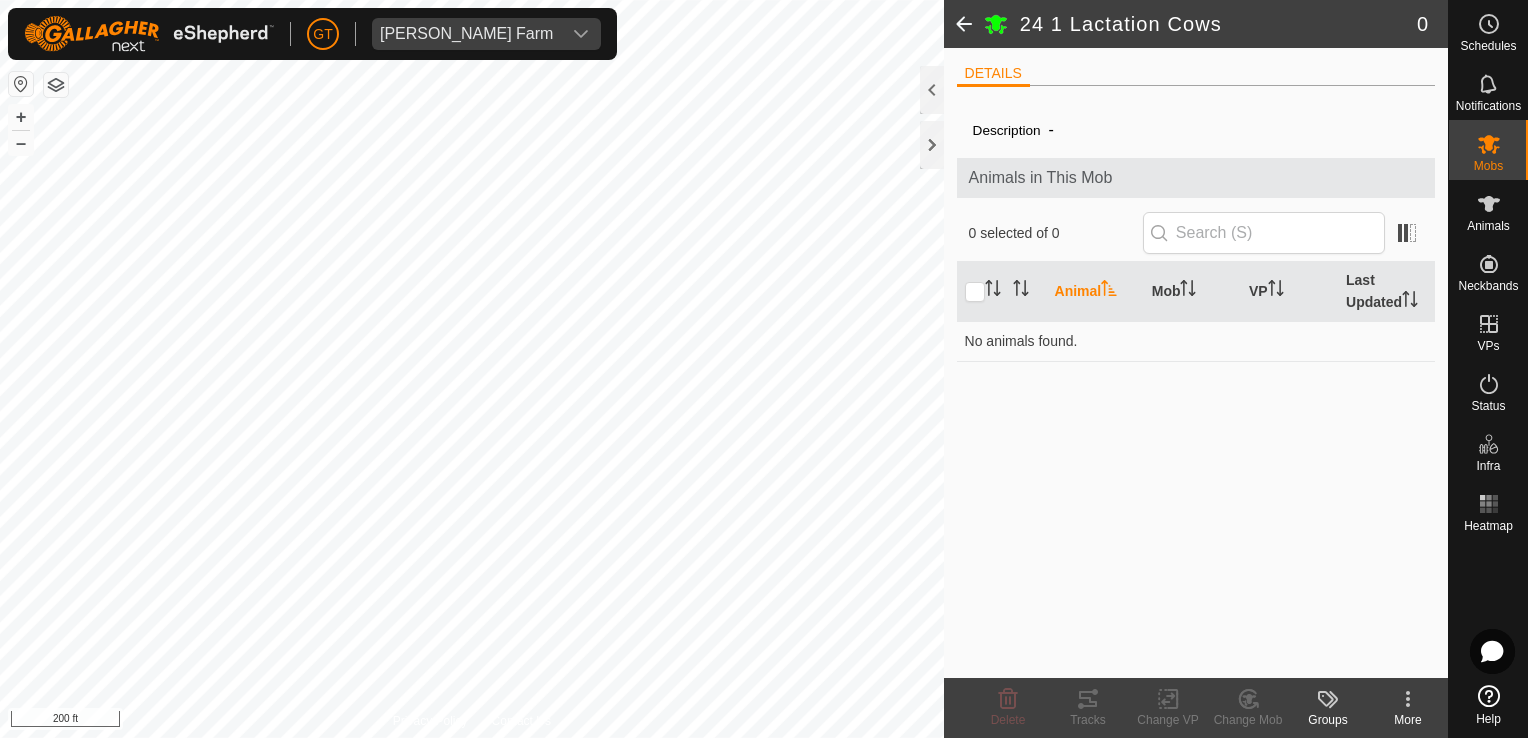 click 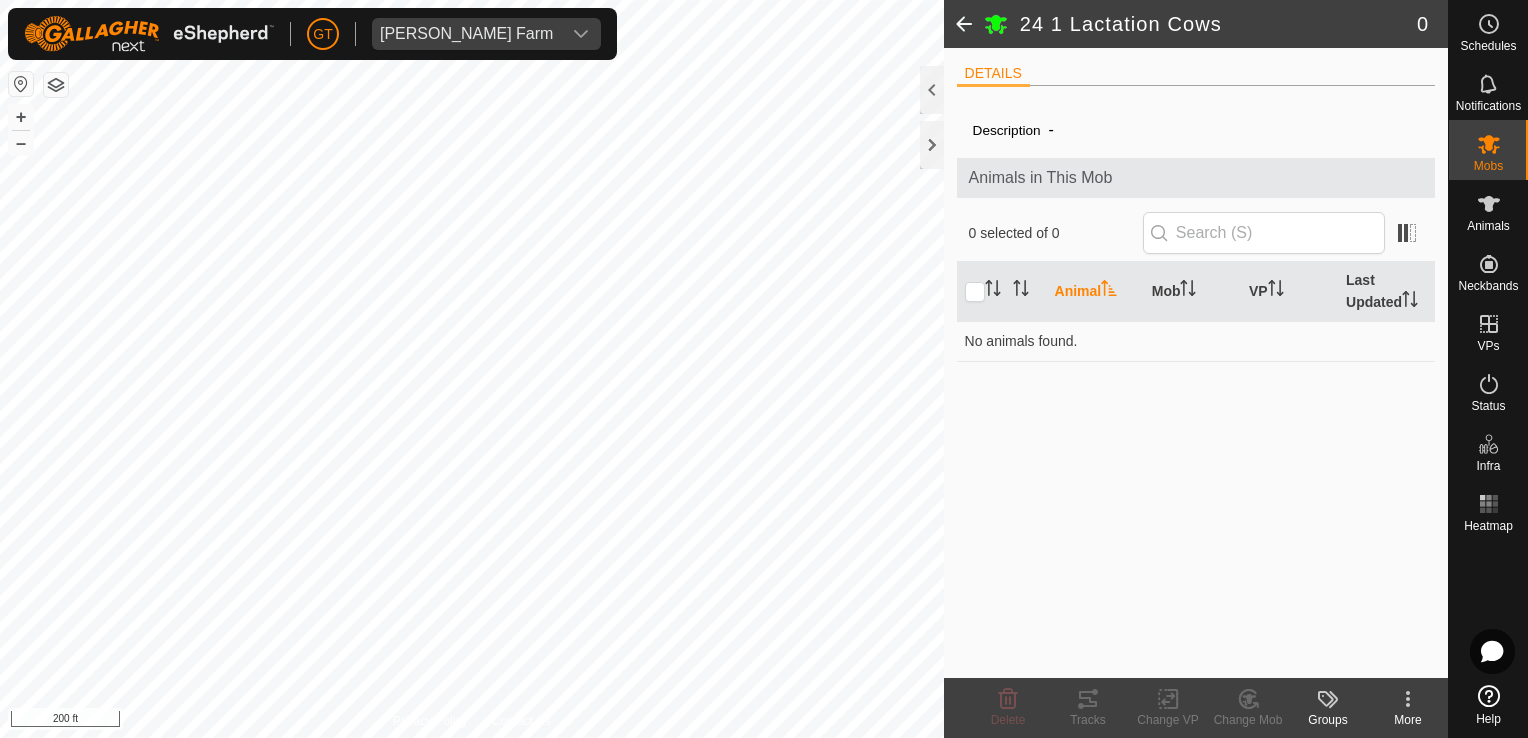 click on "DETAILS" 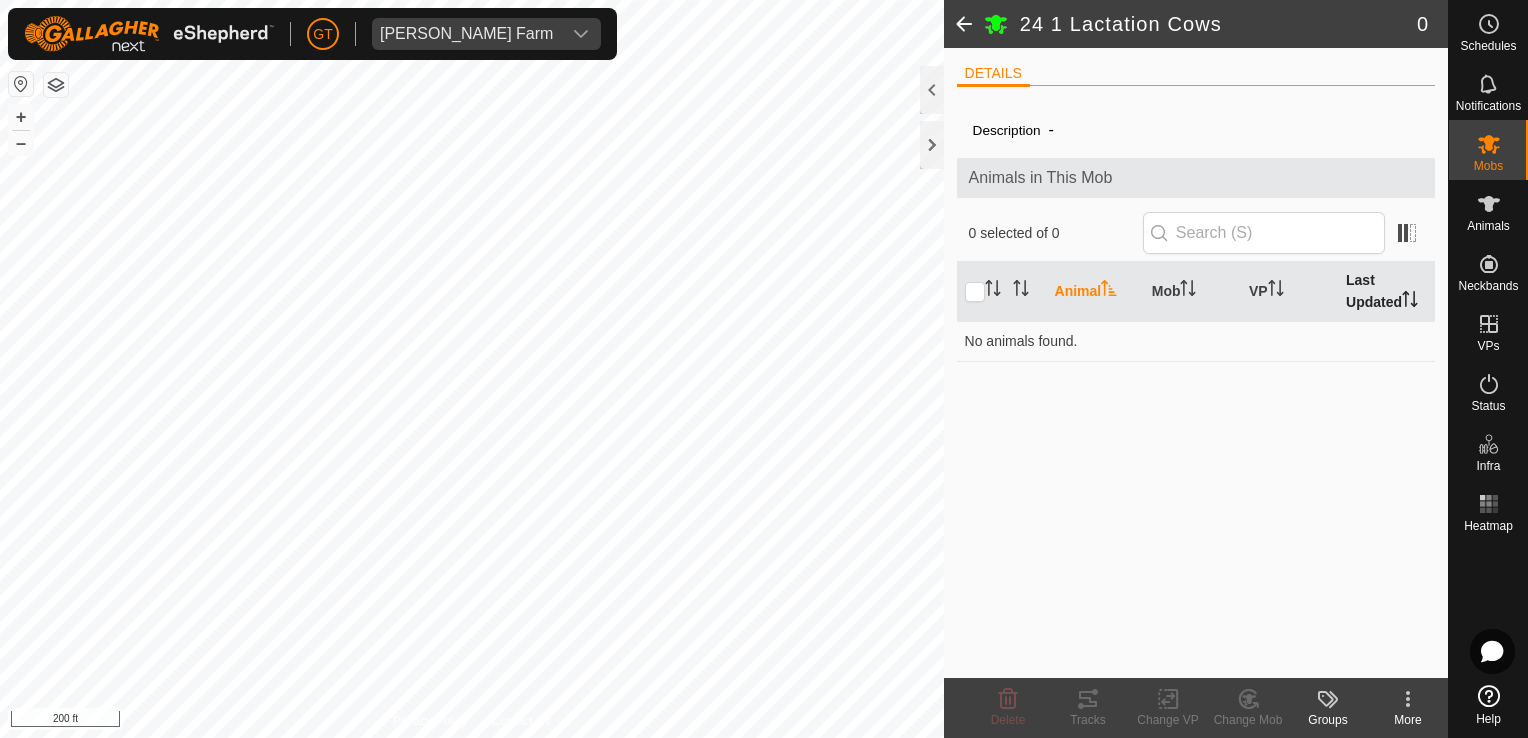 click on "Last Updated" at bounding box center (1386, 292) 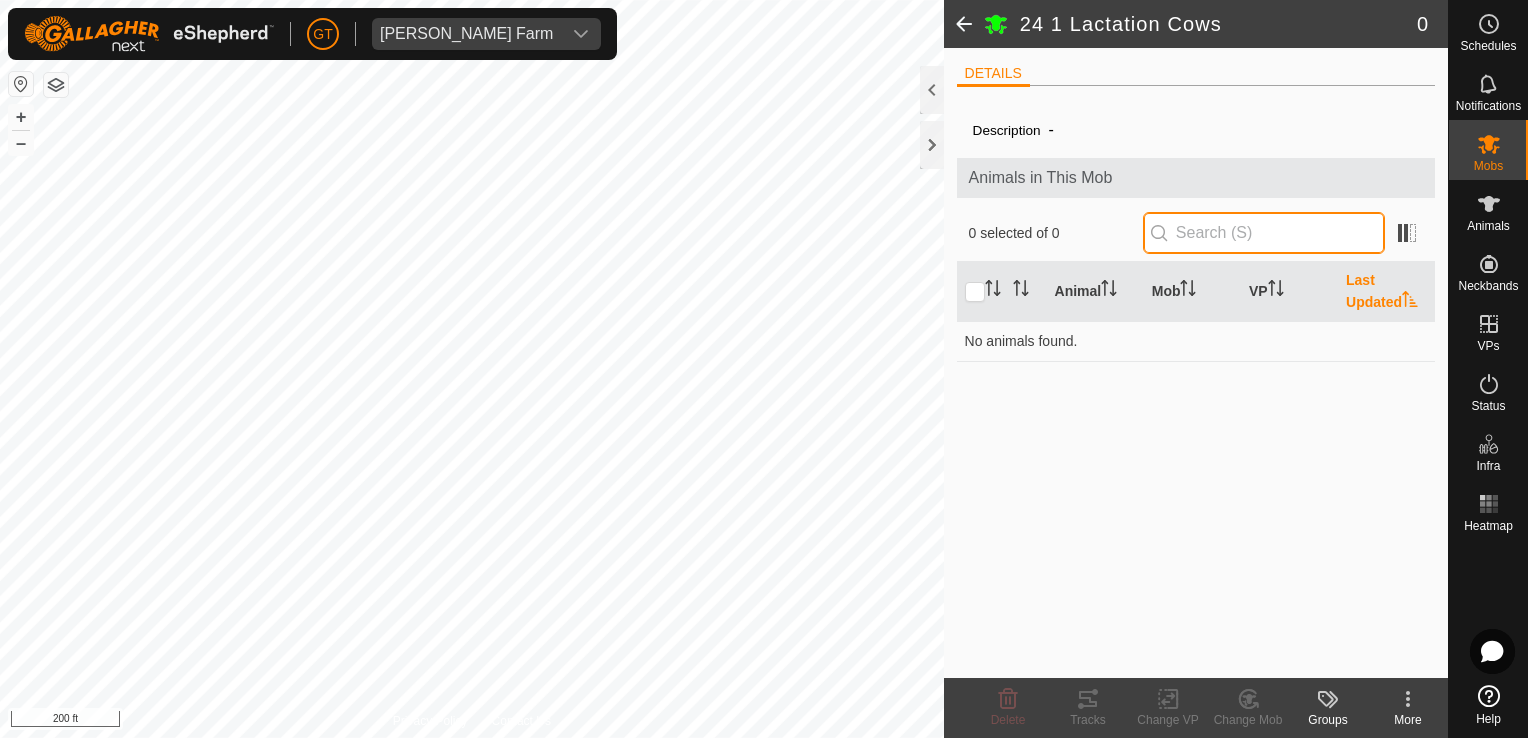 click at bounding box center (1264, 233) 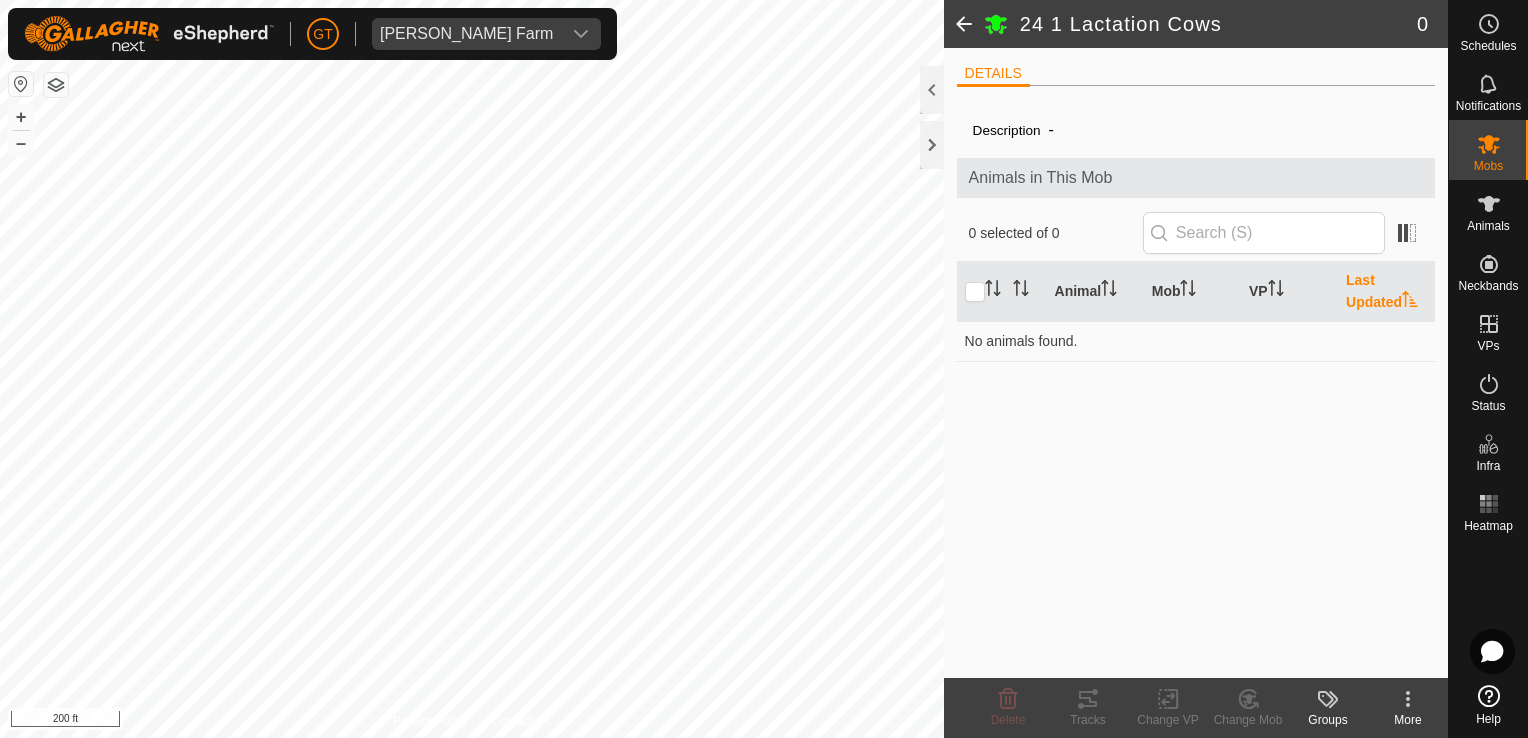 click on "Animals in This Mob" 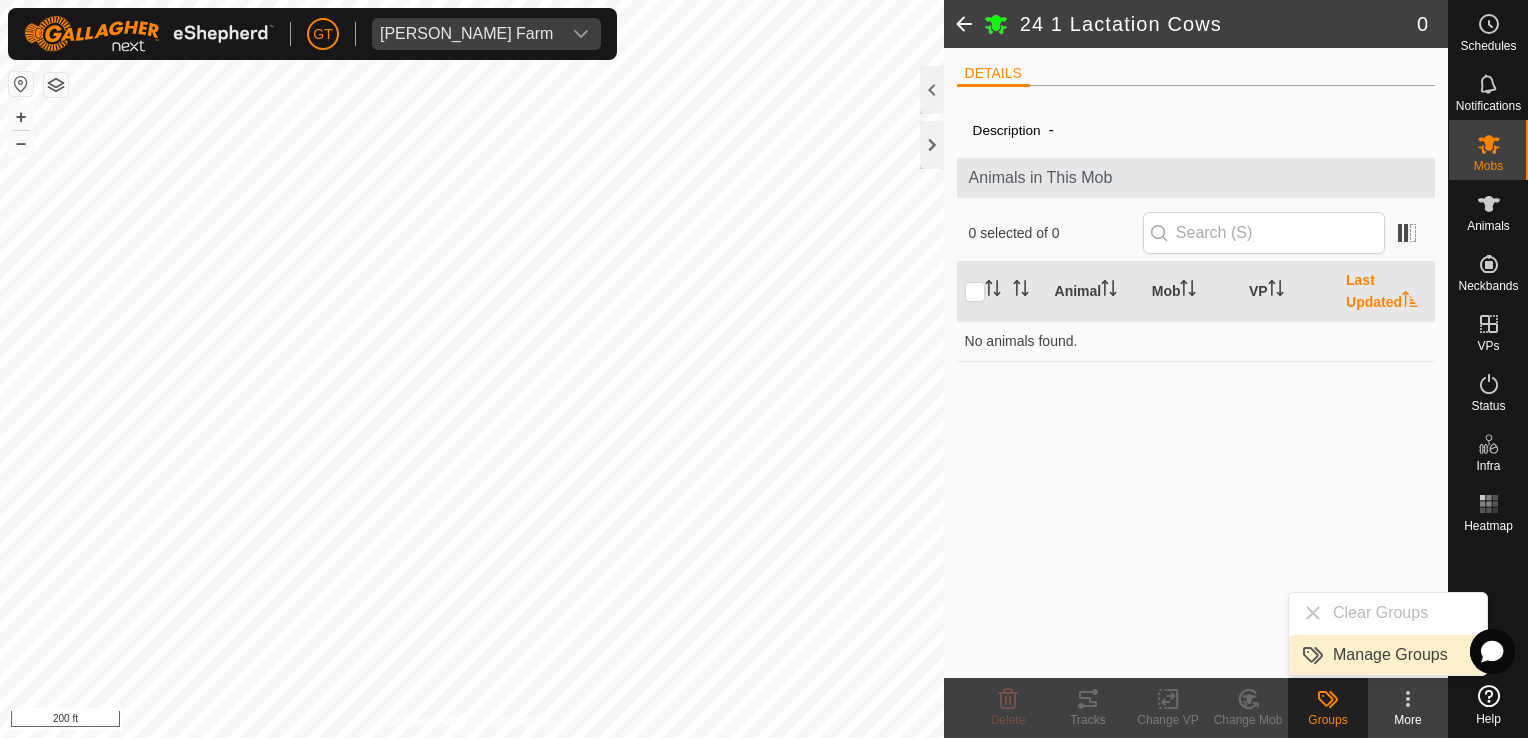 click on "Manage Groups" at bounding box center (1388, 655) 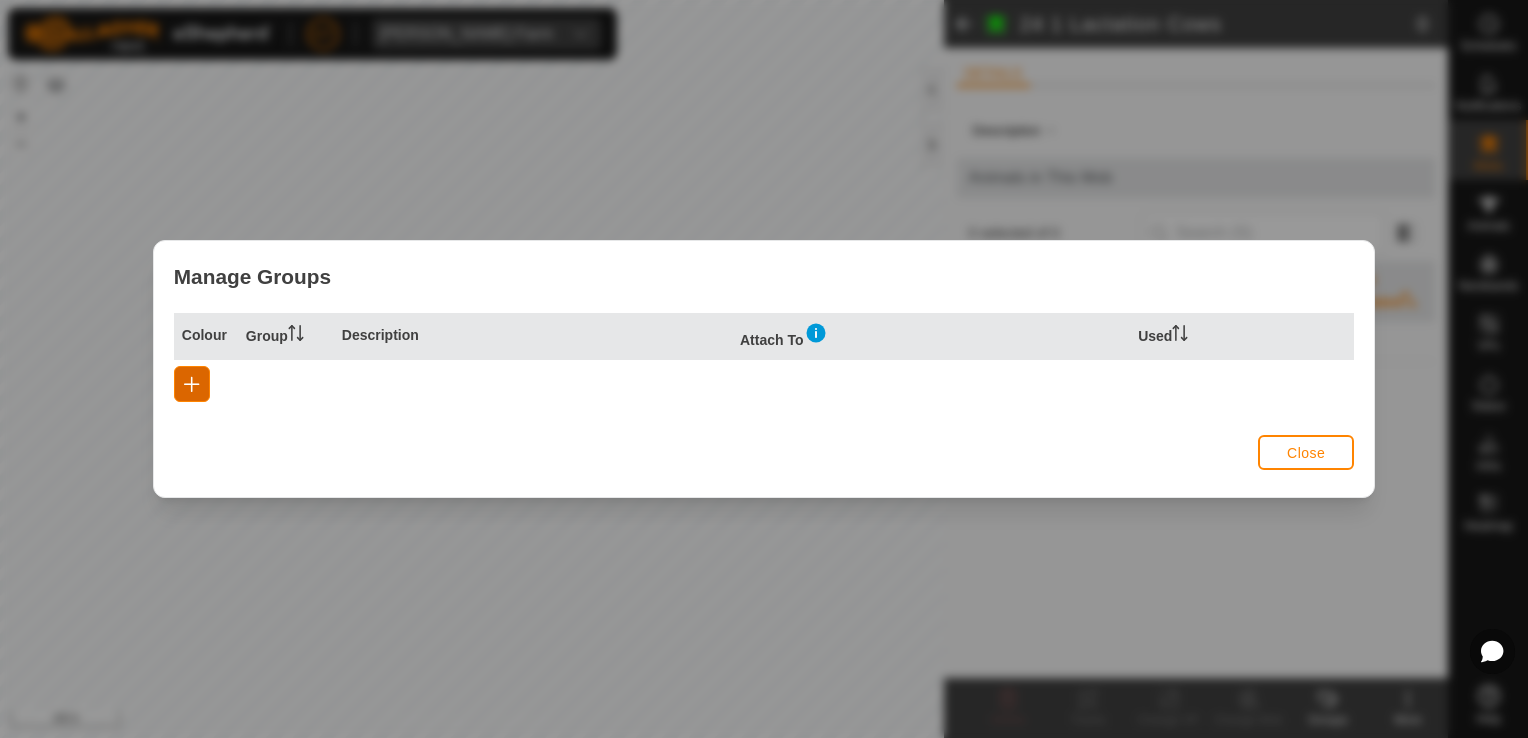 click 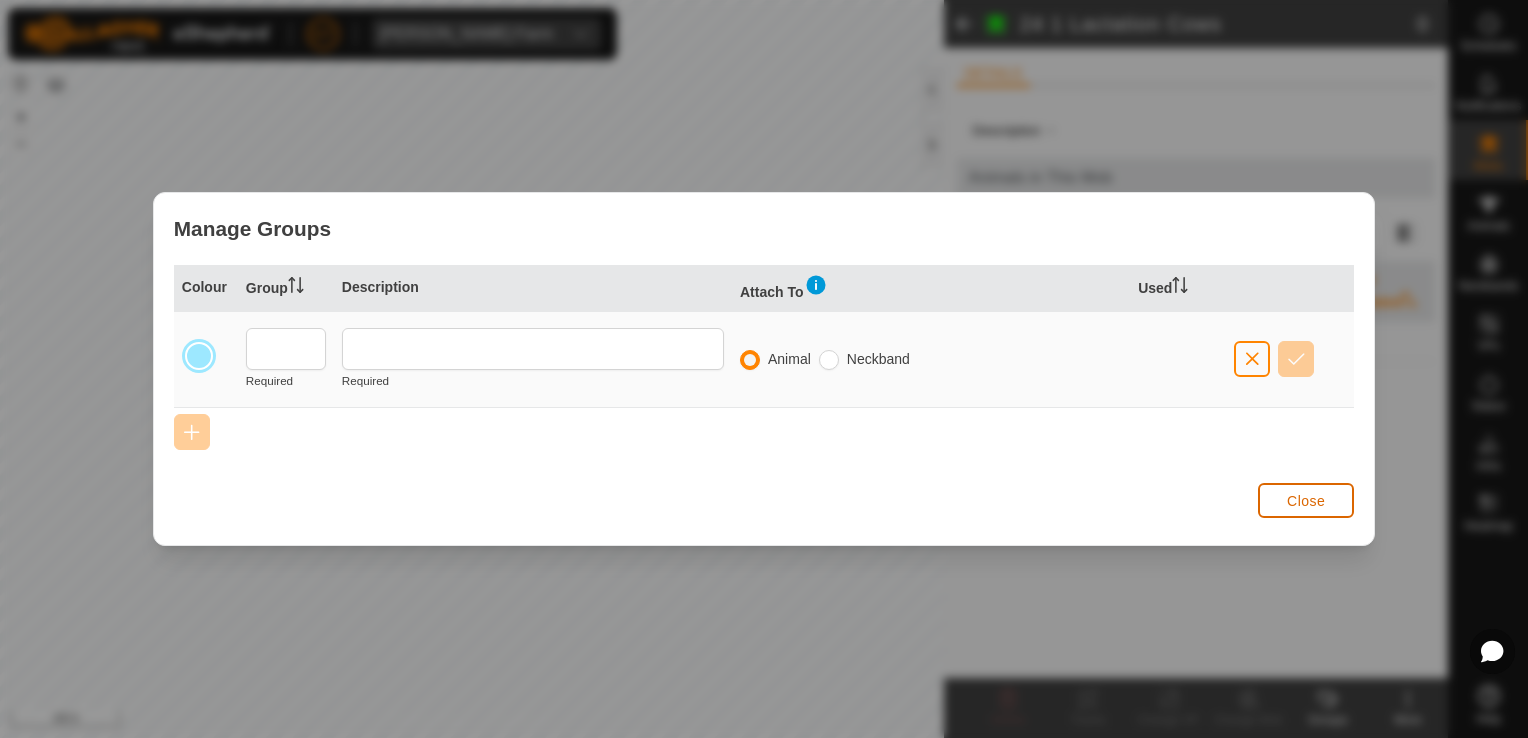 click on "Close" 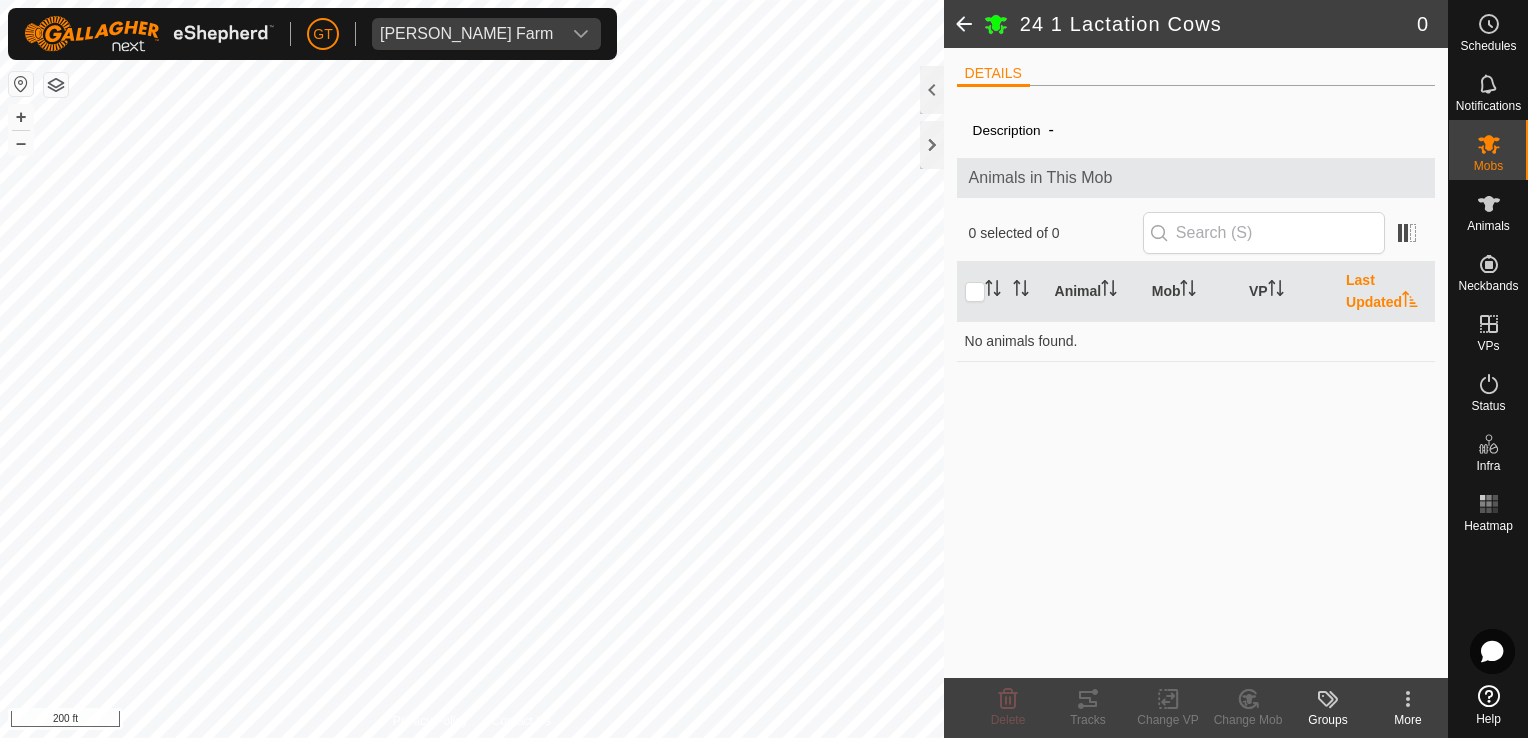 click on "[PERSON_NAME] Farm Schedules Notifications Mobs Animals Neckbands VPs Status Infra Heatmap Help 24 1 Lactation Cows 0  DETAILS  Description  - Animals in This Mob  0 selected of 0      Animal   Mob   VP   Last Updated  No animals found. Delete  Tracks   Change VP   Change Mob   Groups   More  Privacy Policy Contact Us + – ⇧ i 200 ft" at bounding box center [764, 369] 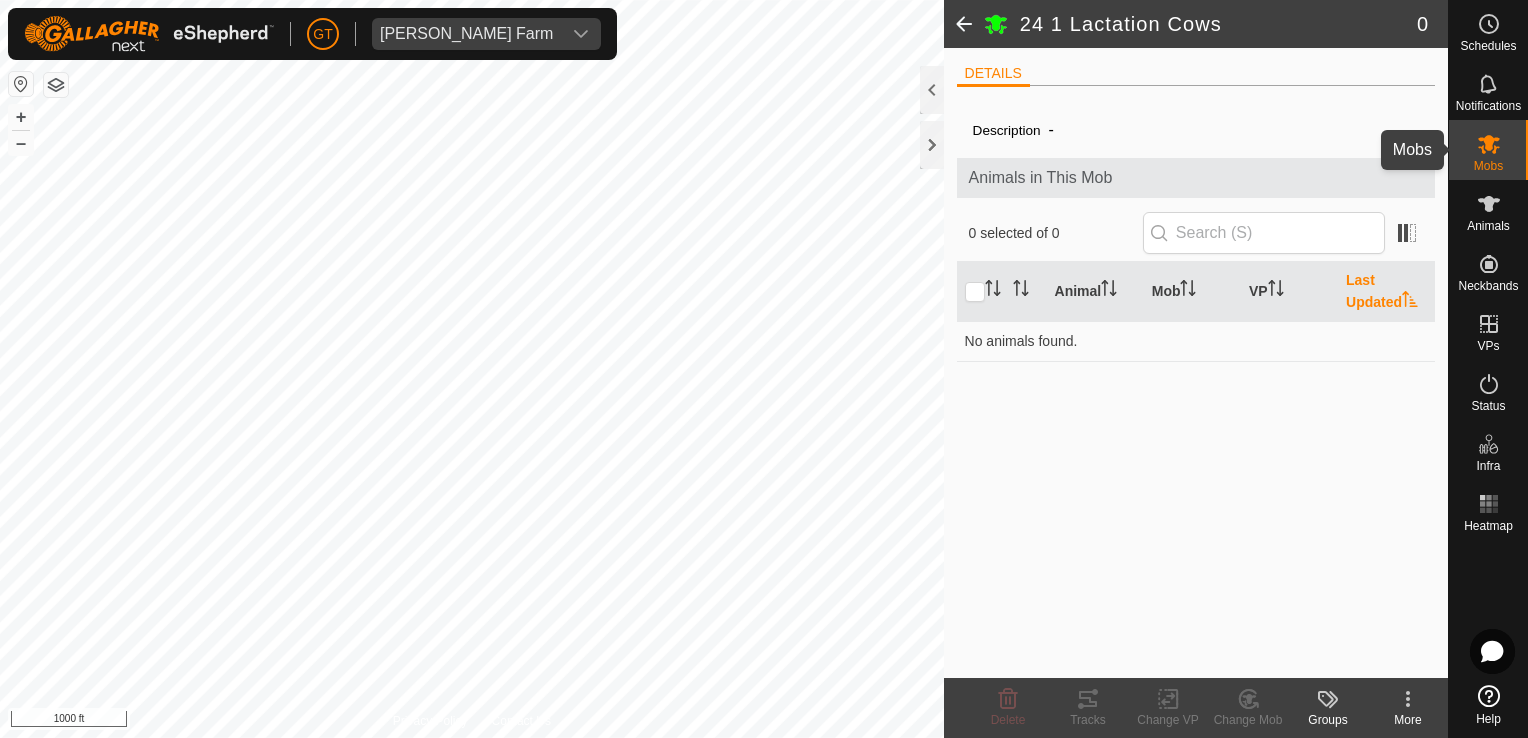 click 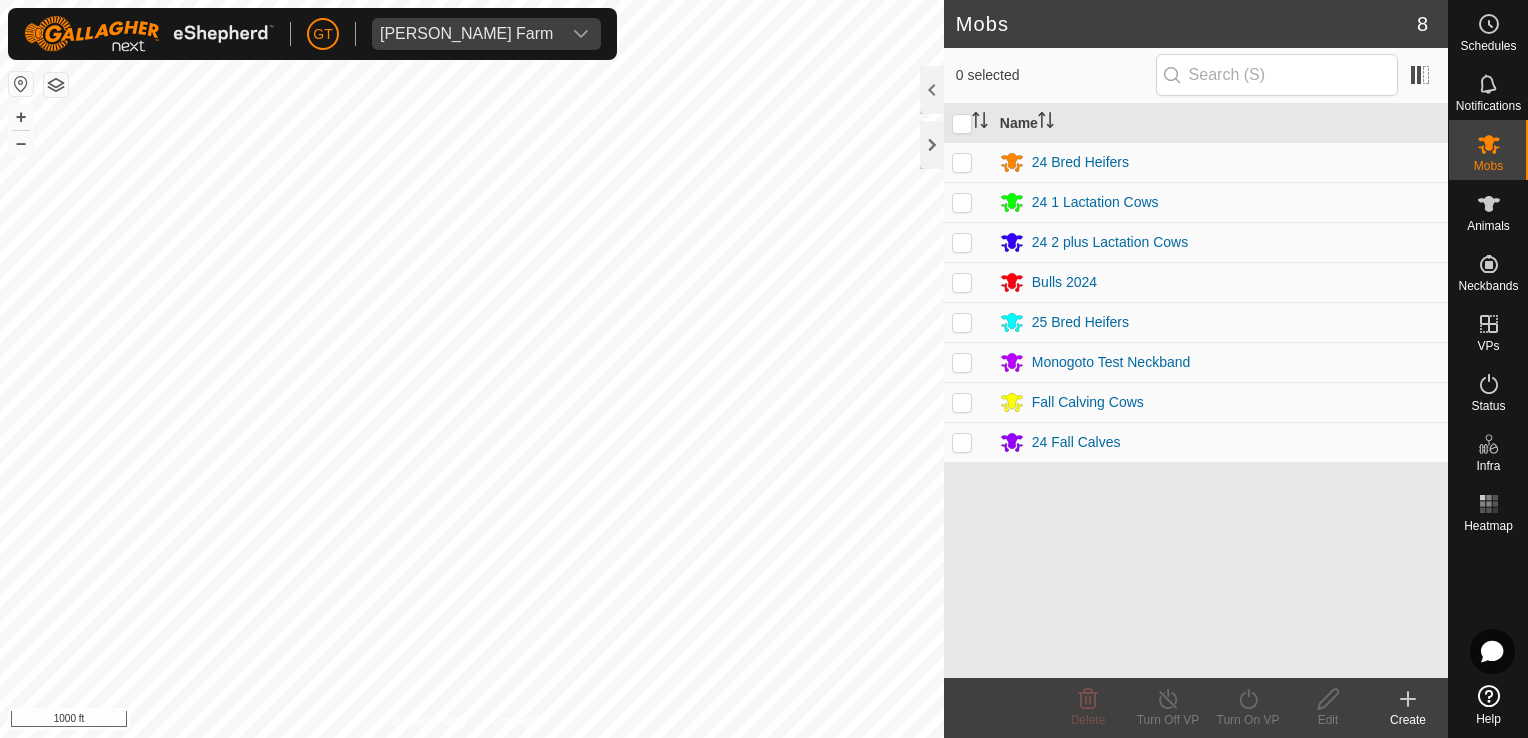 click at bounding box center (962, 202) 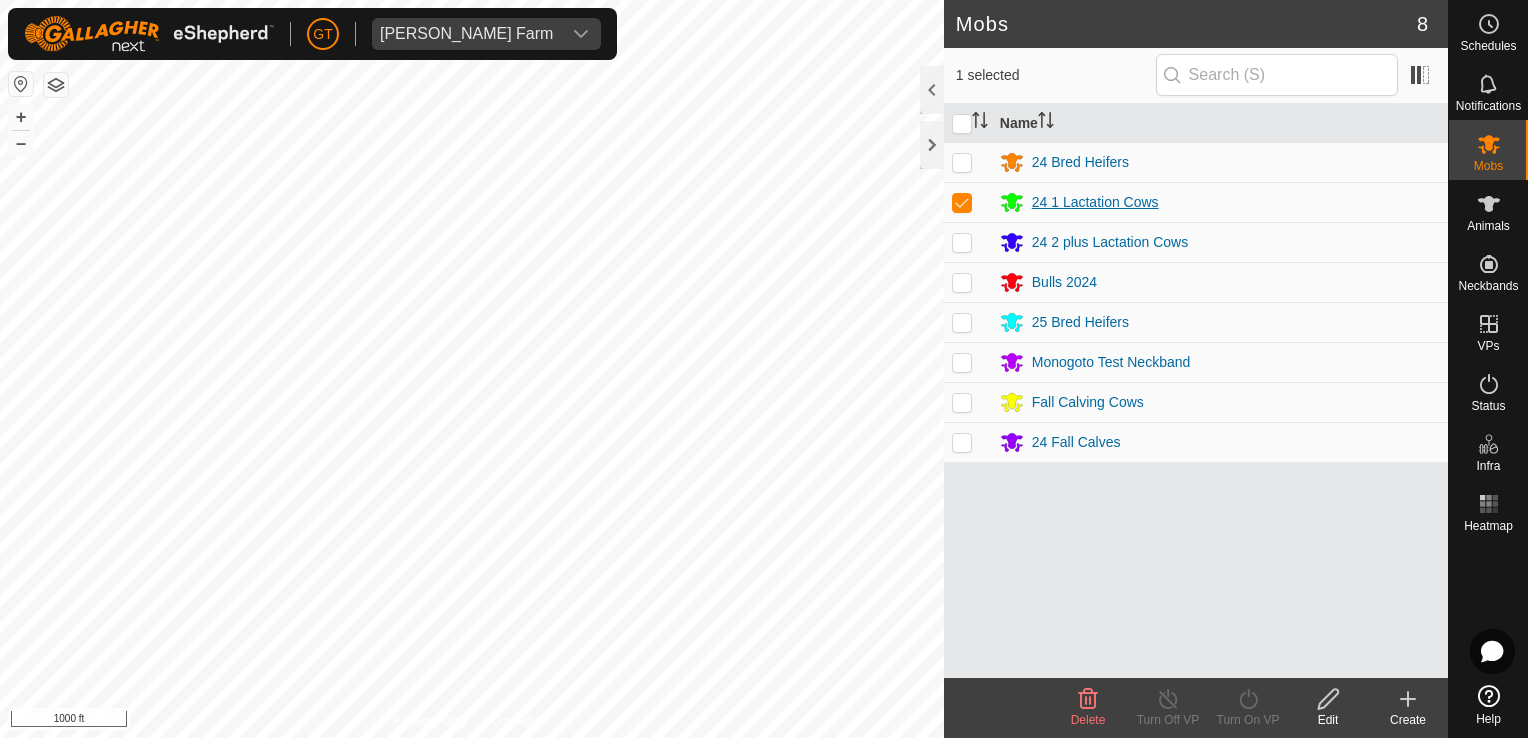 click on "24 1 Lactation Cows" at bounding box center (1095, 202) 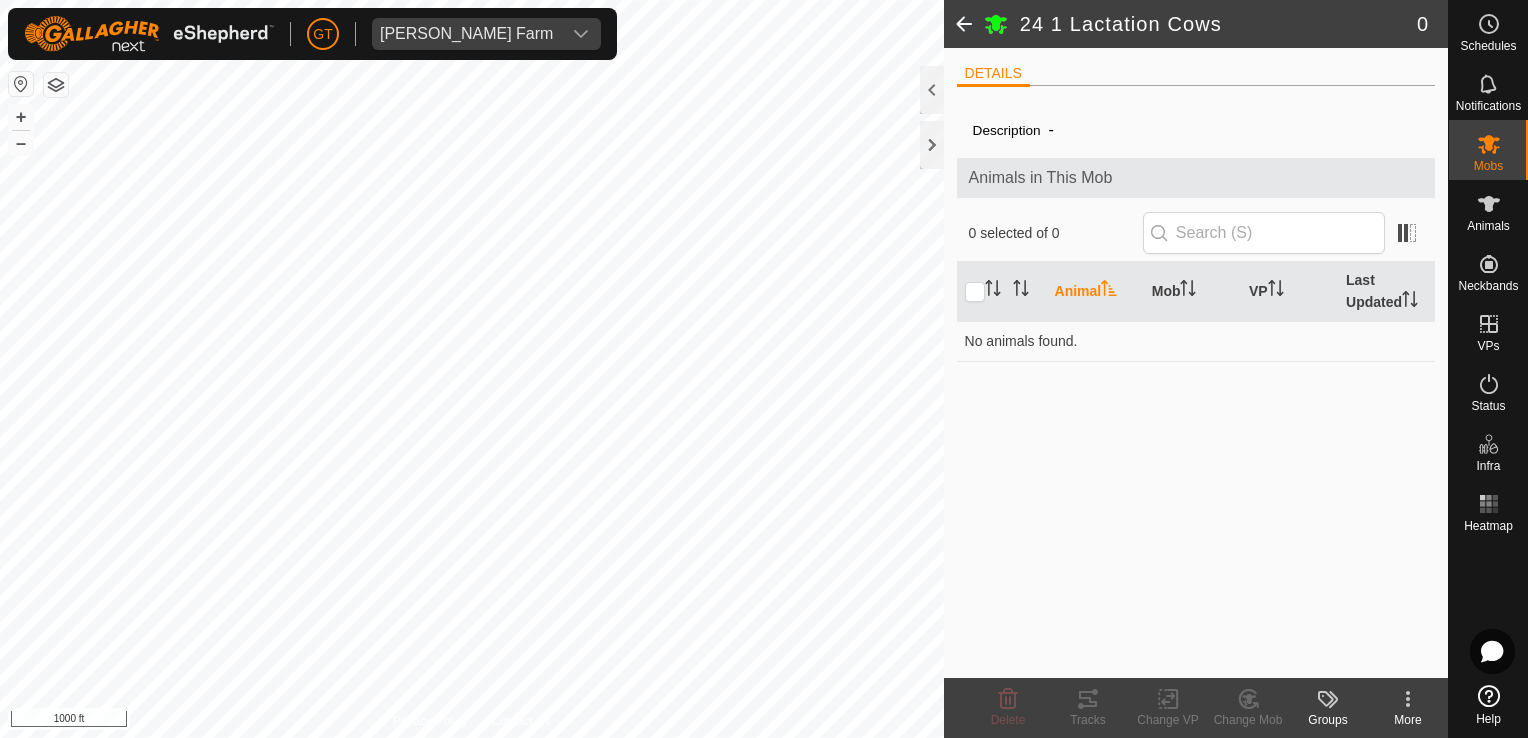 click 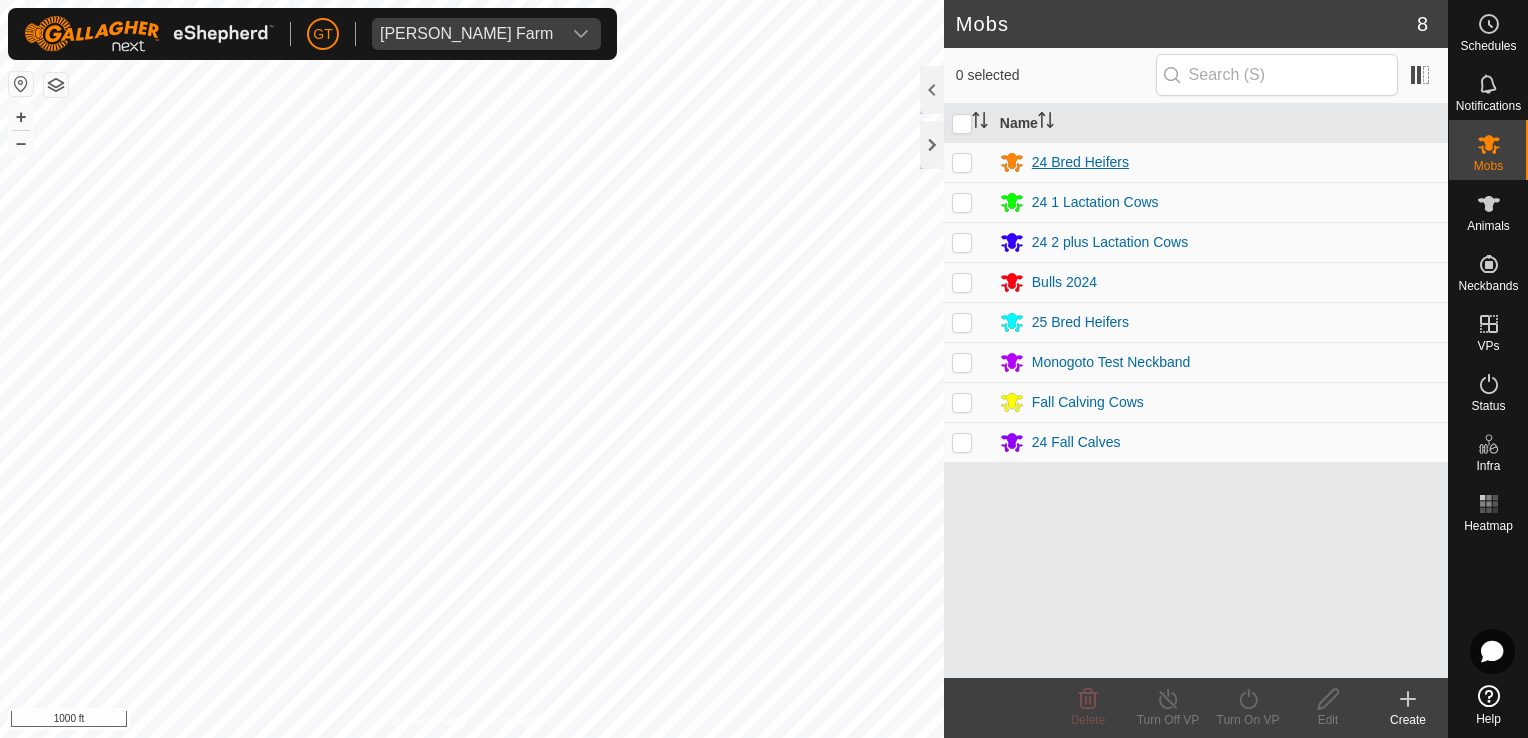 click on "24 Bred Heifers" at bounding box center (1080, 162) 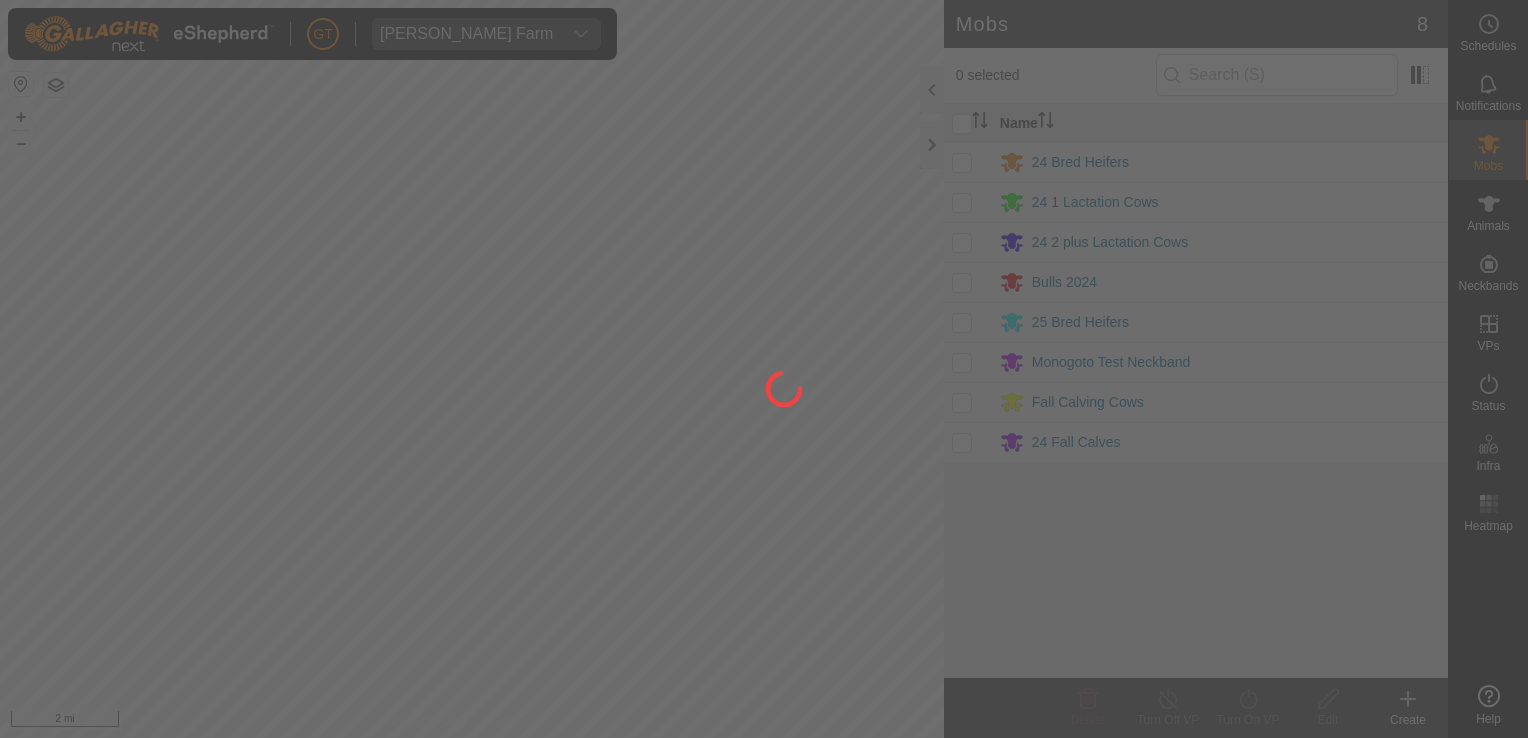 scroll, scrollTop: 0, scrollLeft: 0, axis: both 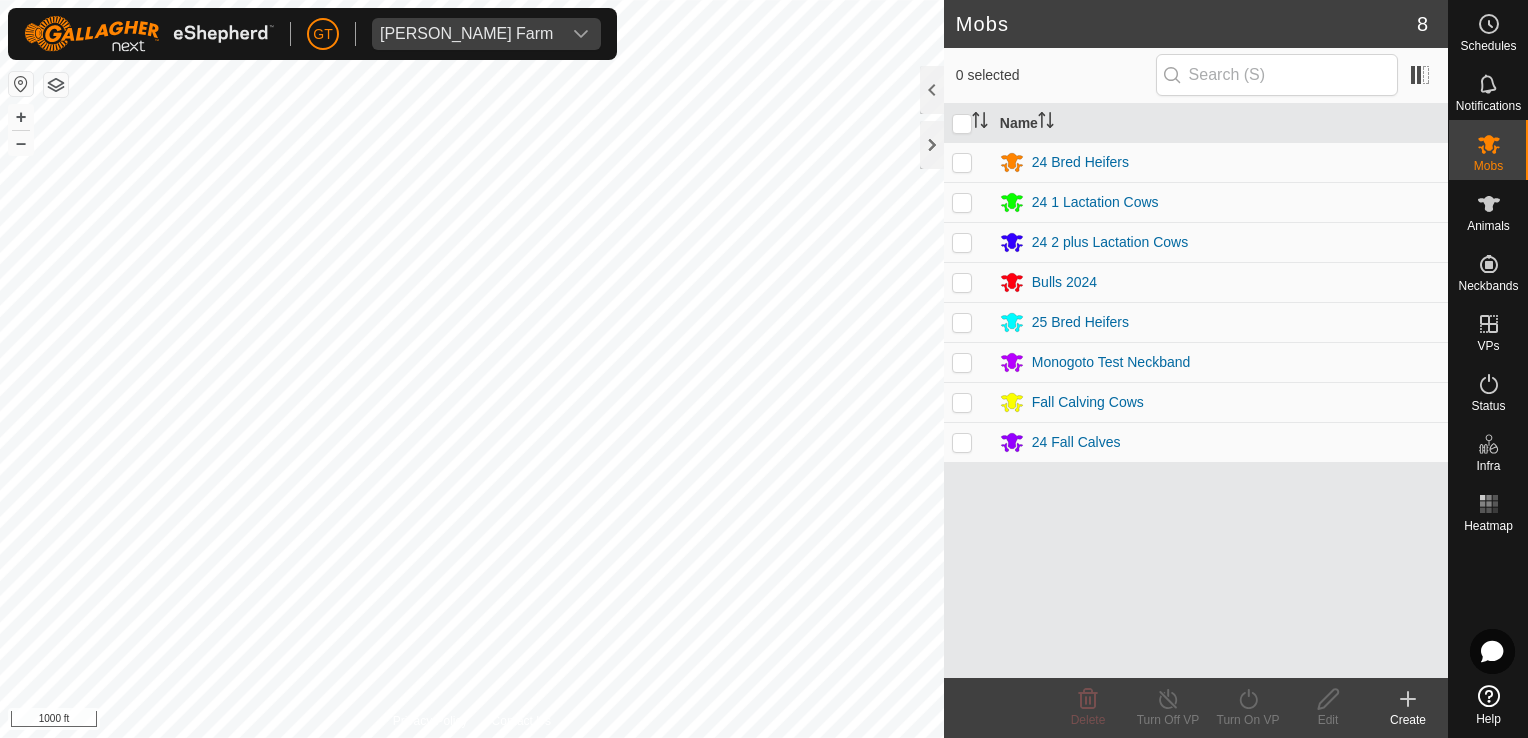 click at bounding box center [962, 242] 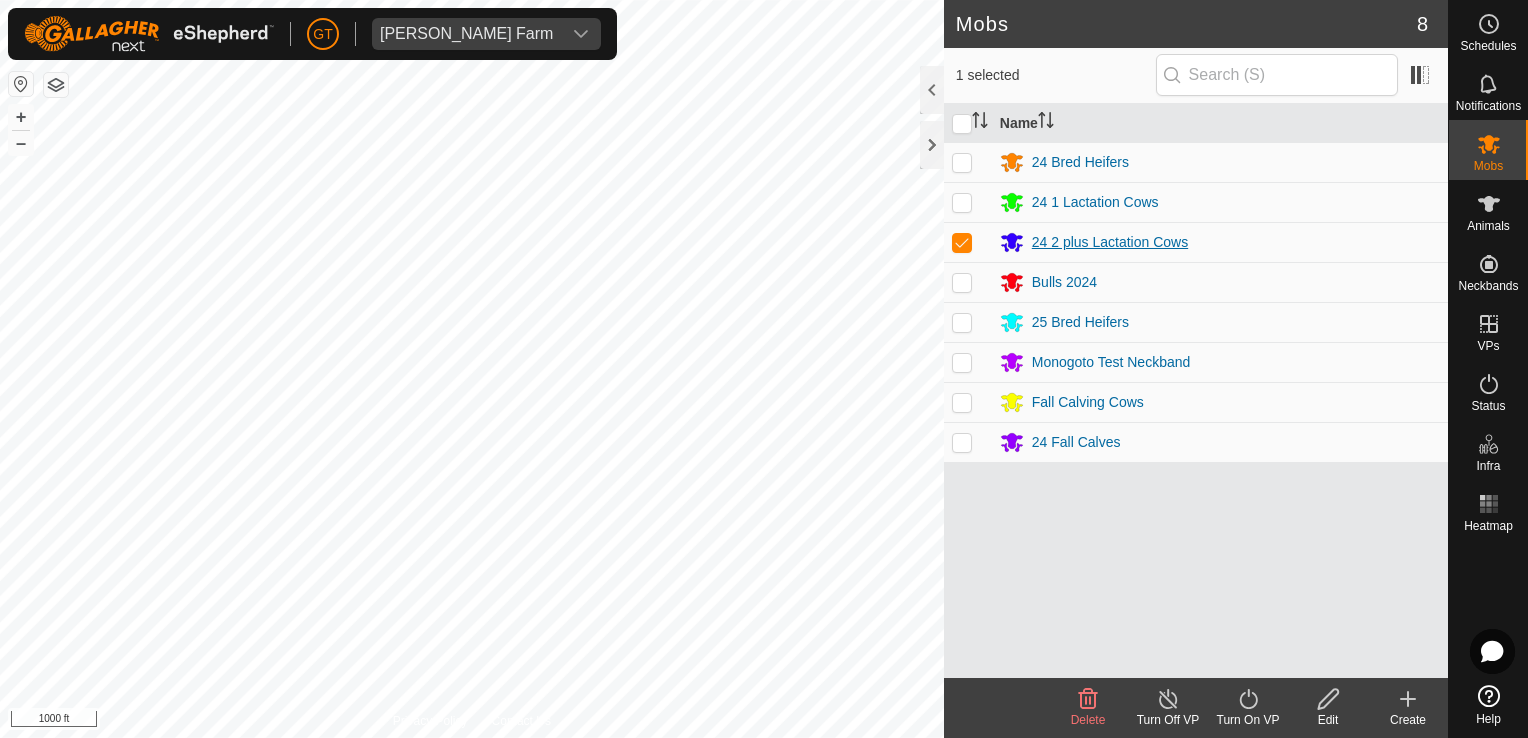 click on "24 2 plus Lactation Cows" at bounding box center (1110, 242) 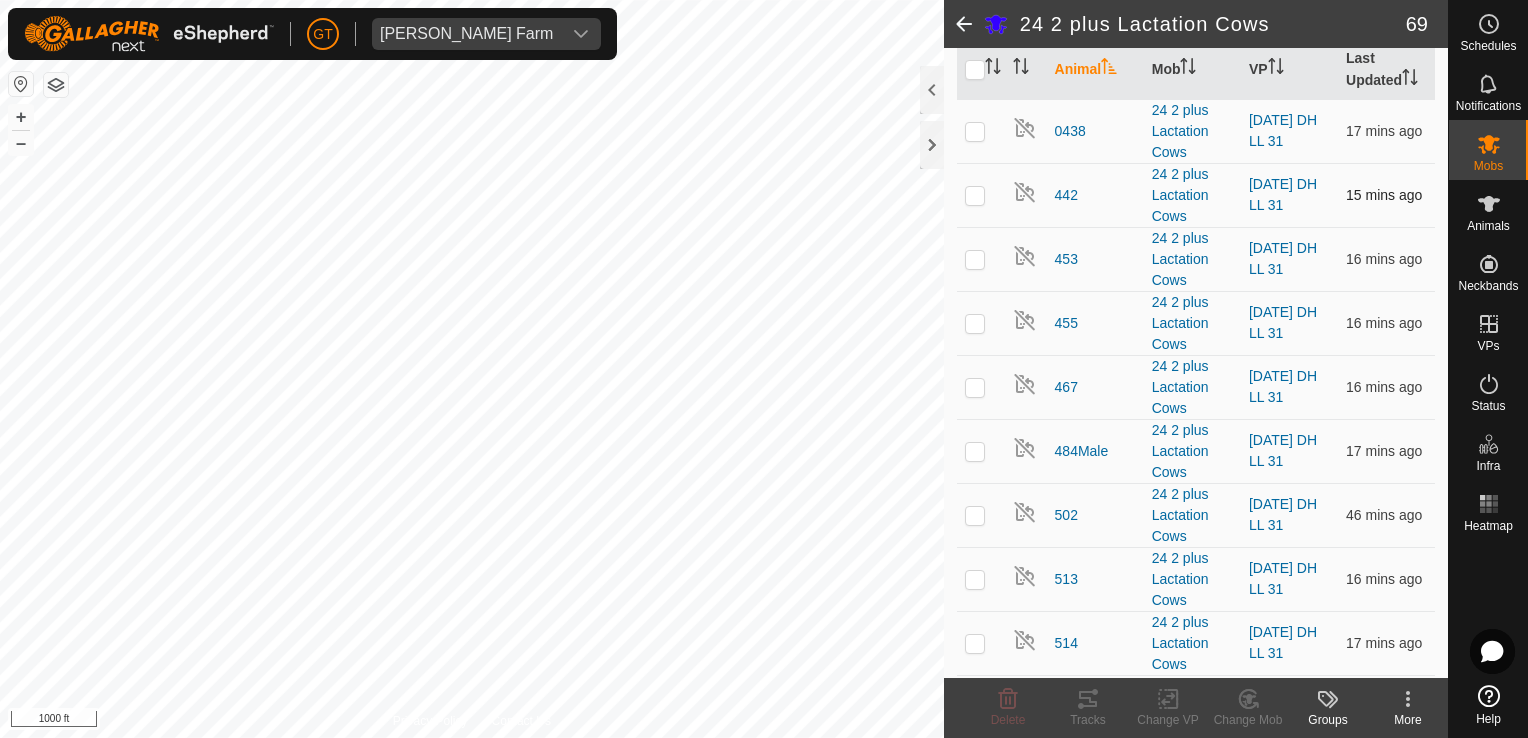 scroll, scrollTop: 0, scrollLeft: 0, axis: both 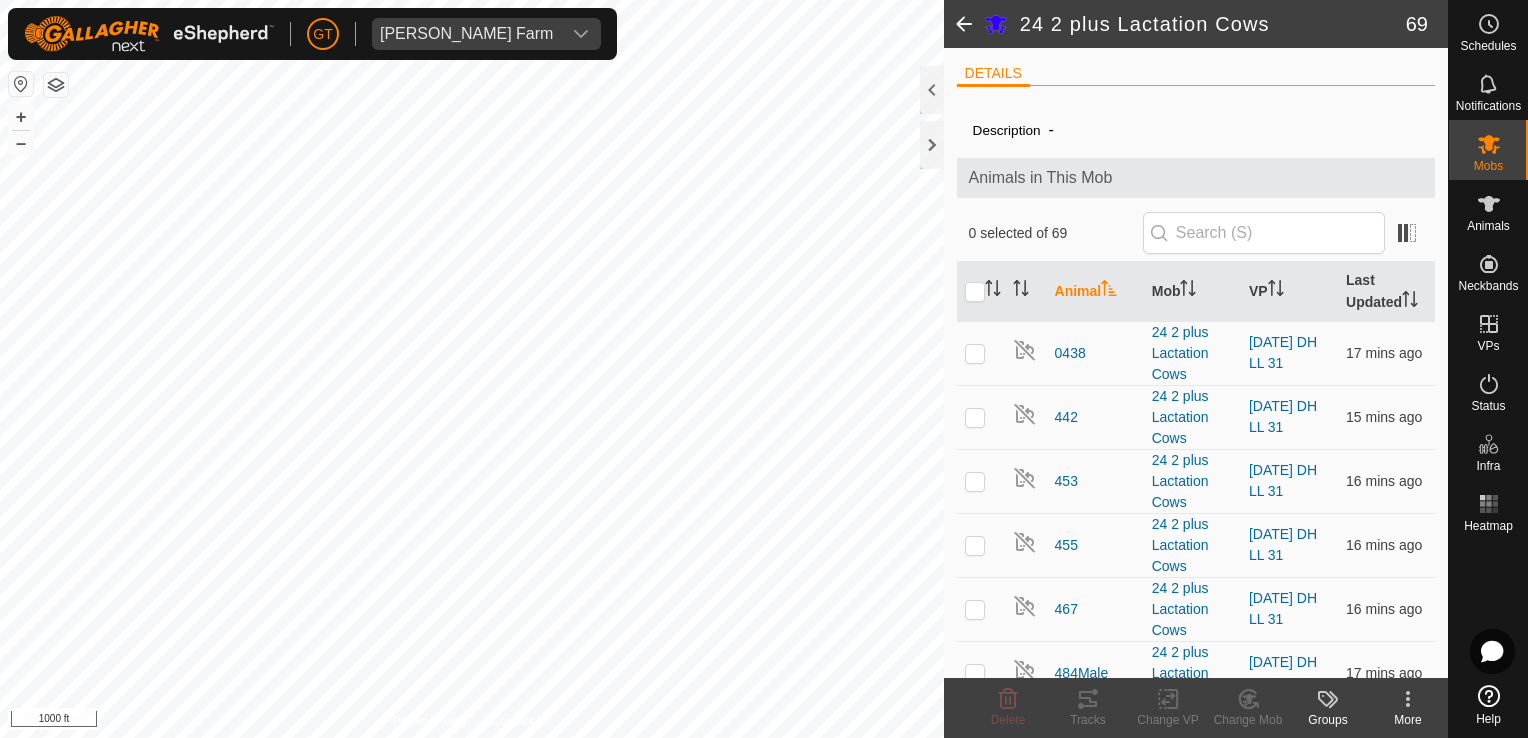 click 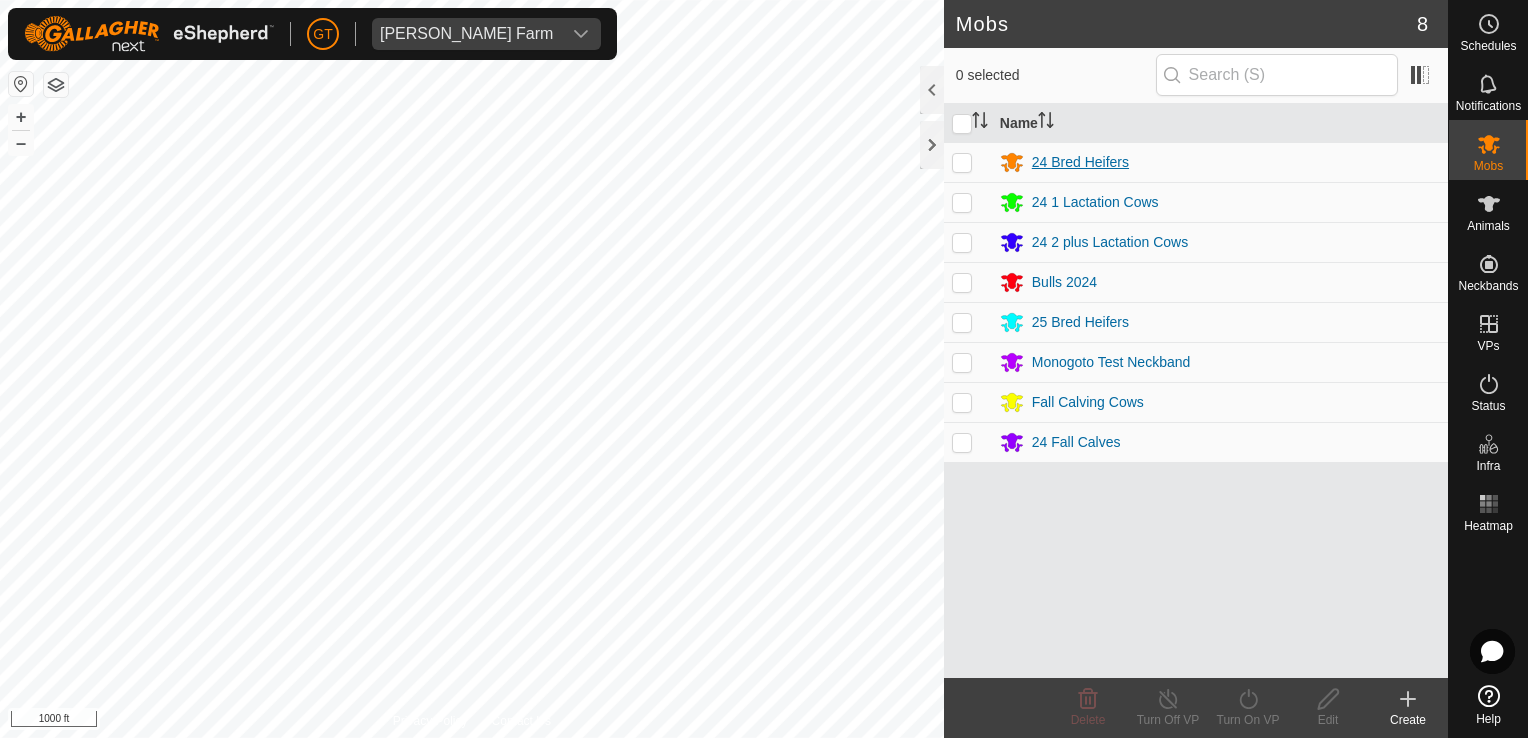 click on "24 Bred Heifers" at bounding box center (1080, 162) 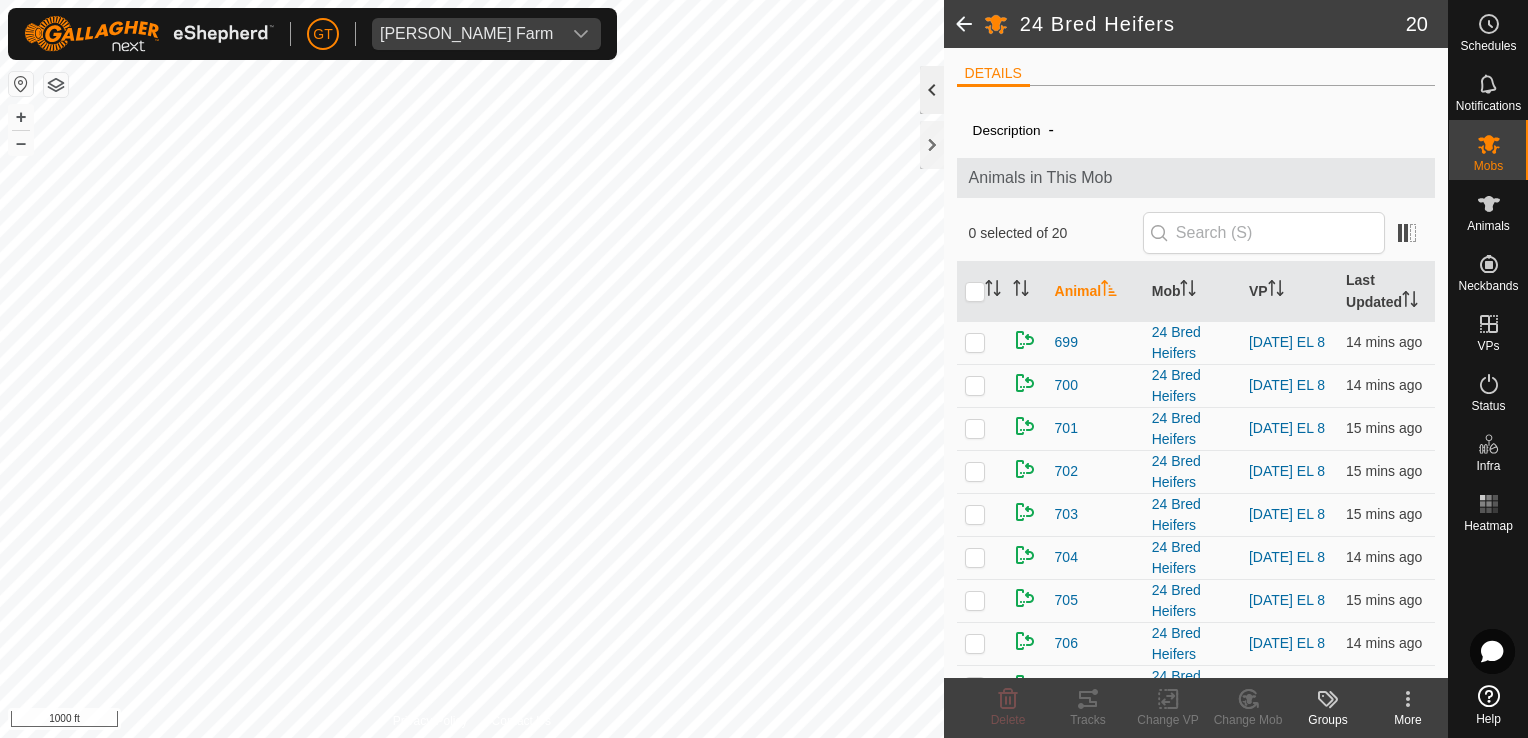click 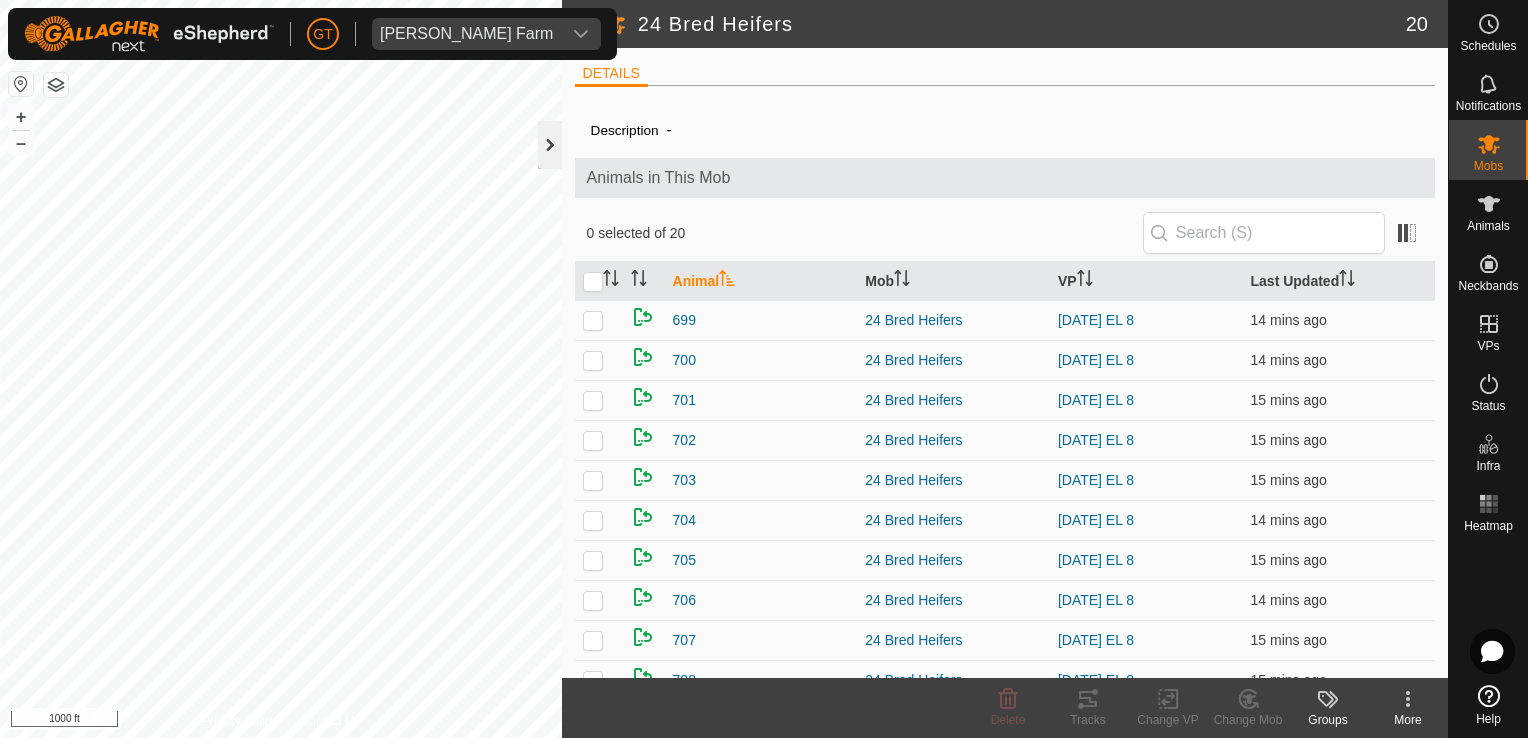 click 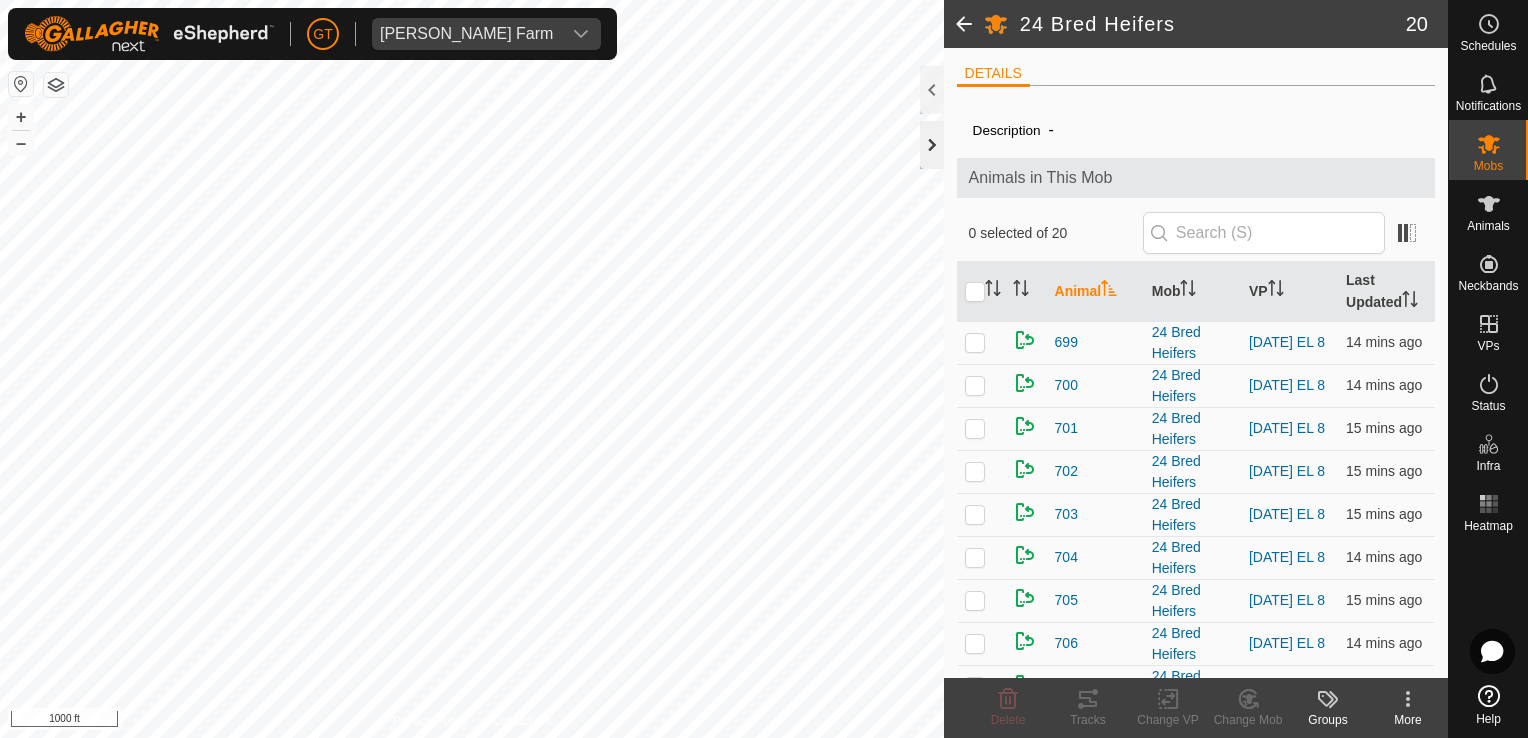 click 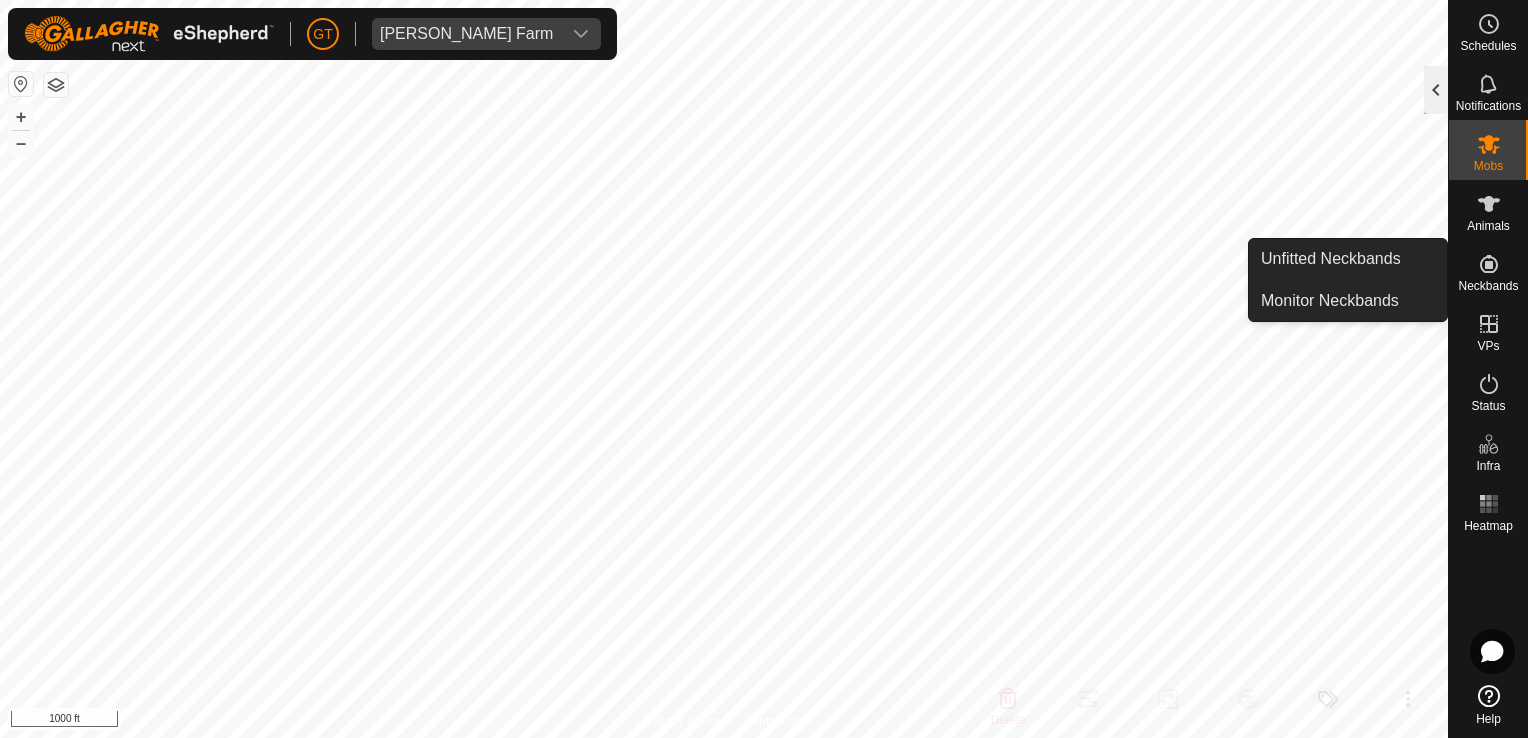 click 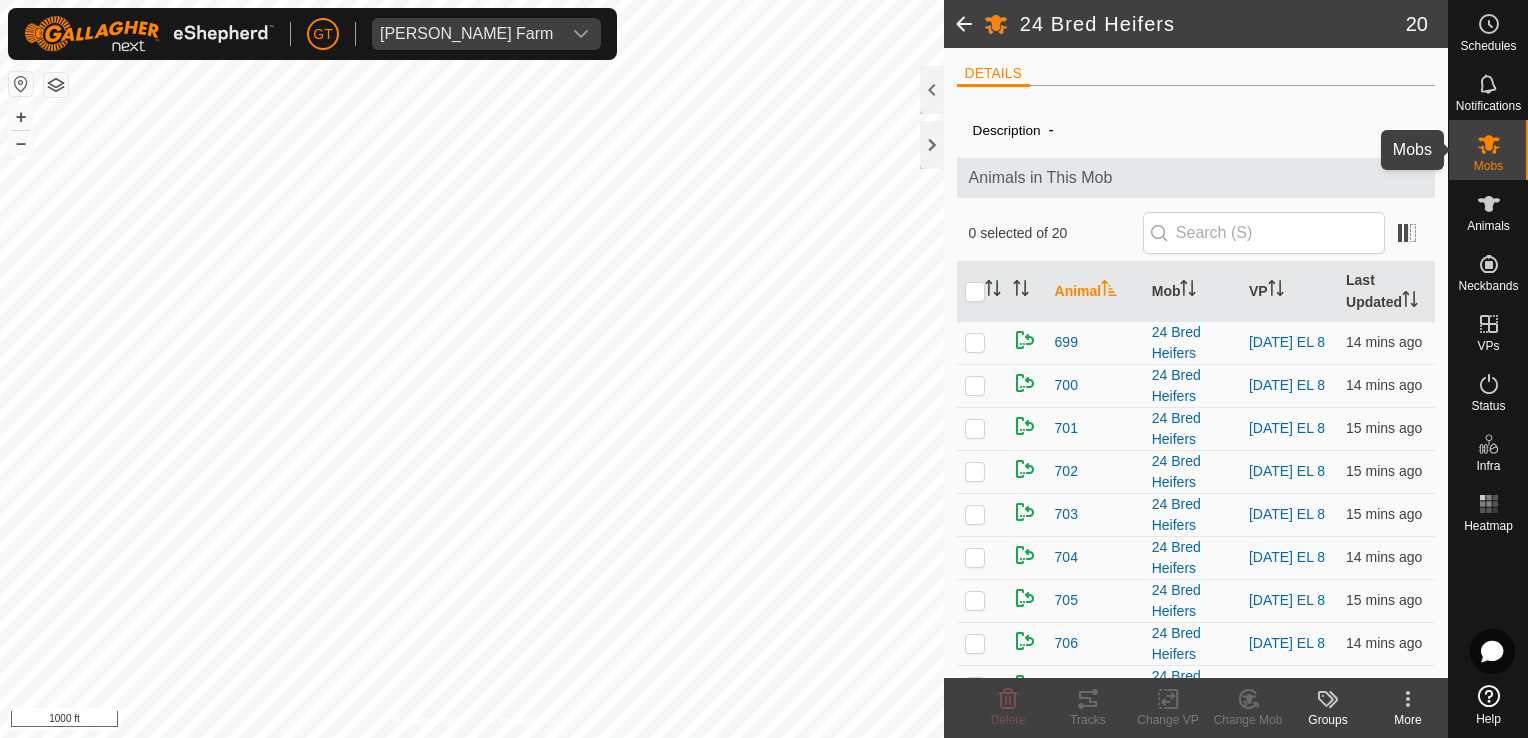 click 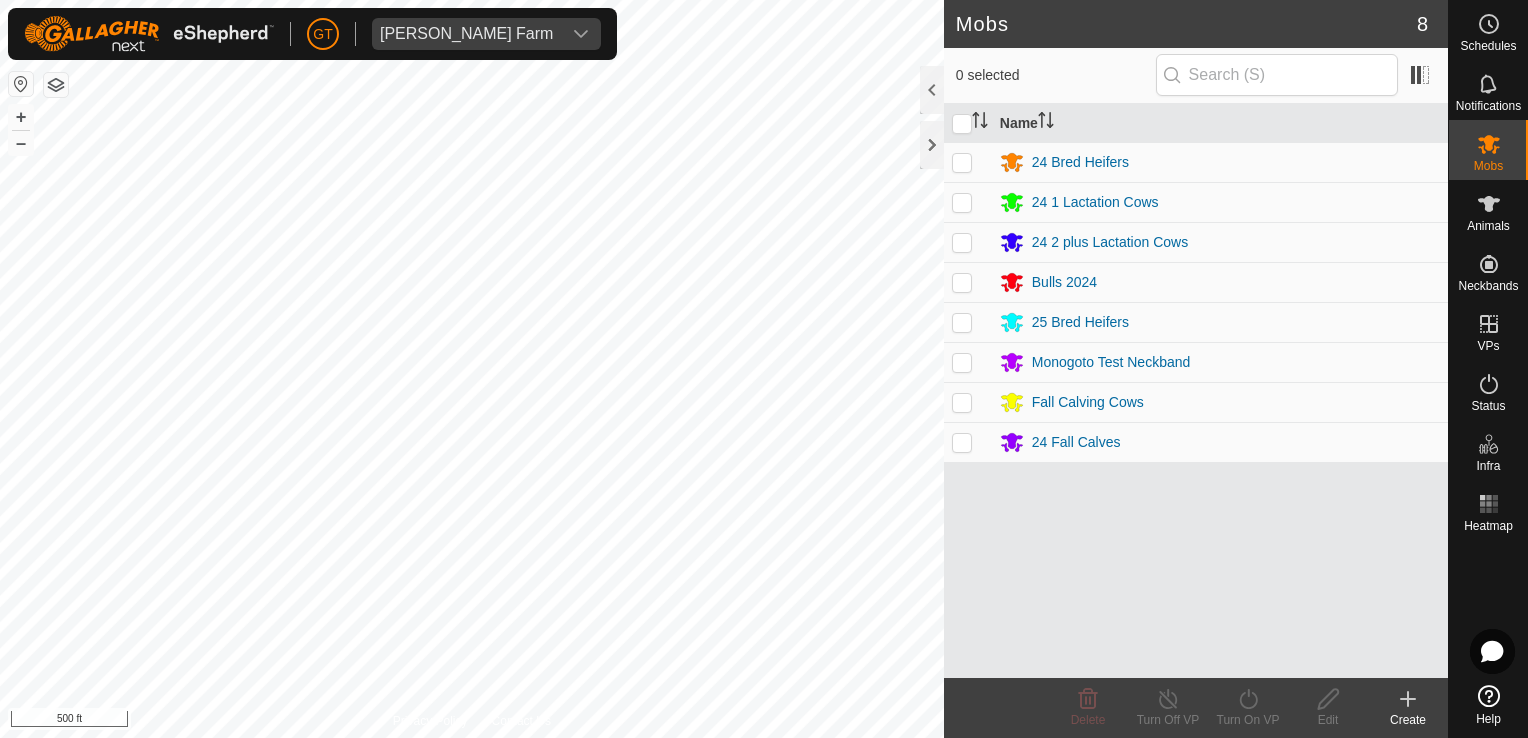 click at bounding box center (962, 162) 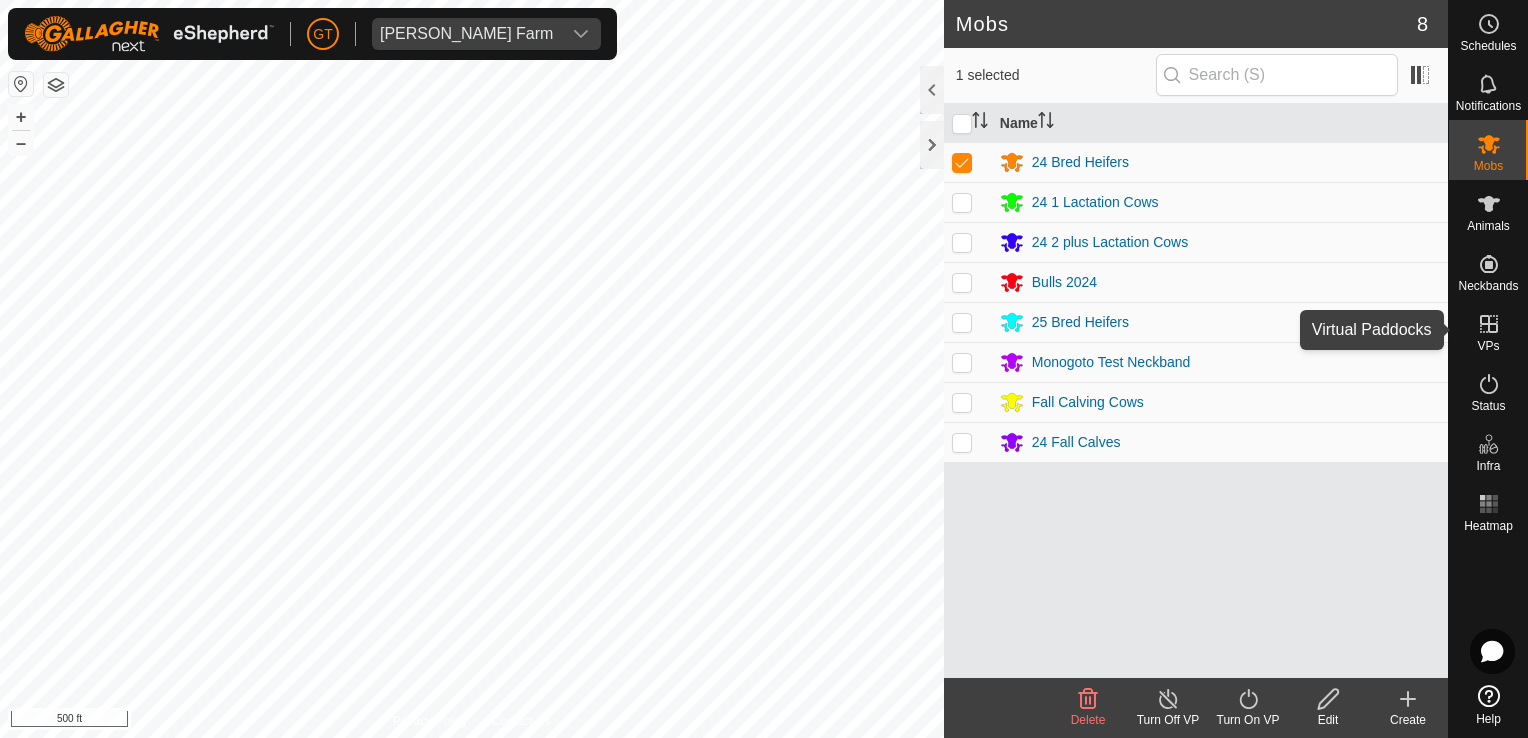 click 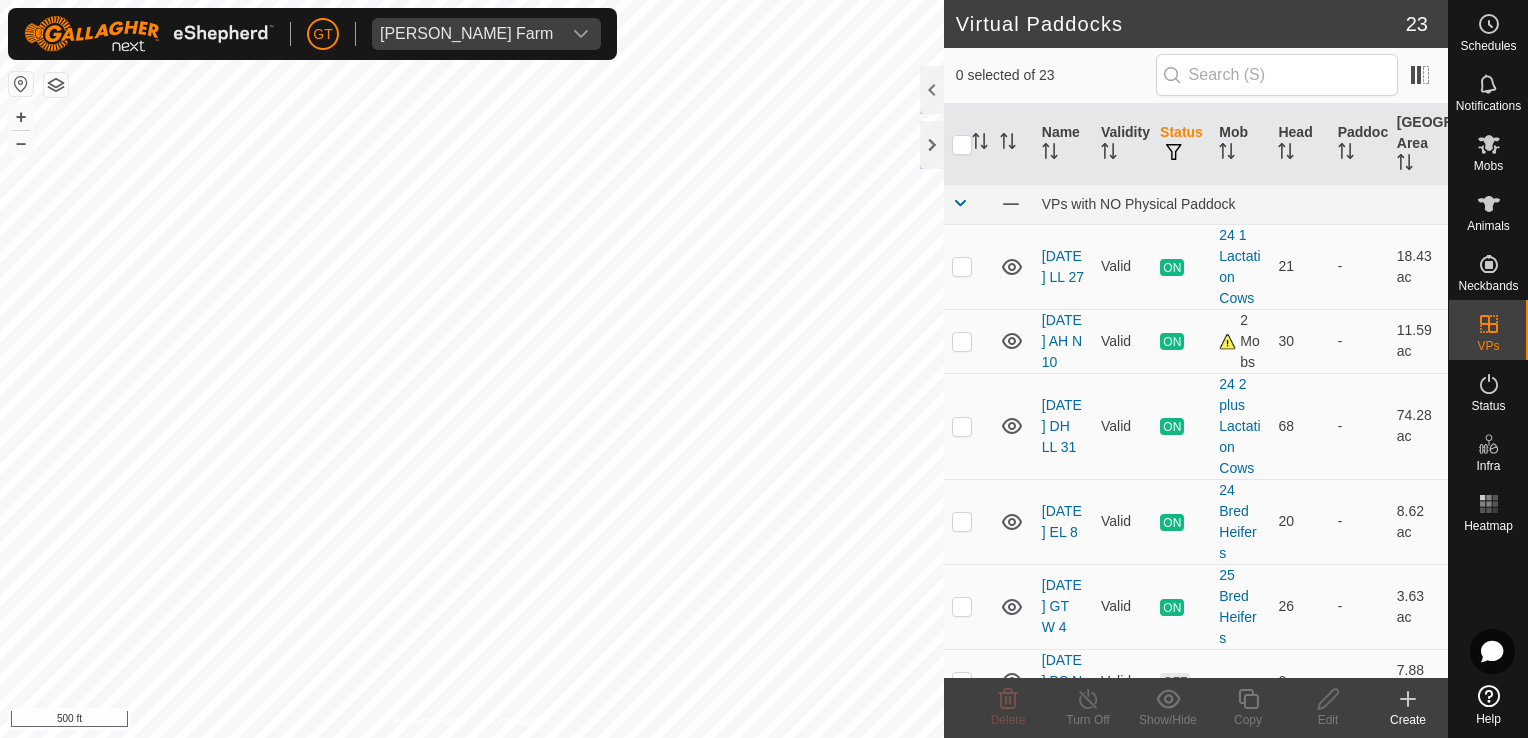 checkbox on "true" 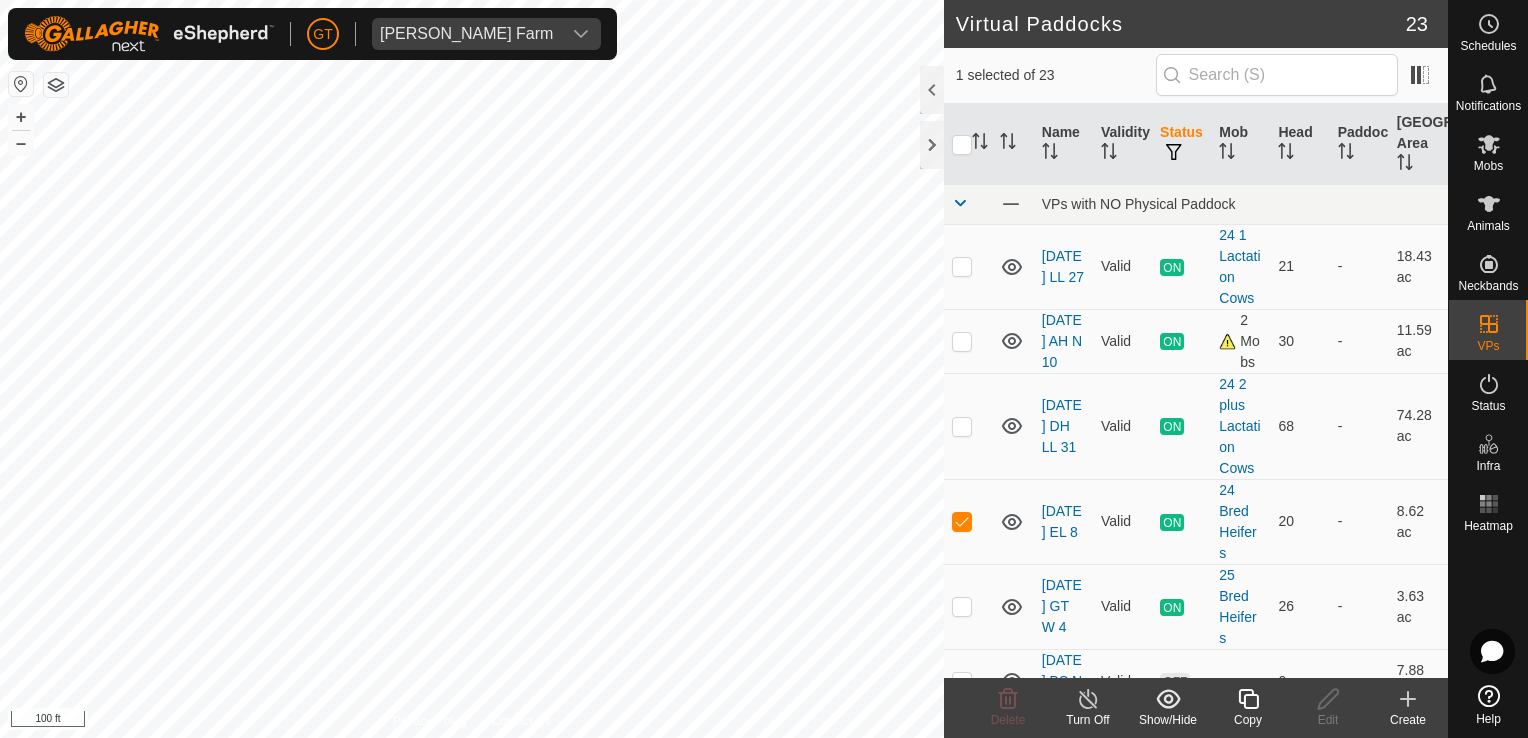 click 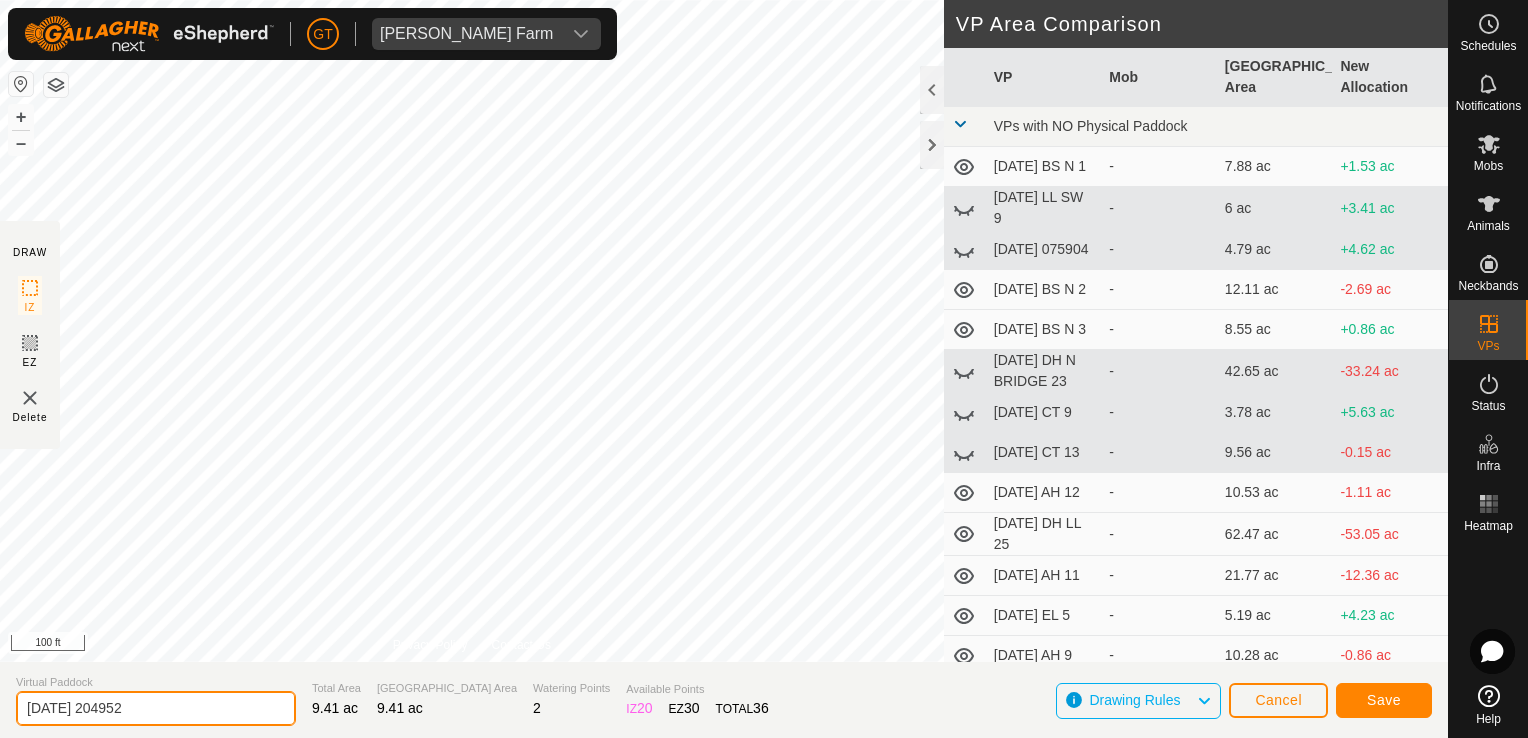click on "2025-07-15 204952" 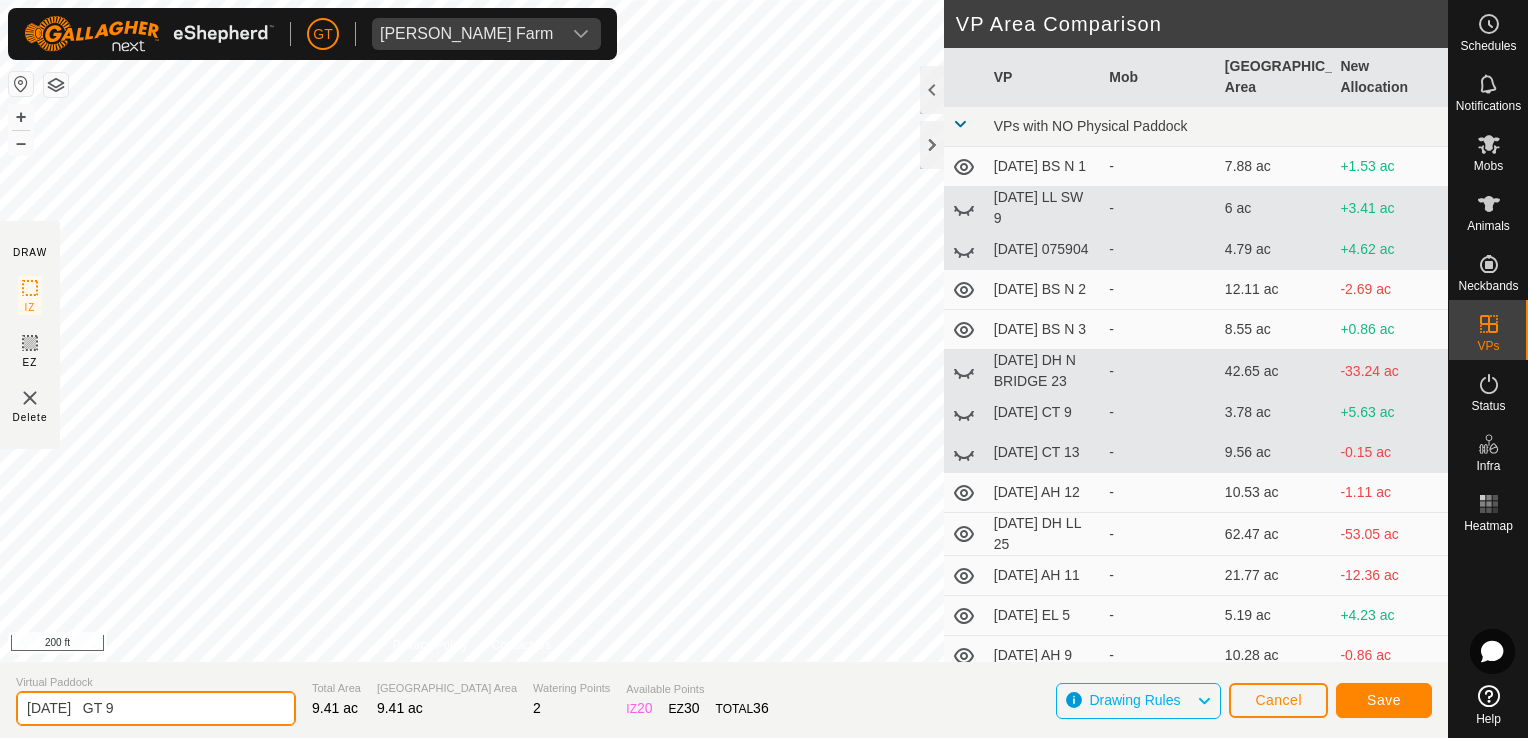 type on "2025-07-15   GT 9" 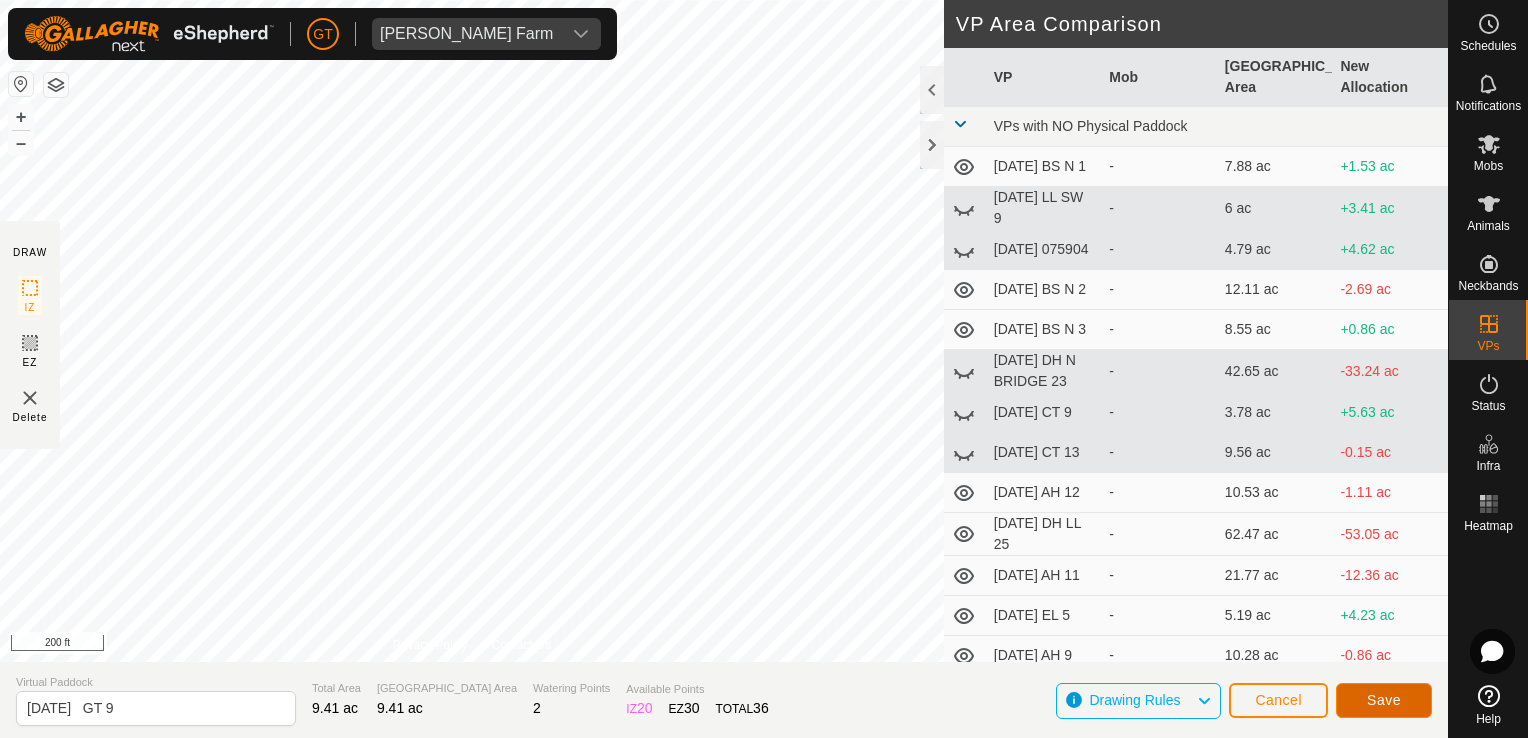 click on "Save" 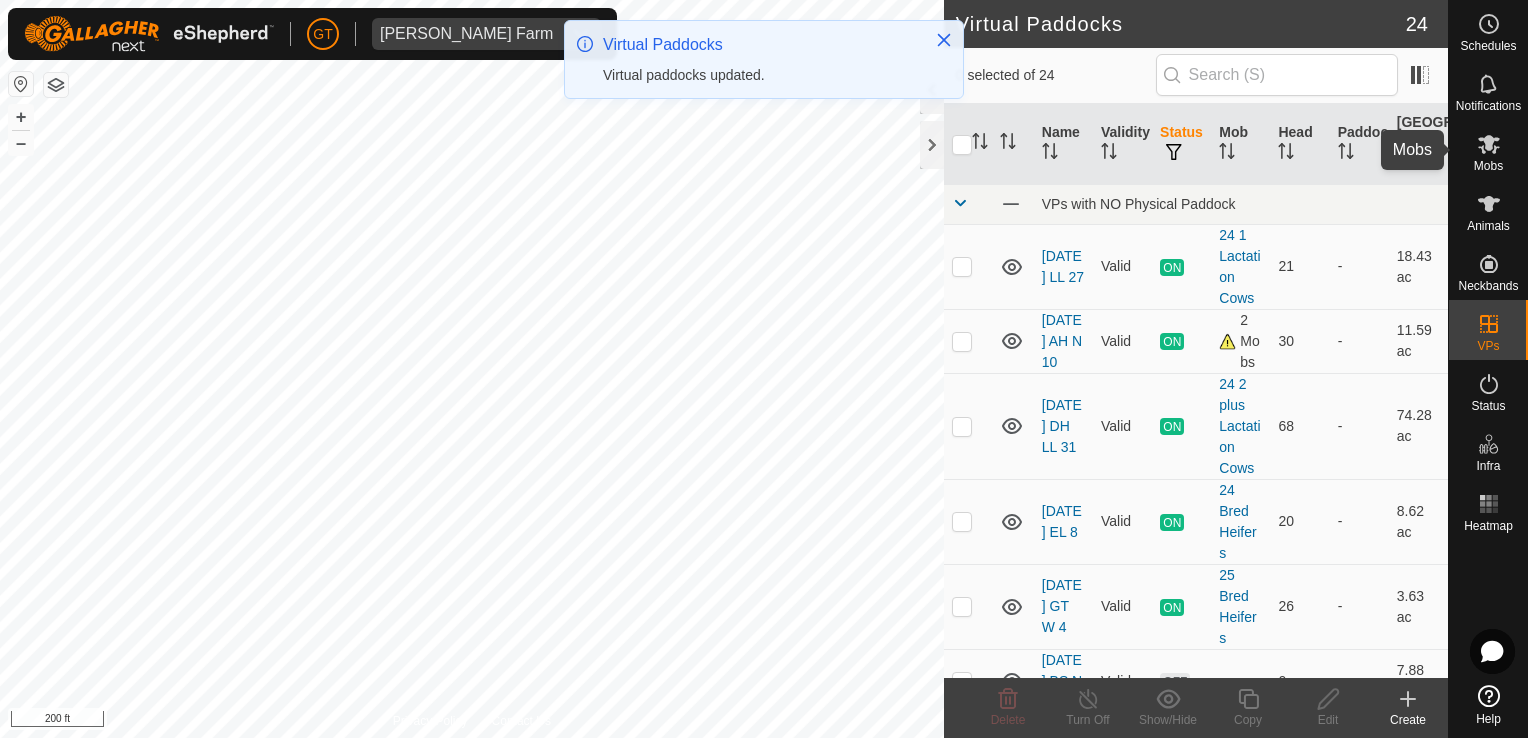 click 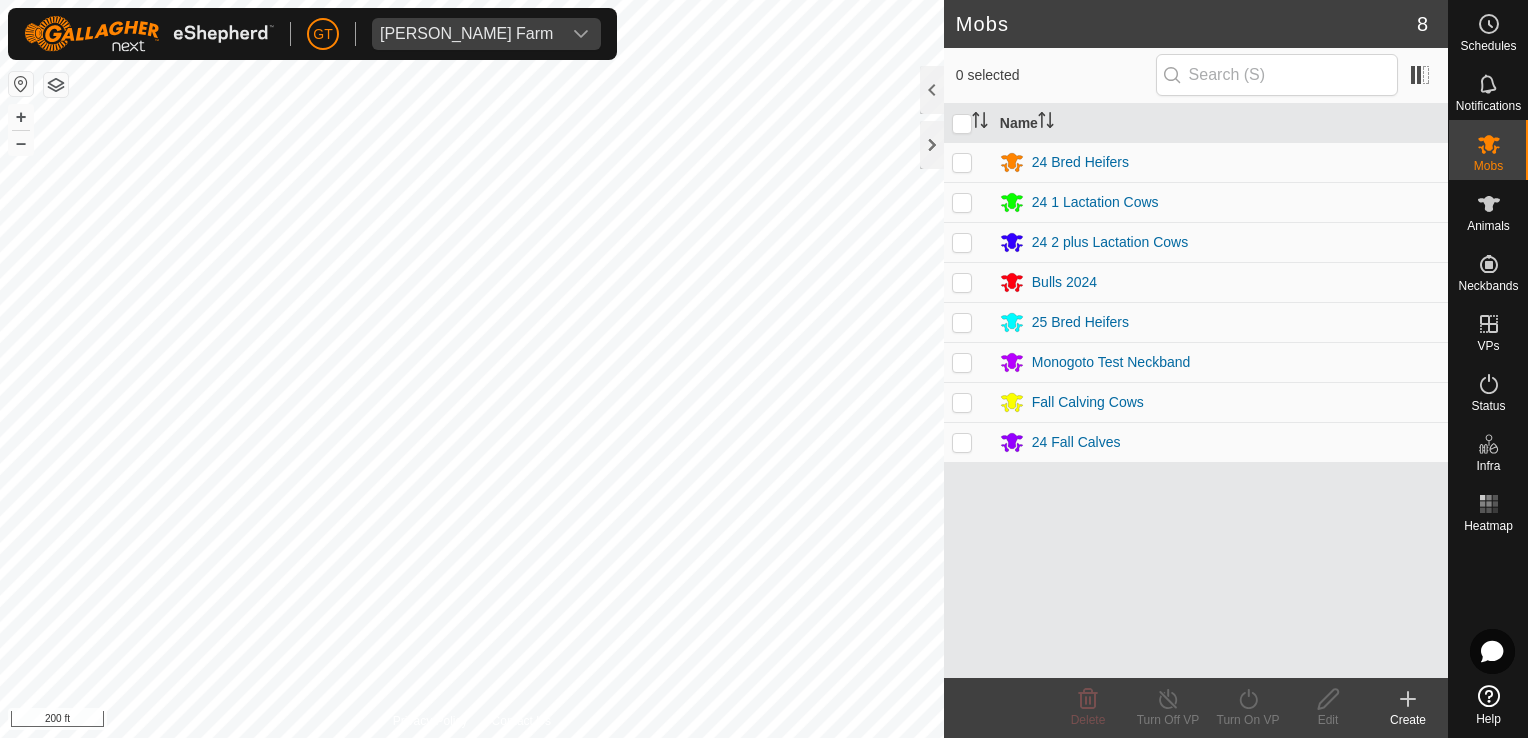 click at bounding box center [962, 162] 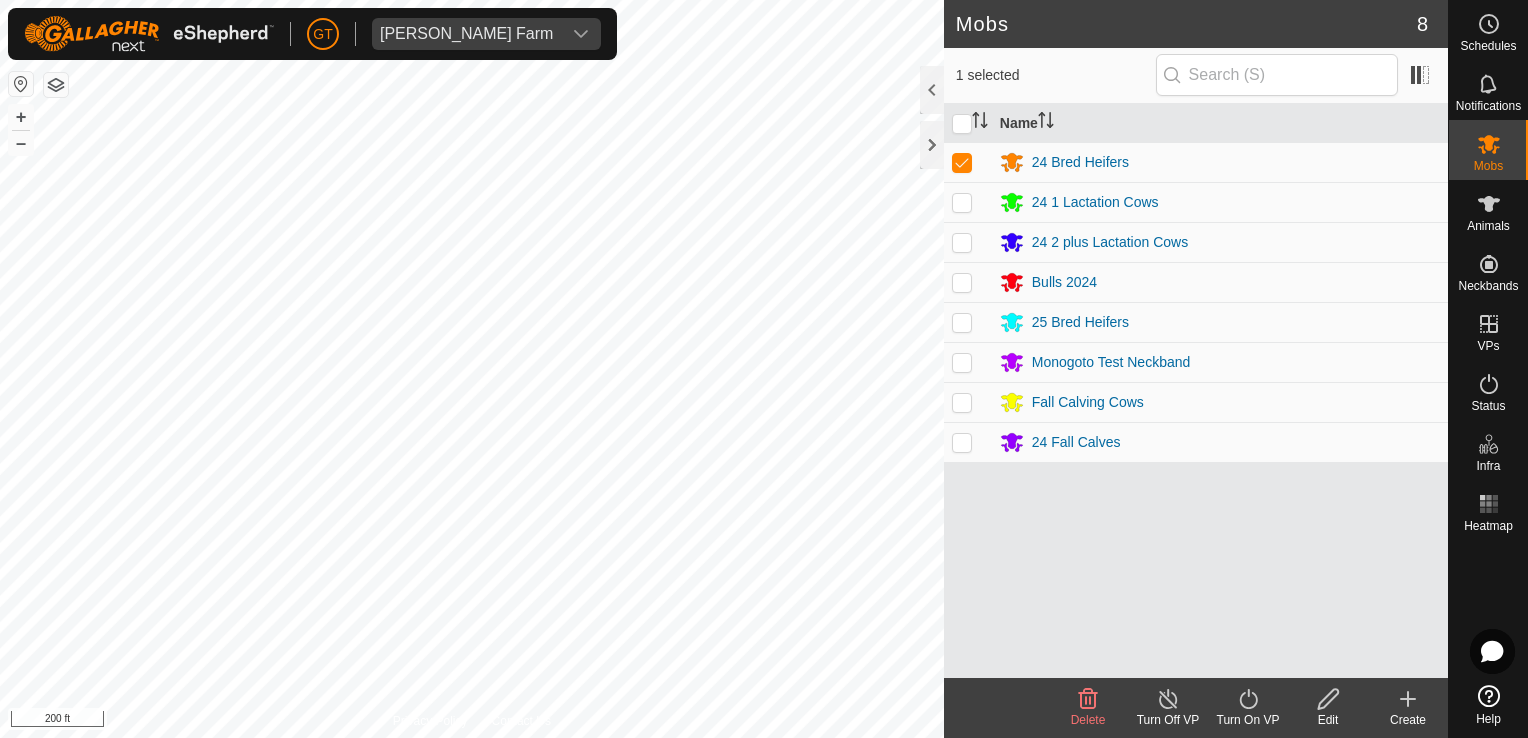 click 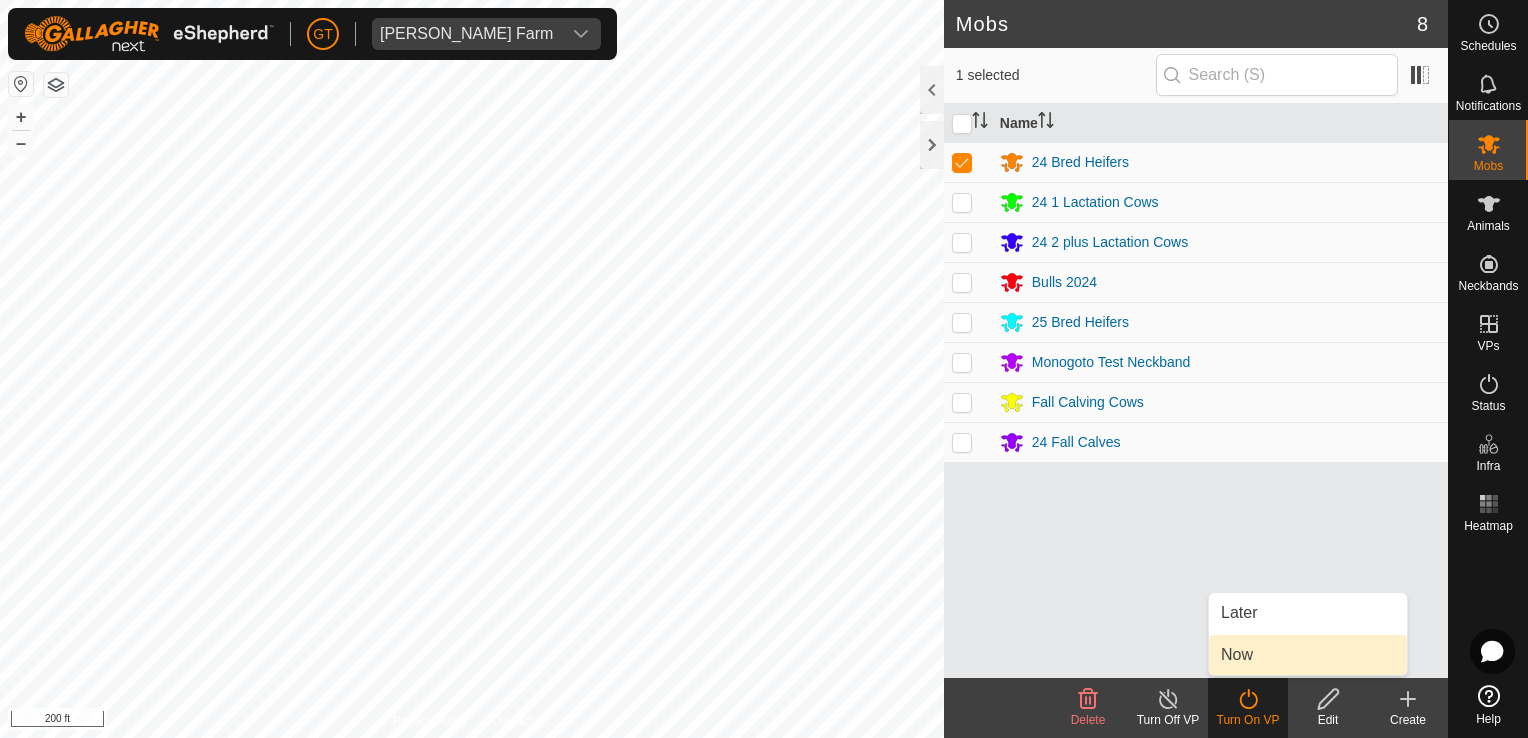 click on "Now" at bounding box center [1308, 655] 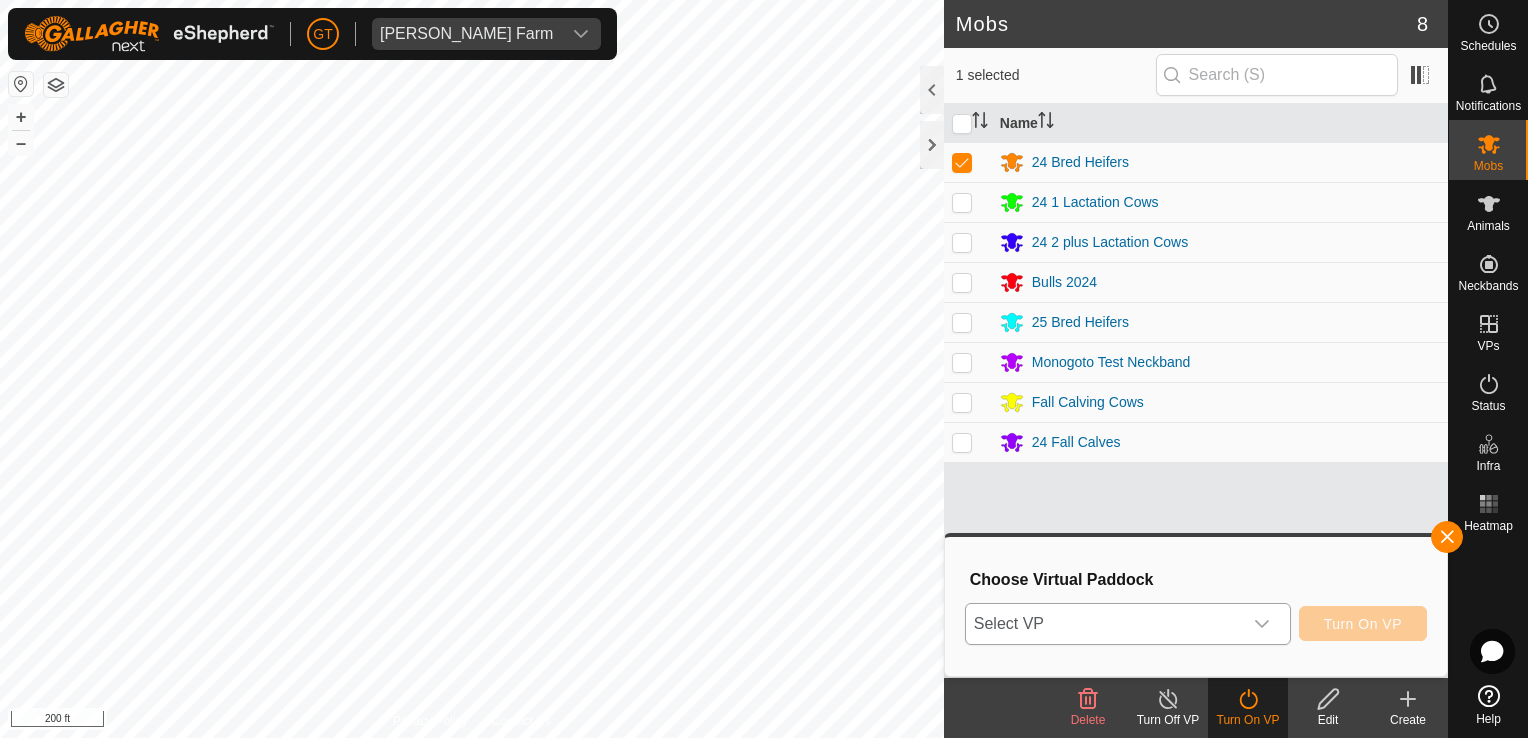 click 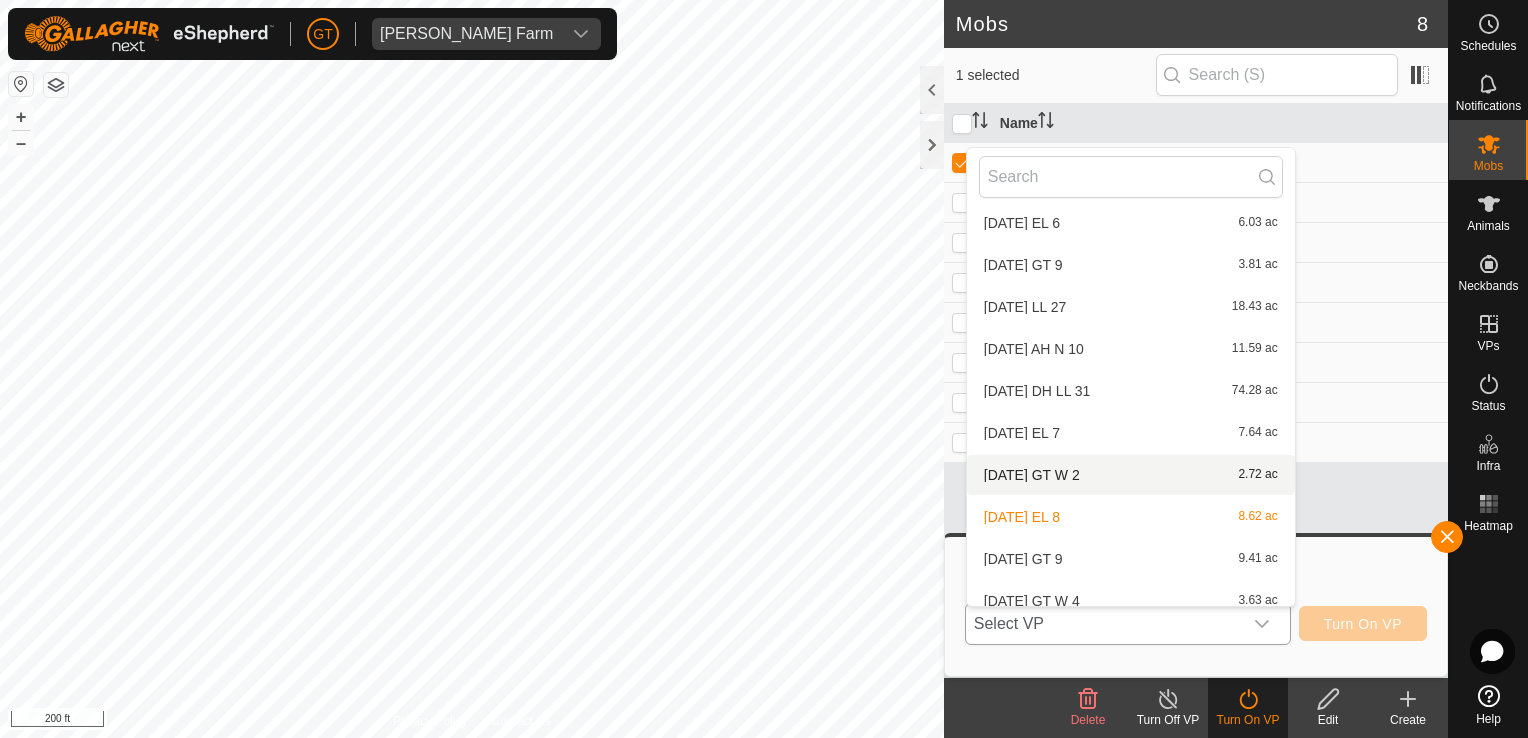 scroll, scrollTop: 652, scrollLeft: 0, axis: vertical 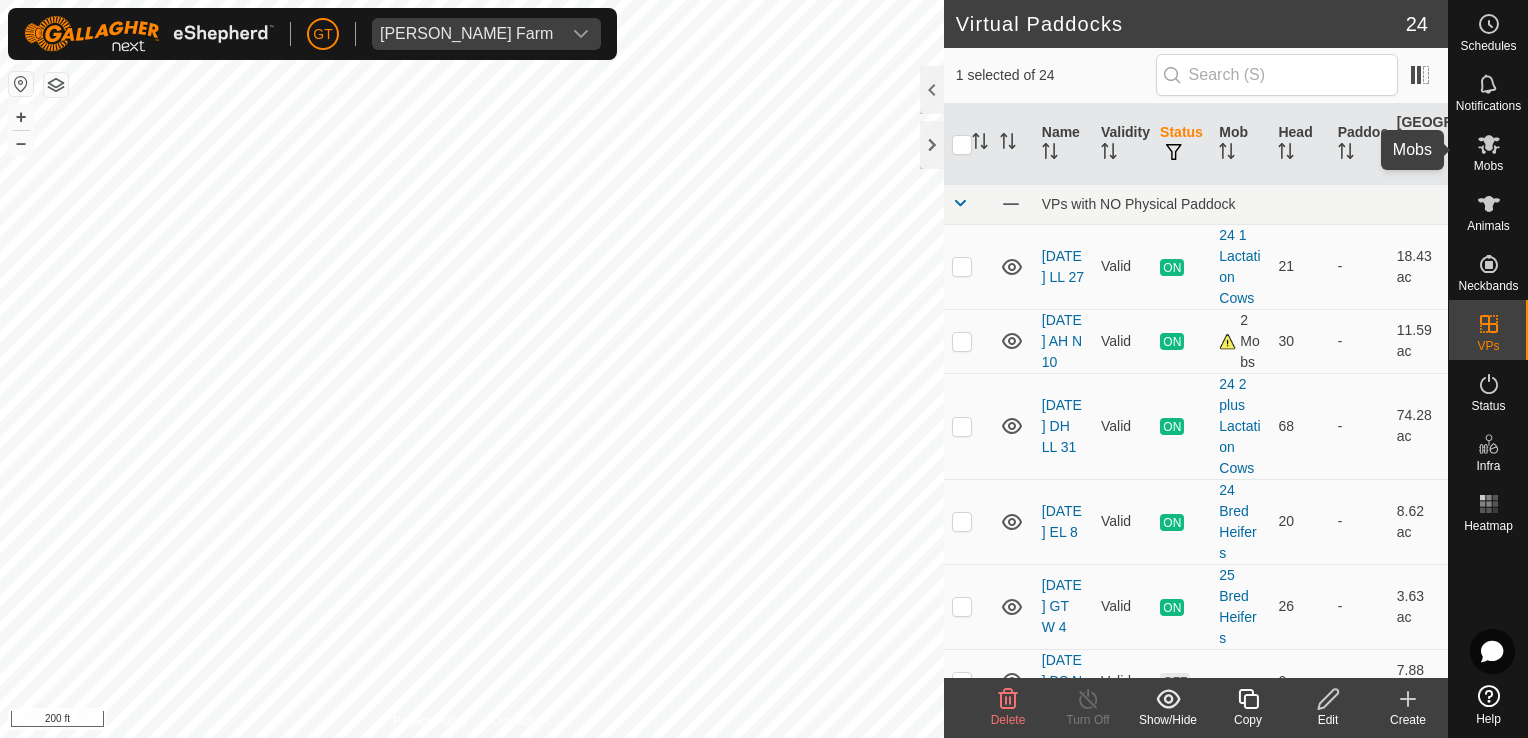 click 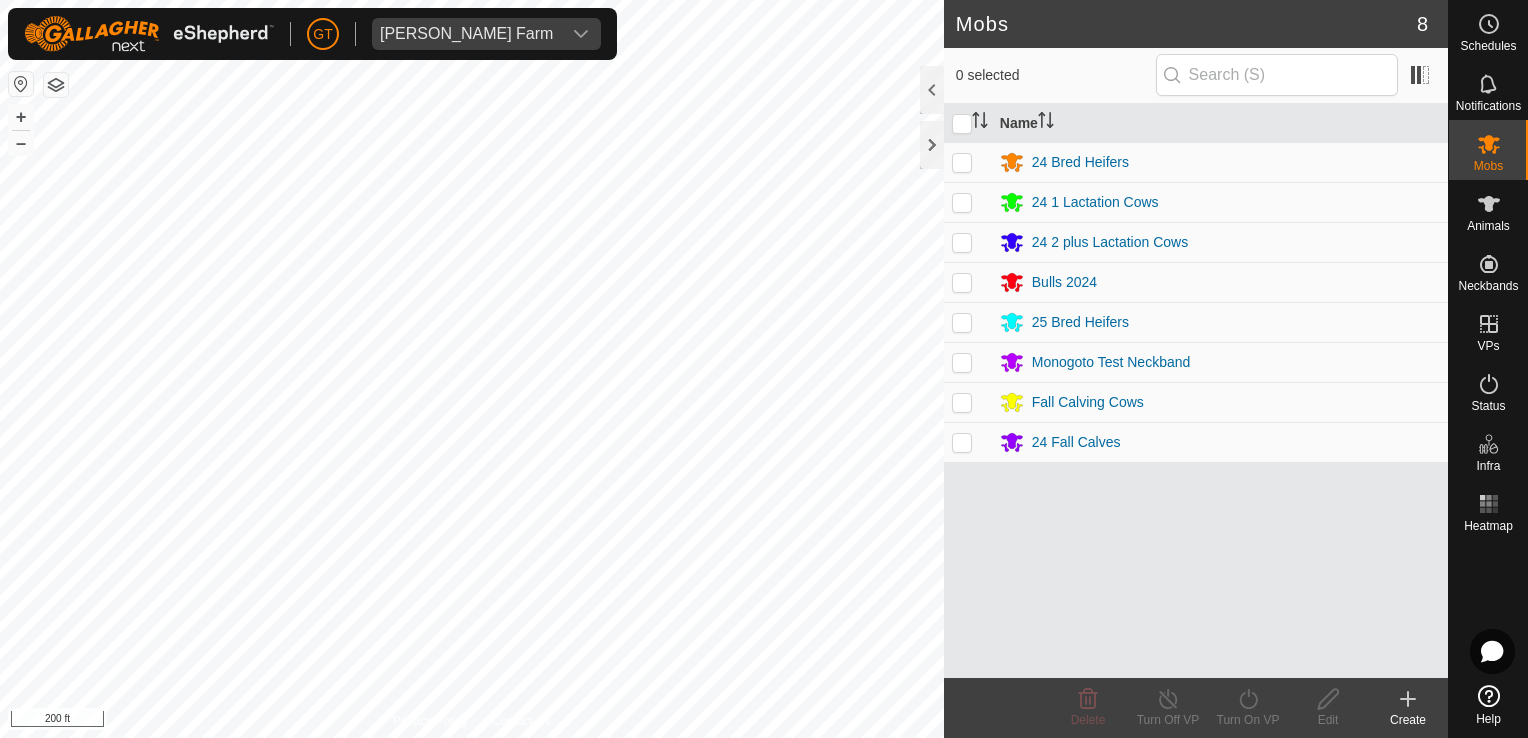 click at bounding box center [962, 162] 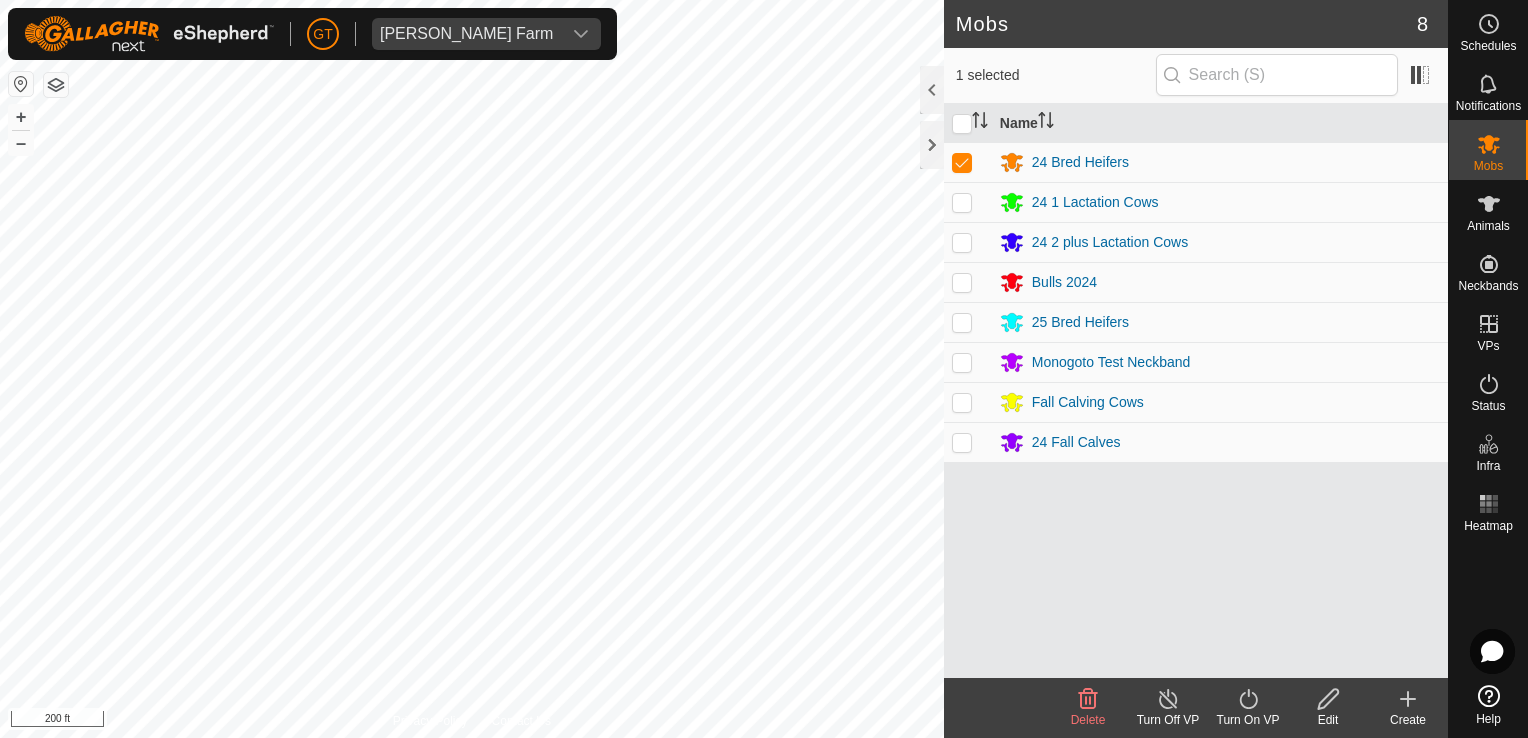 click 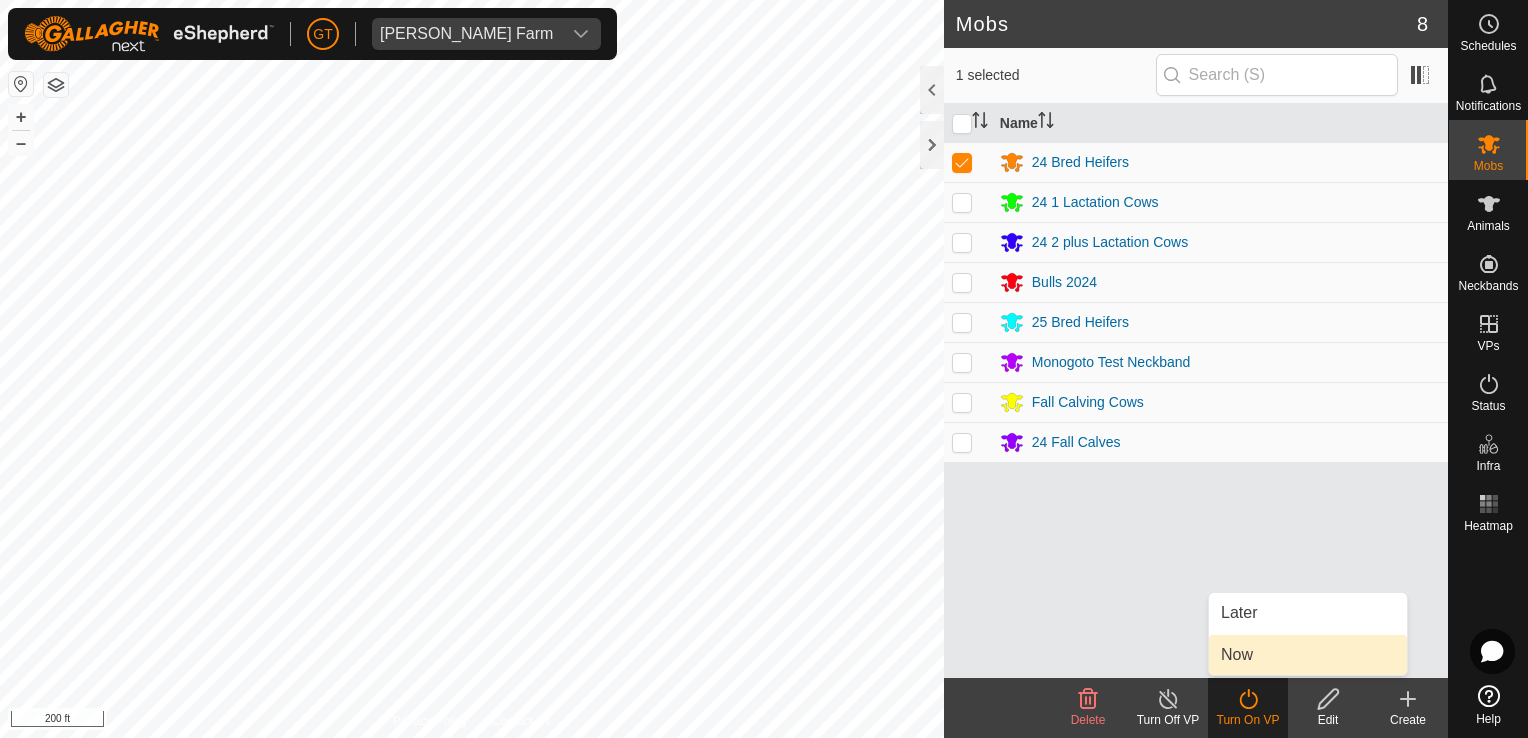 click on "Now" at bounding box center (1308, 655) 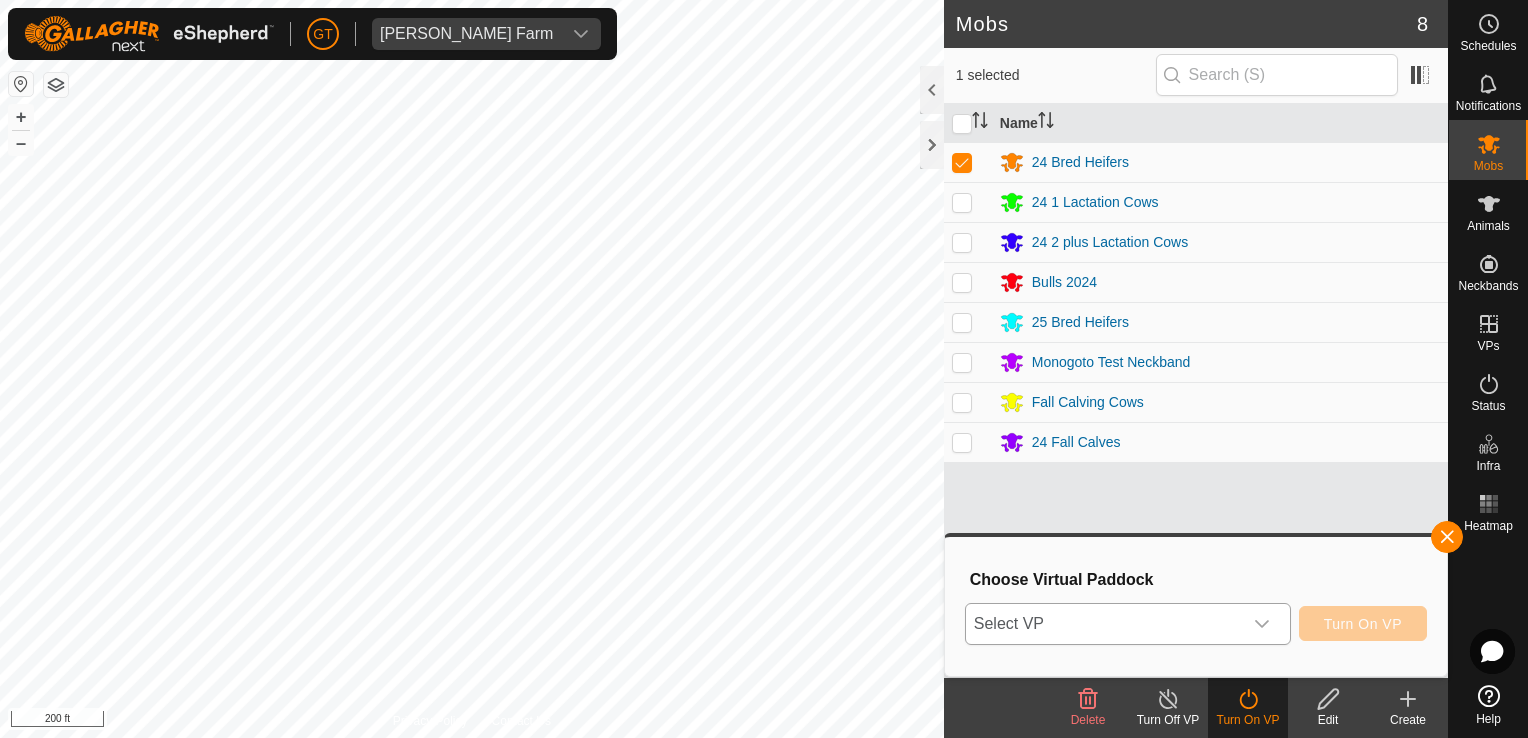 click 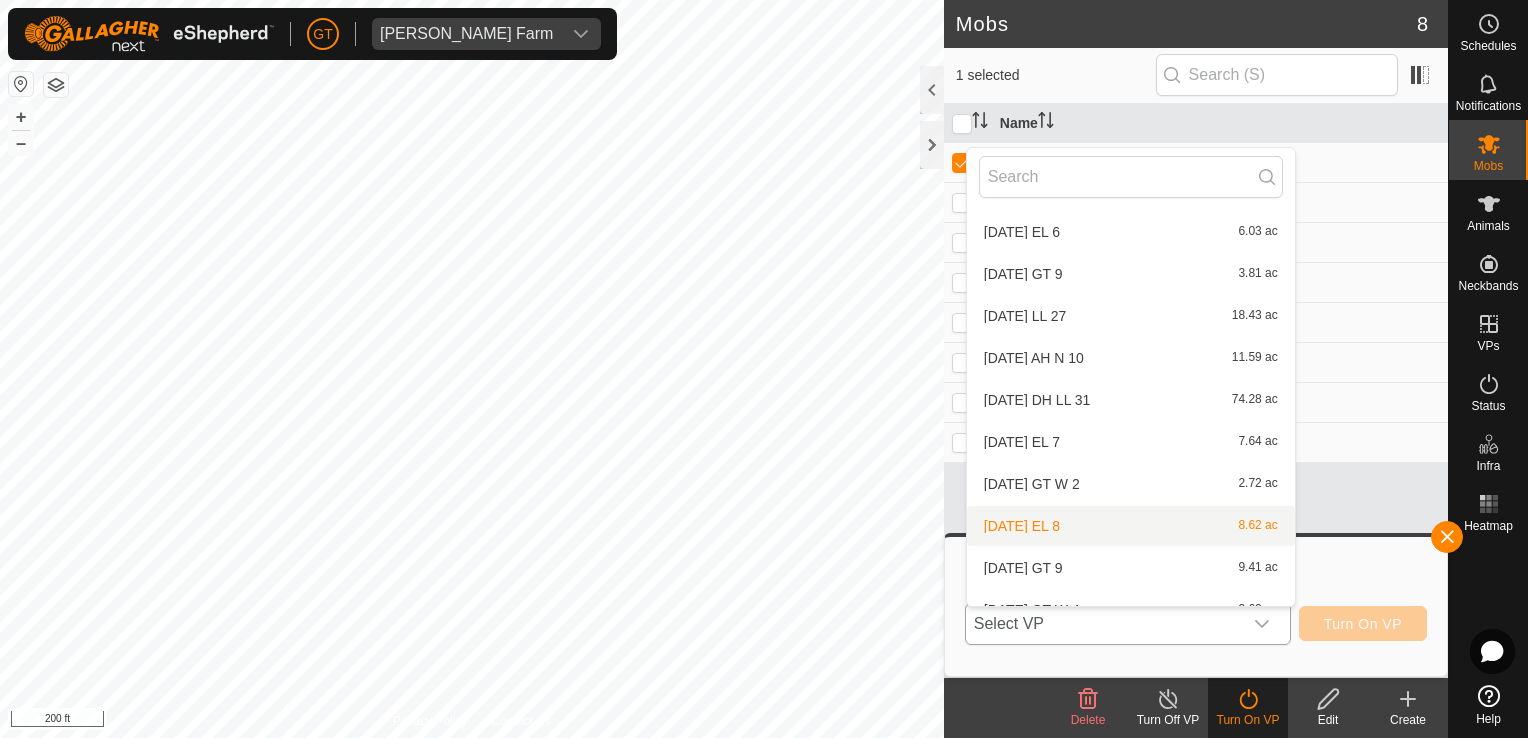 scroll, scrollTop: 652, scrollLeft: 0, axis: vertical 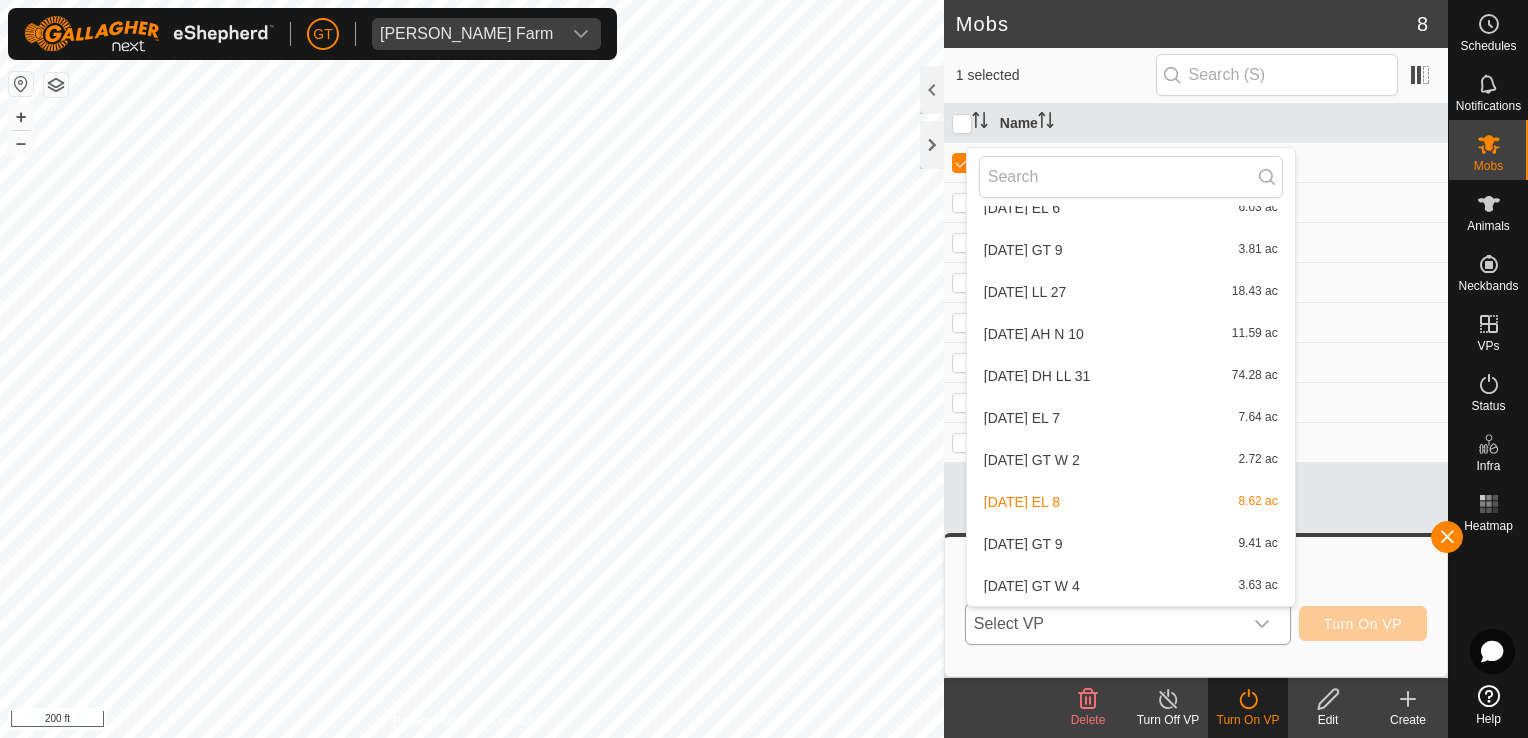 click on "2025-07-15   GT 9  9.41 ac" at bounding box center [1131, 544] 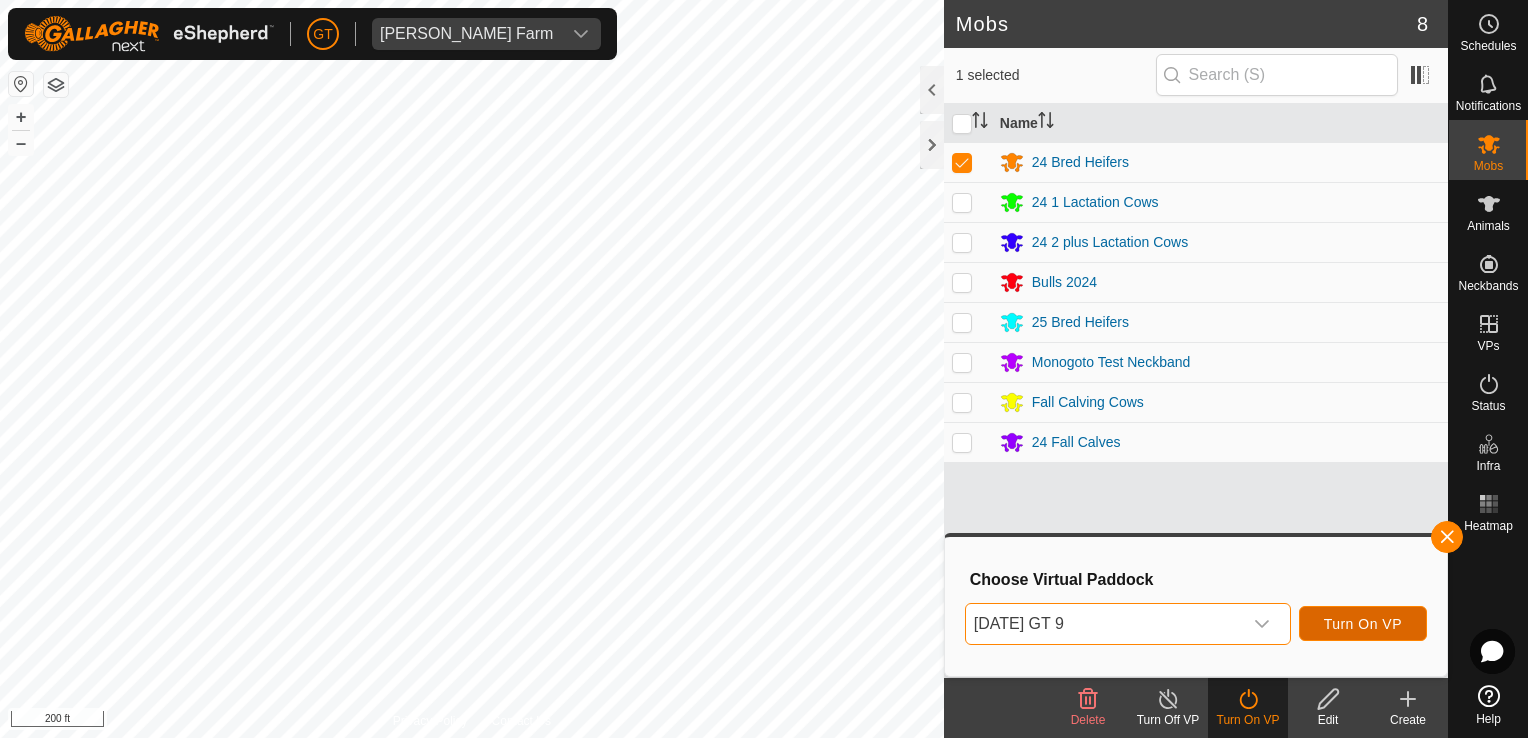 click on "Turn On VP" at bounding box center [1363, 624] 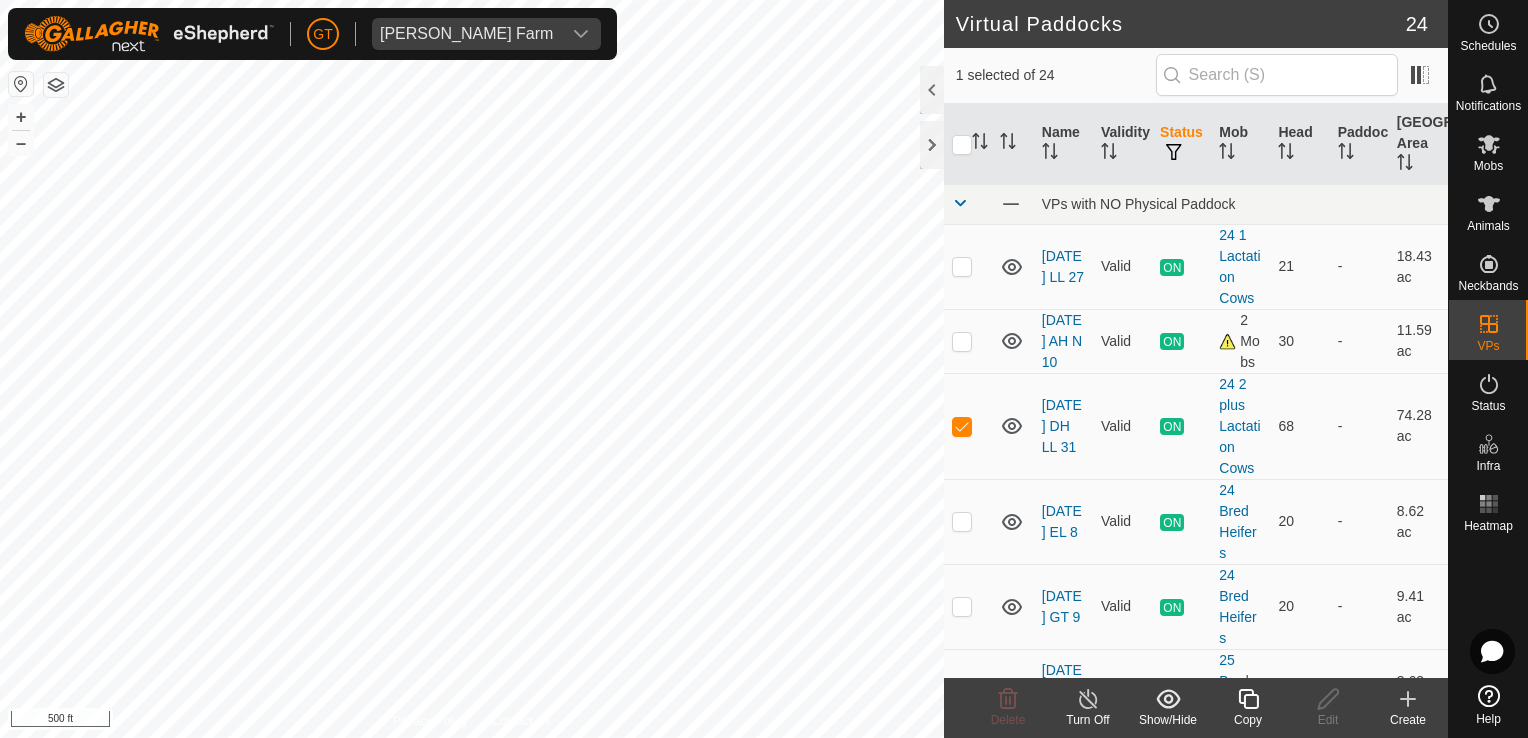 checkbox on "true" 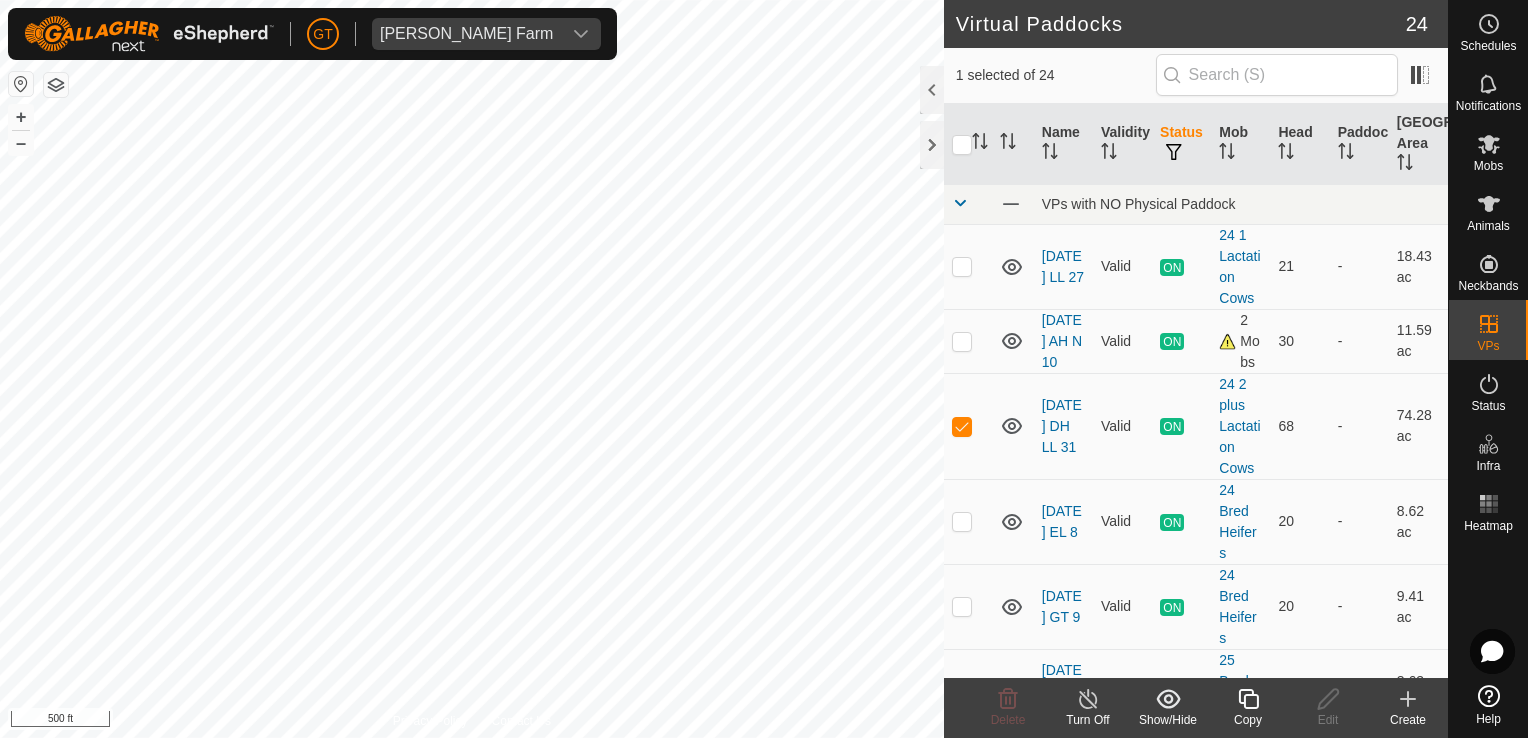 checkbox on "false" 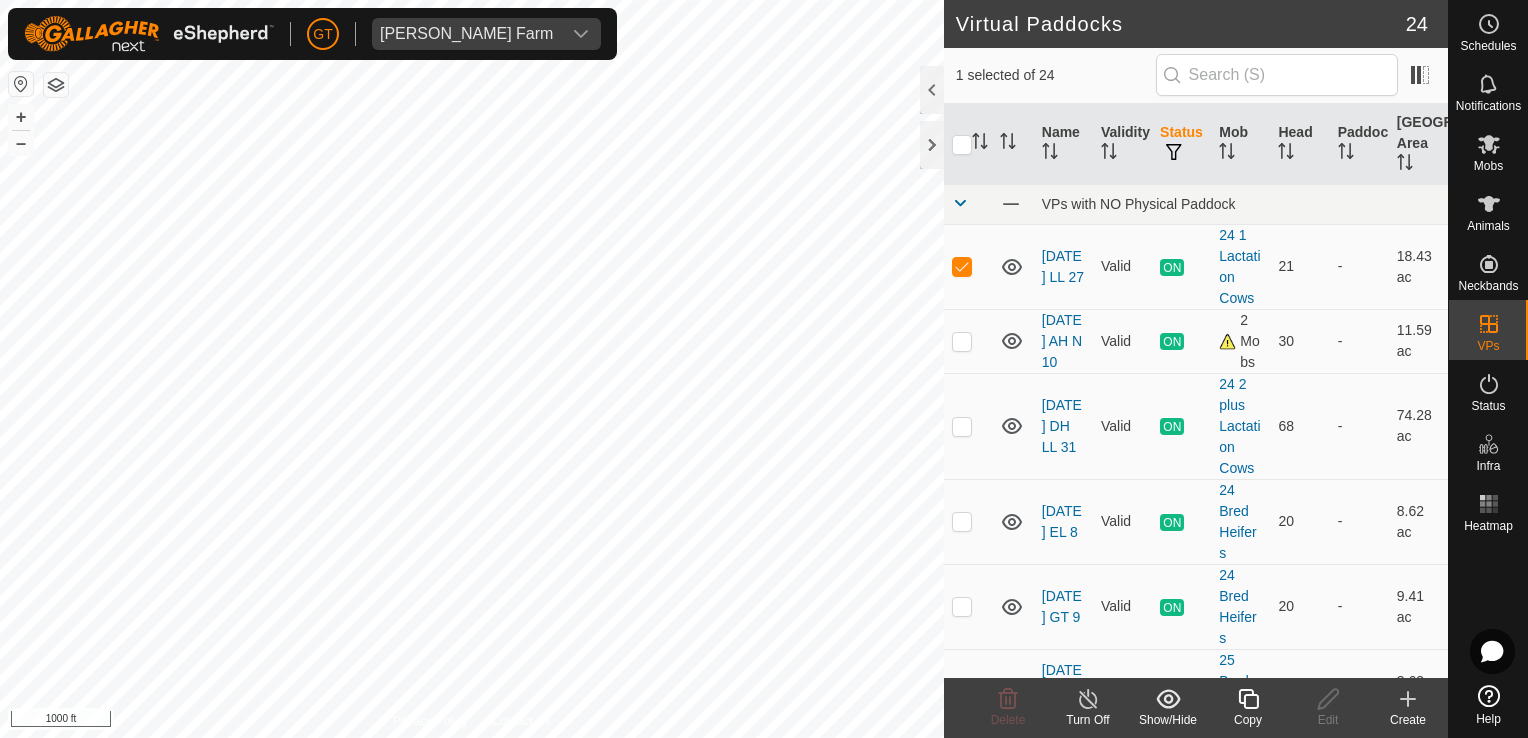 checkbox on "false" 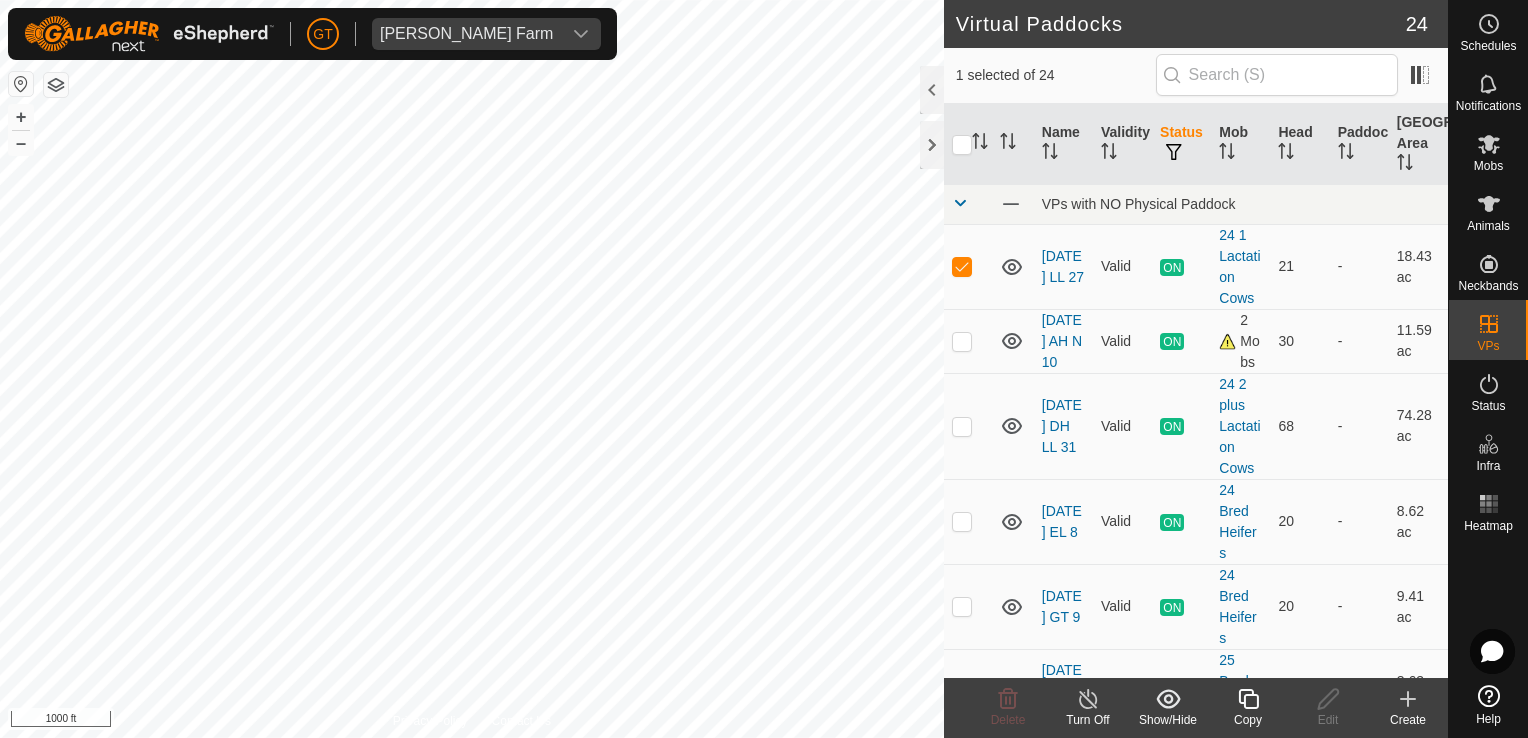 checkbox on "true" 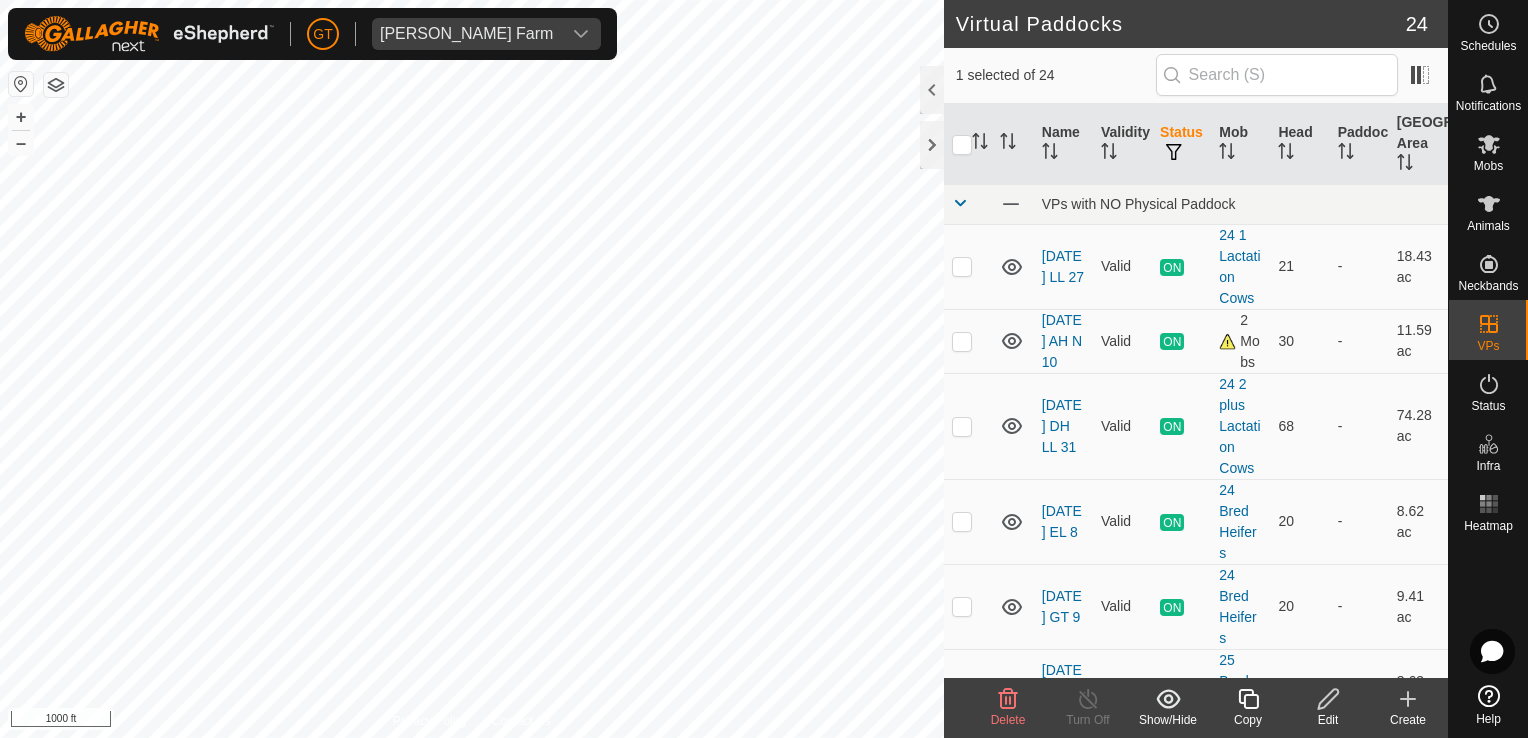 checkbox on "true" 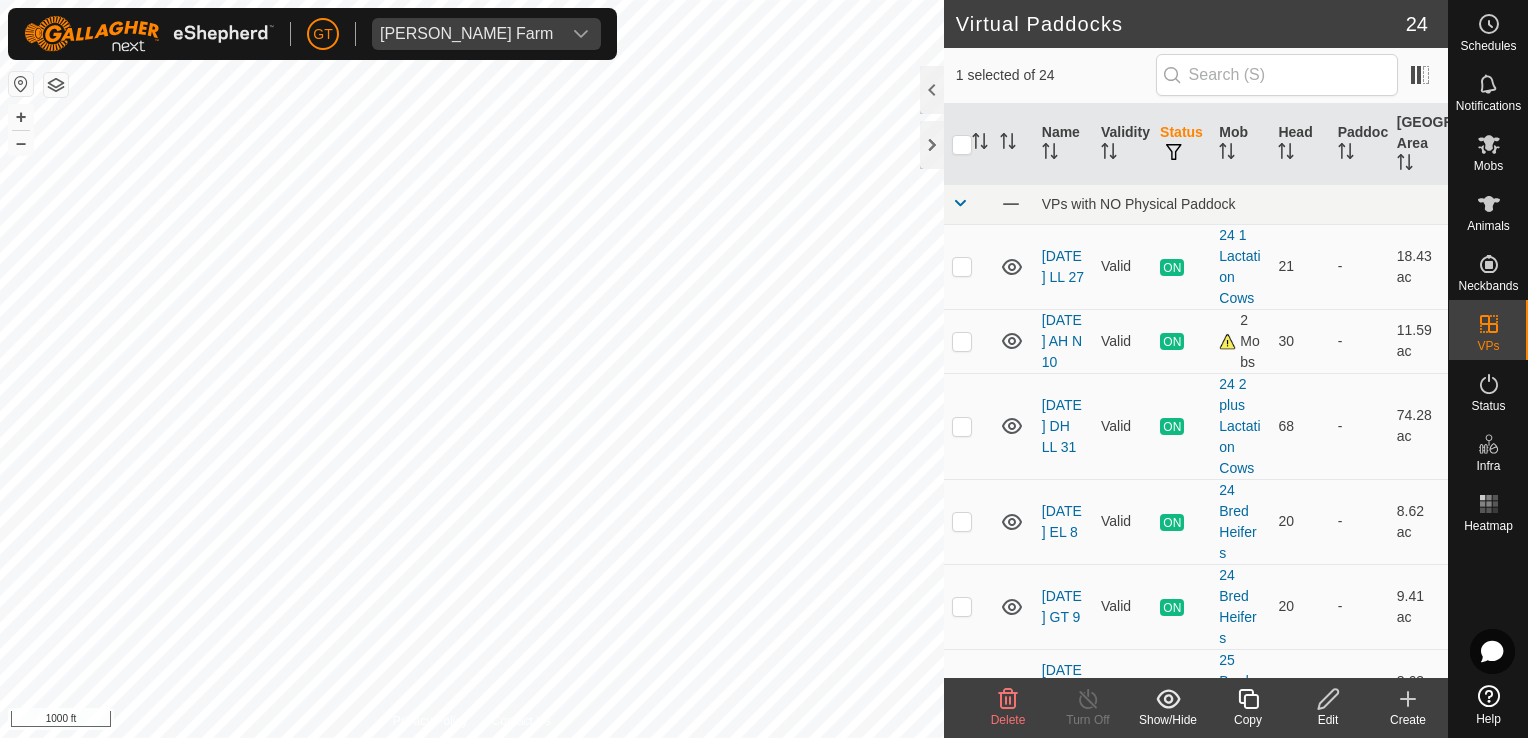 checkbox on "false" 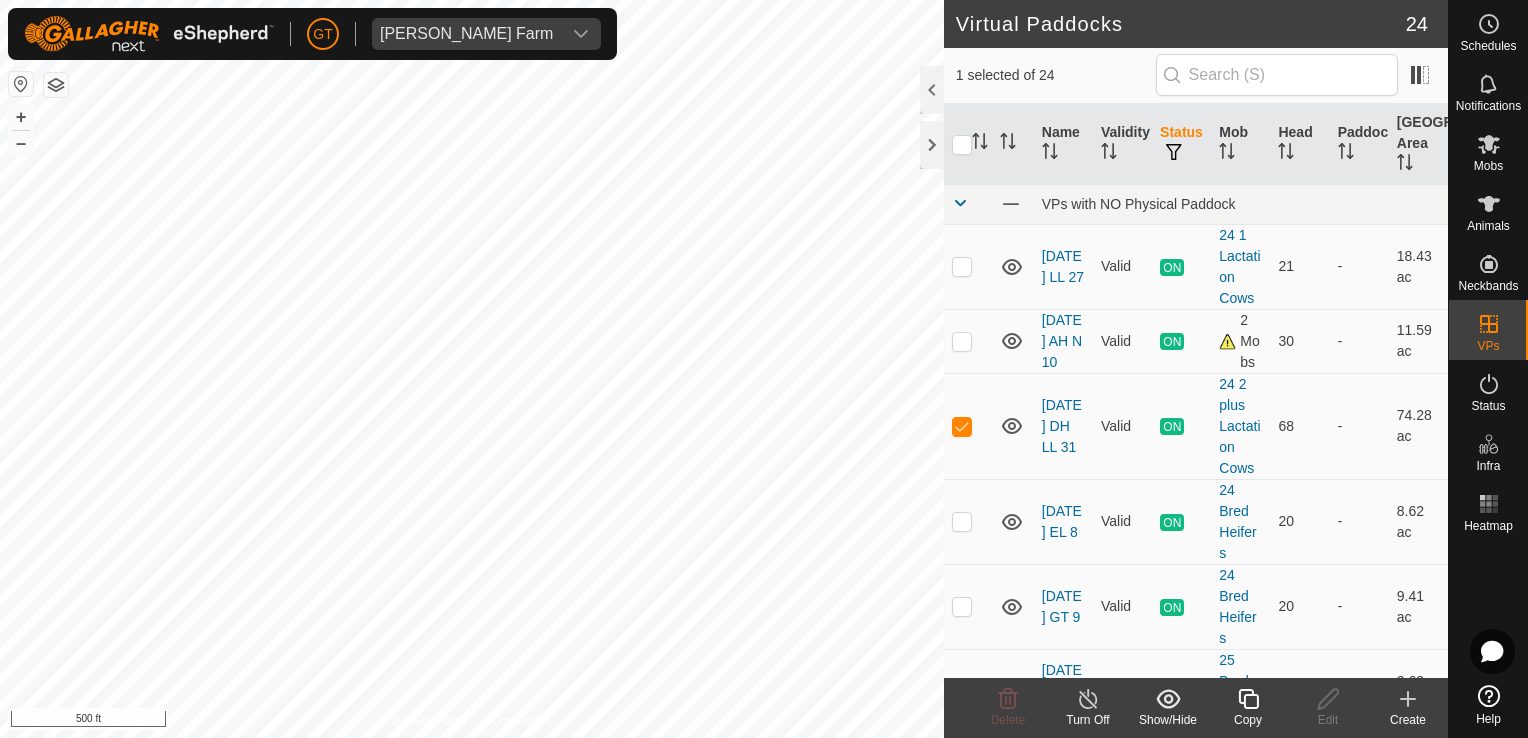 click on "GT Thoren Farm Schedules Notifications Mobs Animals Neckbands VPs Status Infra Heatmap Help Virtual Paddocks 24 1 selected of 24     Name   Validity   Status   Mob   Head   Paddock   Grazing Area   VPs with NO Physical Paddock  2025-07-13  LL 27  Valid  ON  24 1 Lactation Cows   21   -   18.43 ac  2025-07-14   AH N 10  Valid  ON  2 Mobs   30   -   11.59 ac  2025-07-14   DH LL 31  Valid  ON  24 2 plus Lactation Cows   68   -   74.28 ac  2025-07-15   EL 8  Valid  ON  24 Bred Heifers   20   -   8.62 ac  2025-07-15   GT 9  Valid  ON  24 Bred Heifers   20   -   9.41 ac  2025-07-15  GT  W 4  Valid  ON  25 Bred Heifers   26   -   3.63 ac  2025-05-25  BS  N 1  Valid  OFF  -   0   -   7.88 ac  2025-05-27   LL  SW 9  Valid  OFF  -   0   -   6 ac  2025-05-27 075904  Valid  OFF  -   0   -   4.79 ac  2025-05-31   BS  N  2  Valid  OFF  -   0   -   12.11 ac  2025-06-02  BS N 3  Valid  OFF  -   0   -   8.55 ac  2025-06-20  DH N BRIDGE 23  Valid  OFF  -   0   -   42.65 ac  2025-06-27  CT 9  Valid  OFF  -   0   -  +" at bounding box center [764, 369] 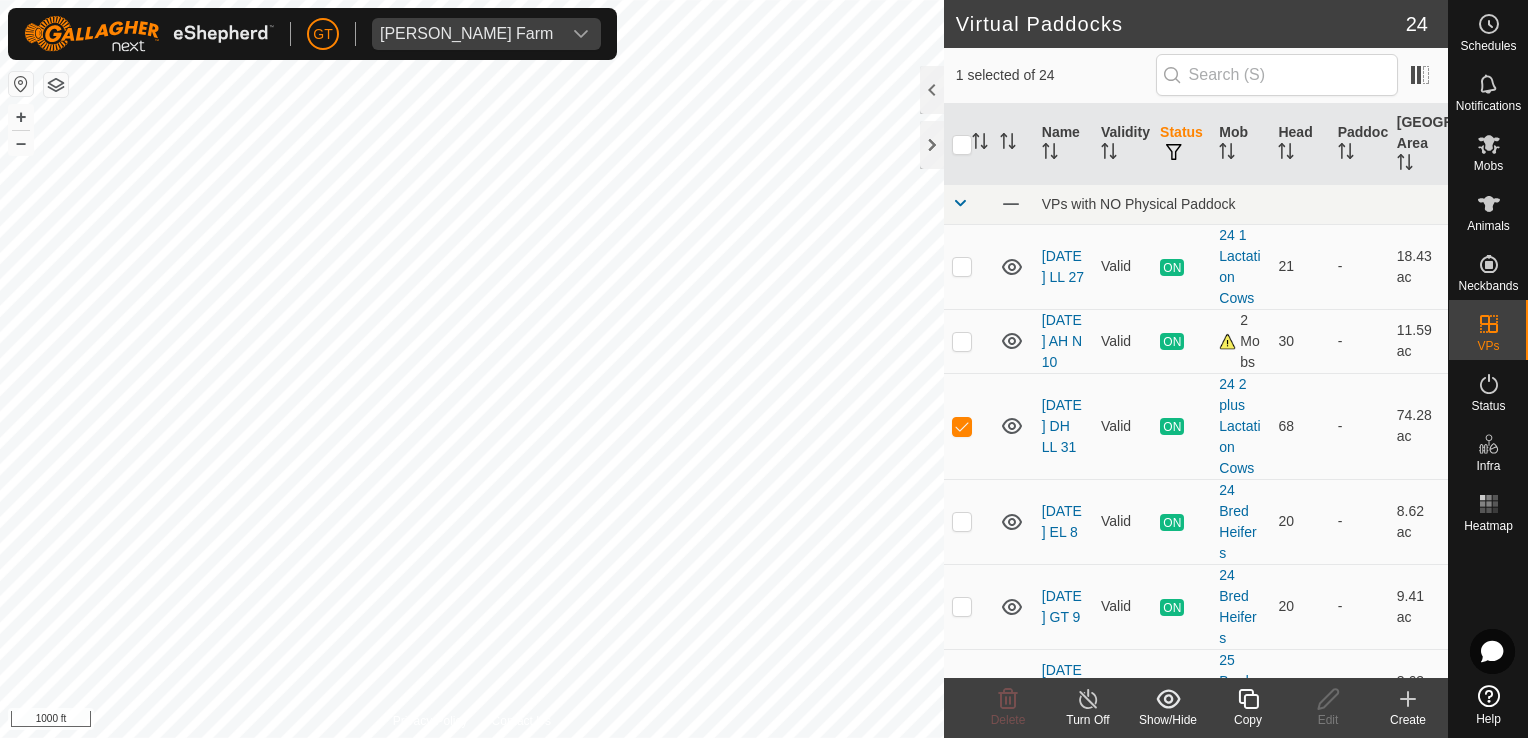 click on "GT Thoren Farm Schedules Notifications Mobs Animals Neckbands VPs Status Infra Heatmap Help Virtual Paddocks 24 1 selected of 24     Name   Validity   Status   Mob   Head   Paddock   Grazing Area   VPs with NO Physical Paddock  2025-07-13  LL 27  Valid  ON  24 1 Lactation Cows   21   -   18.43 ac  2025-07-14   AH N 10  Valid  ON  2 Mobs   30   -   11.59 ac  2025-07-14   DH LL 31  Valid  ON  24 2 plus Lactation Cows   68   -   74.28 ac  2025-07-15   EL 8  Valid  ON  24 Bred Heifers   20   -   8.62 ac  2025-07-15   GT 9  Valid  ON  24 Bred Heifers   20   -   9.41 ac  2025-07-15  GT  W 4  Valid  ON  25 Bred Heifers   26   -   3.63 ac  2025-05-25  BS  N 1  Valid  OFF  -   0   -   7.88 ac  2025-05-27   LL  SW 9  Valid  OFF  -   0   -   6 ac  2025-05-27 075904  Valid  OFF  -   0   -   4.79 ac  2025-05-31   BS  N  2  Valid  OFF  -   0   -   12.11 ac  2025-06-02  BS N 3  Valid  OFF  -   0   -   8.55 ac  2025-06-20  DH N BRIDGE 23  Valid  OFF  -   0   -   42.65 ac  2025-06-27  CT 9  Valid  OFF  -   0   -   3.78 ac  +" 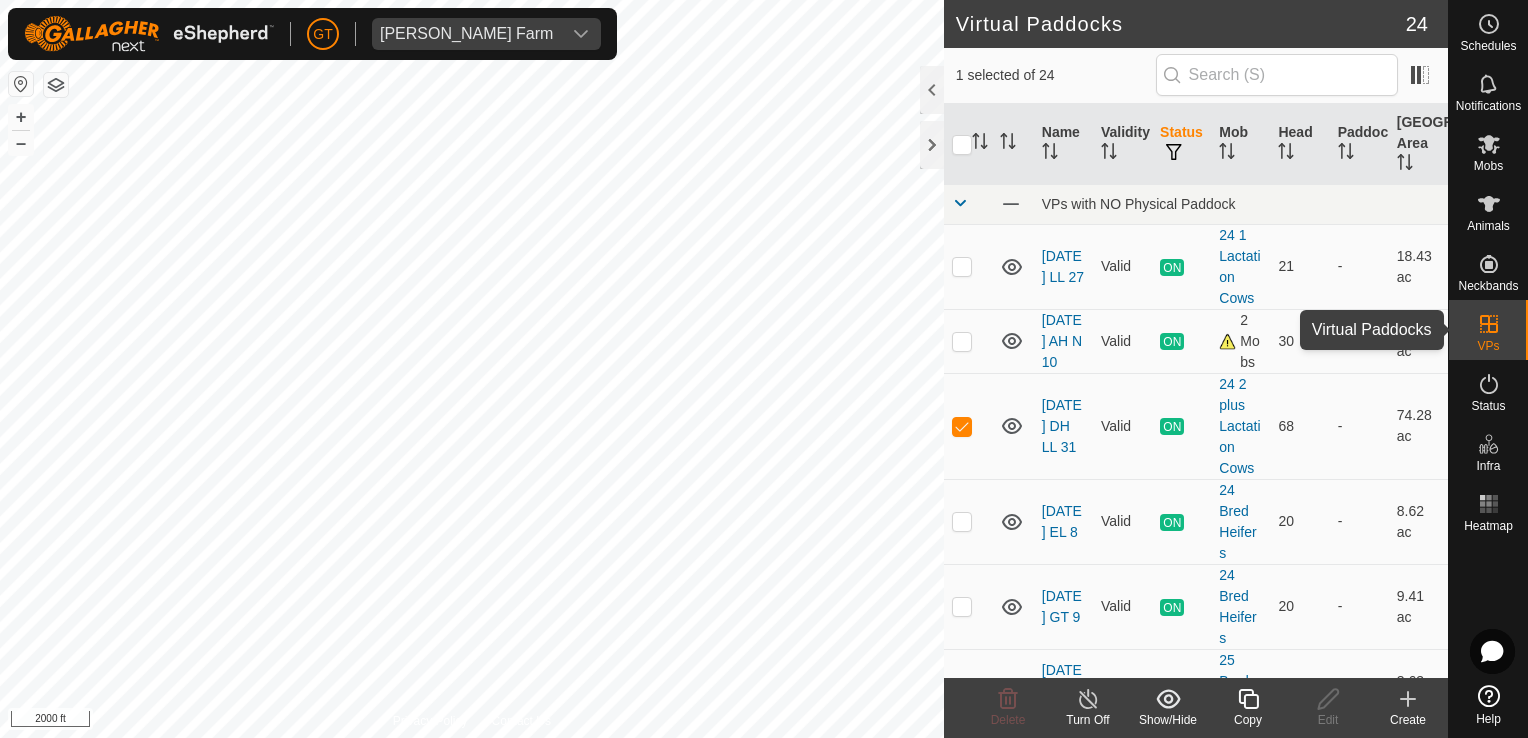 click 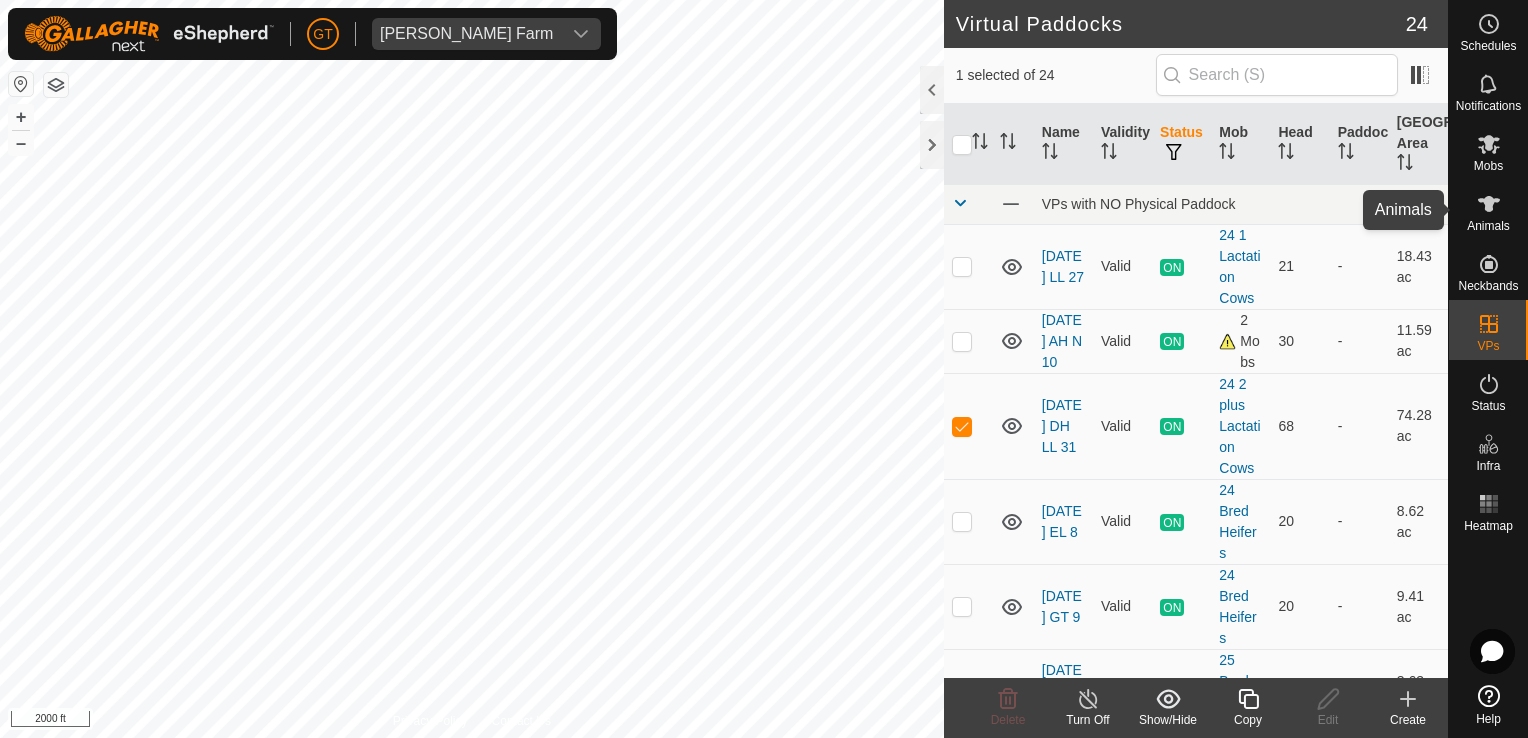 click 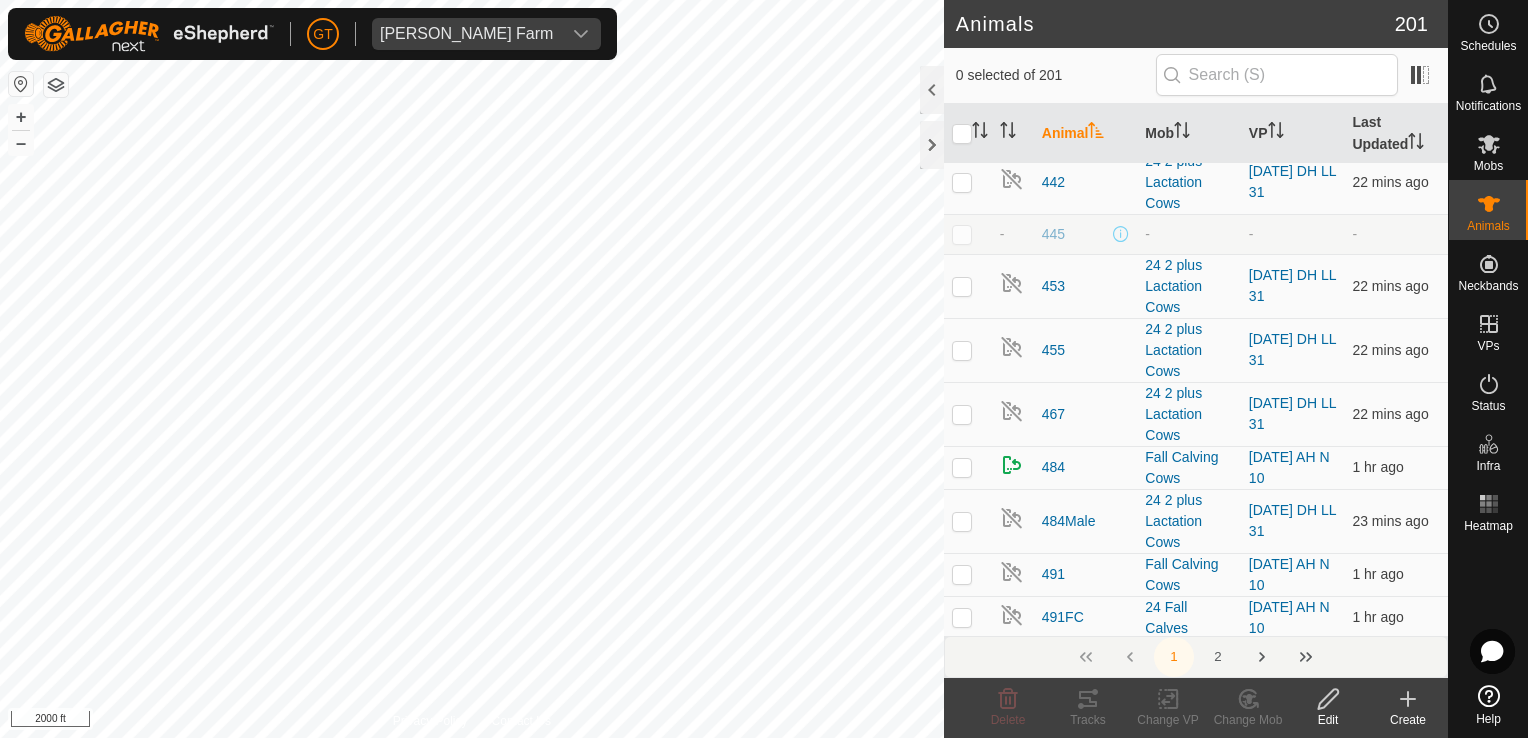 scroll, scrollTop: 900, scrollLeft: 0, axis: vertical 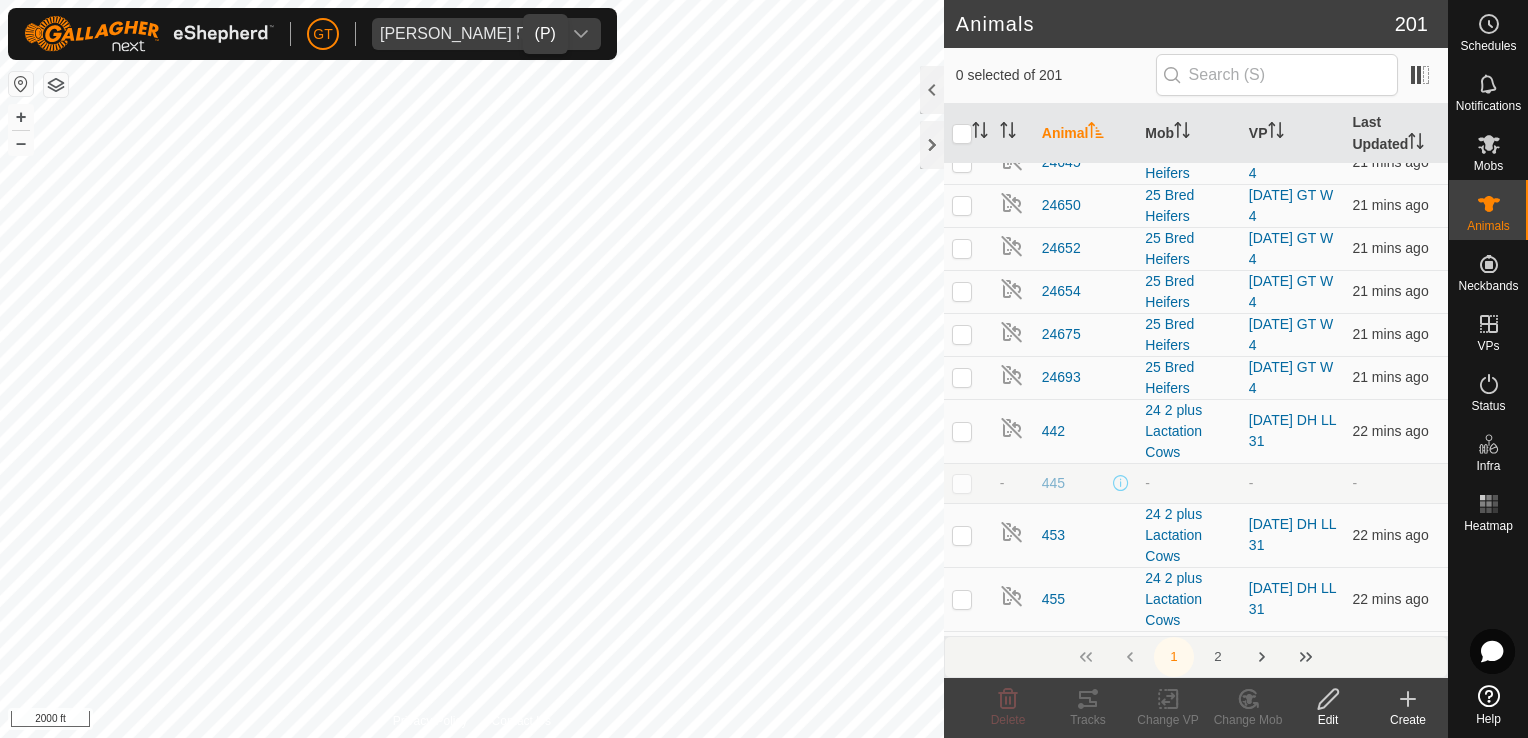 click 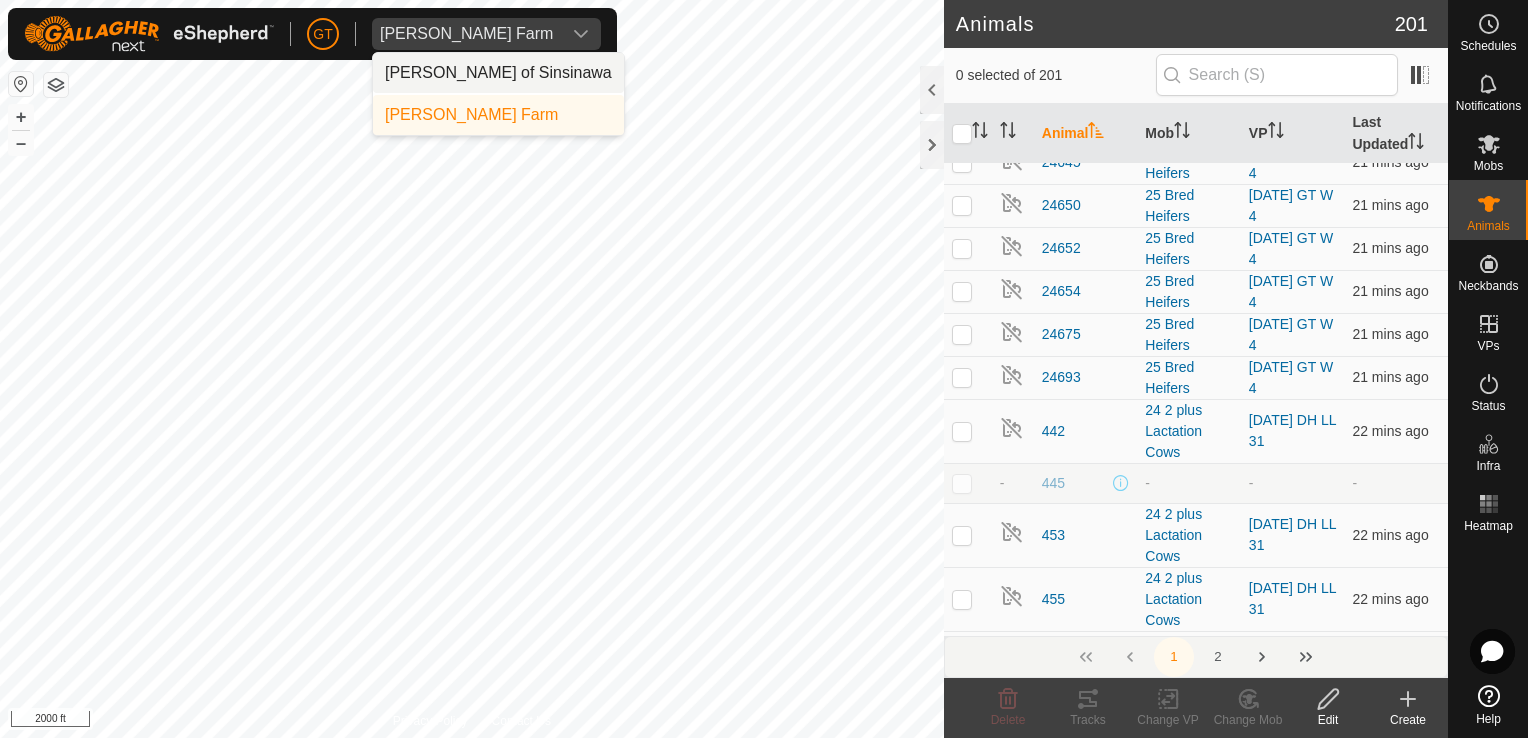 click on "Greg Thoren - Fields of Sinsinawa" at bounding box center [498, 73] 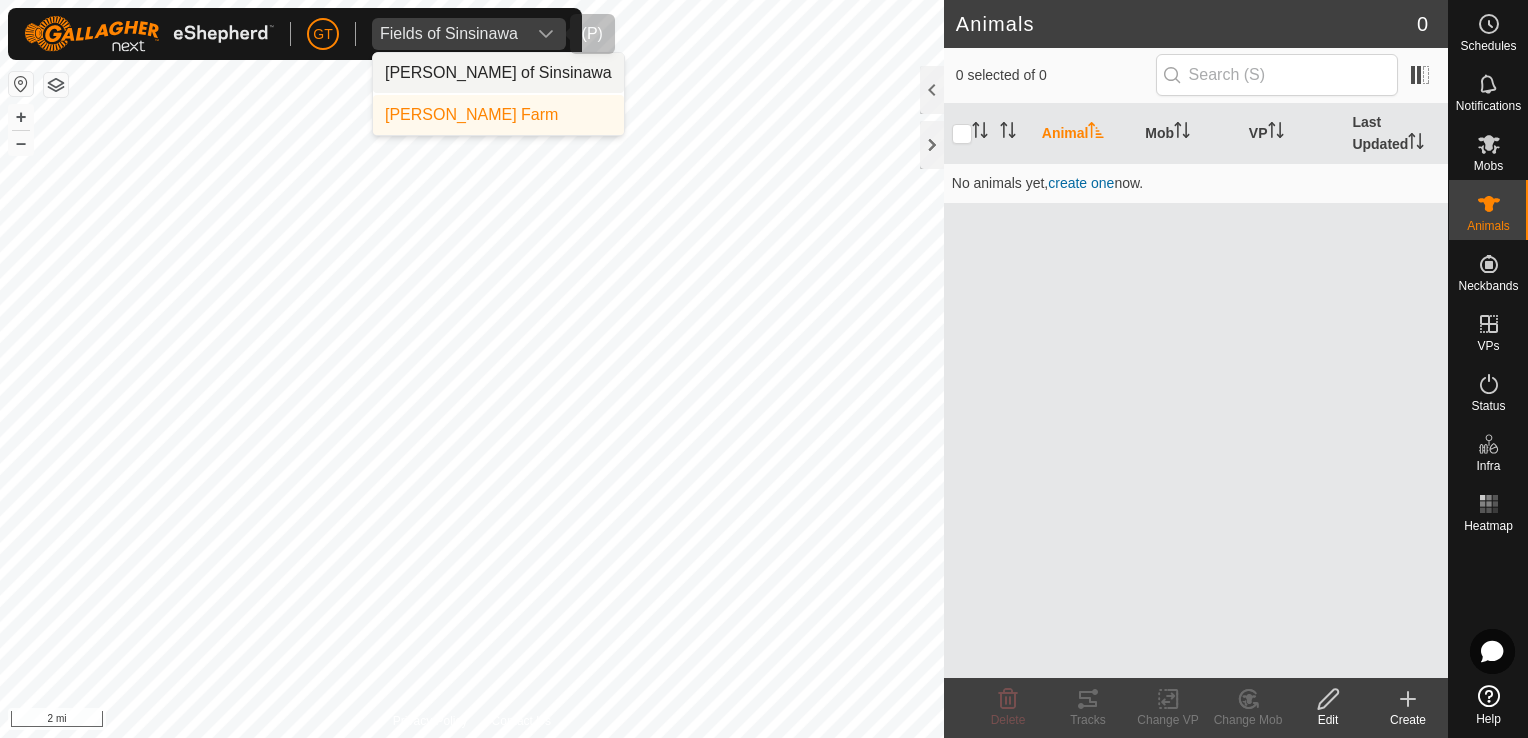 scroll, scrollTop: 0, scrollLeft: 0, axis: both 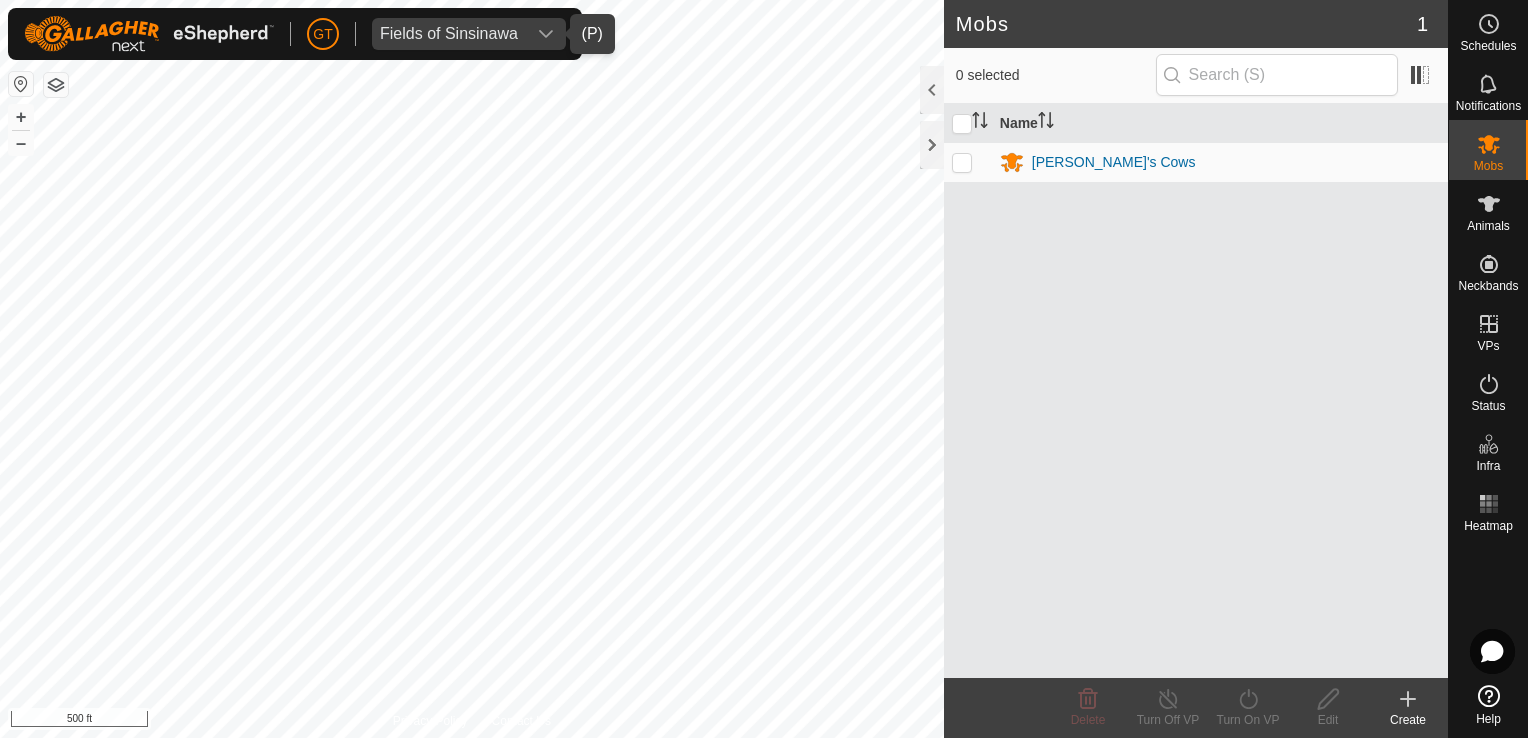 click 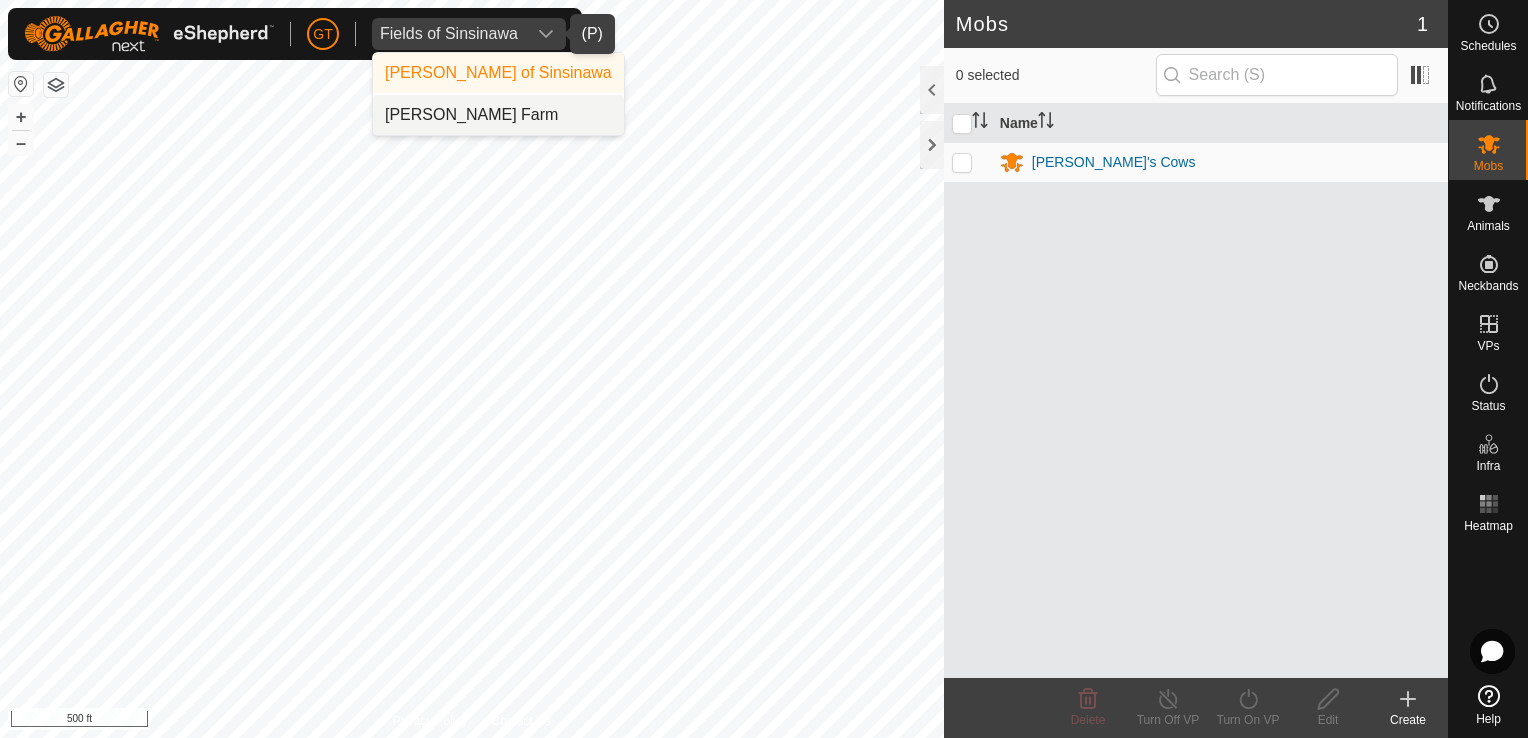 click on "Greg Thoren - Thoren Farm" at bounding box center (498, 115) 